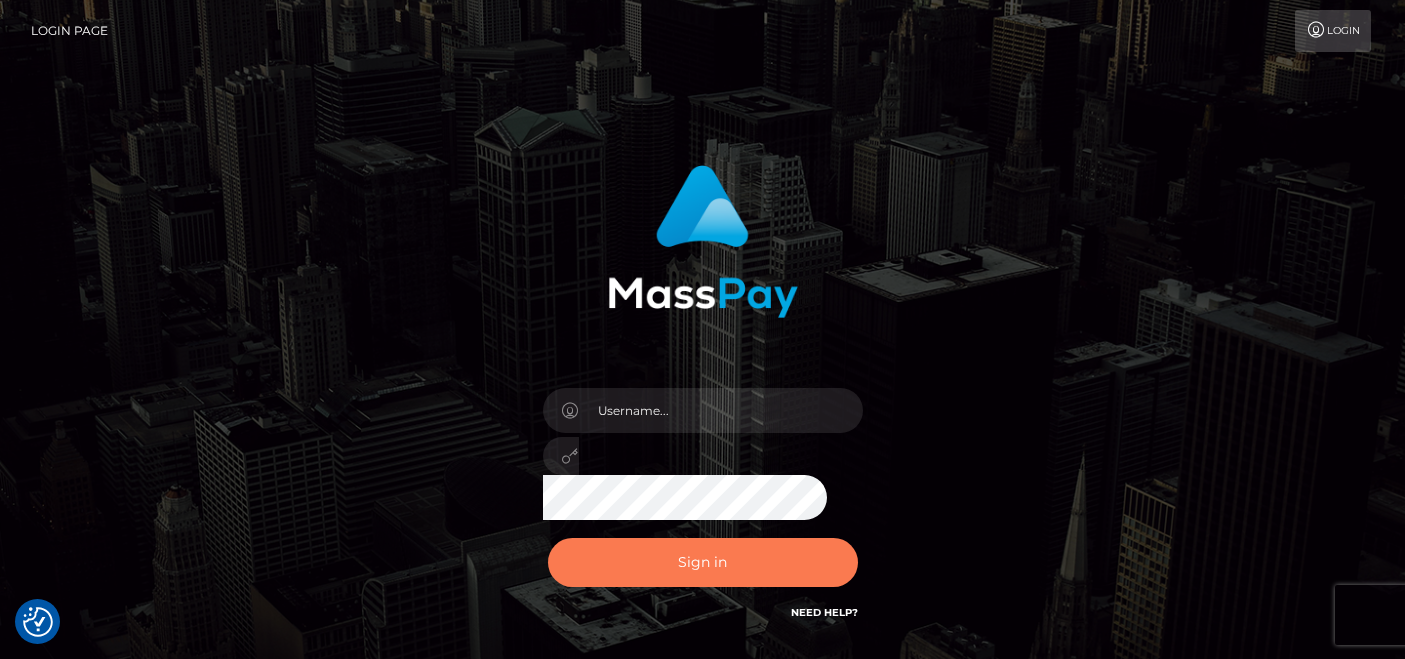 scroll, scrollTop: 0, scrollLeft: 0, axis: both 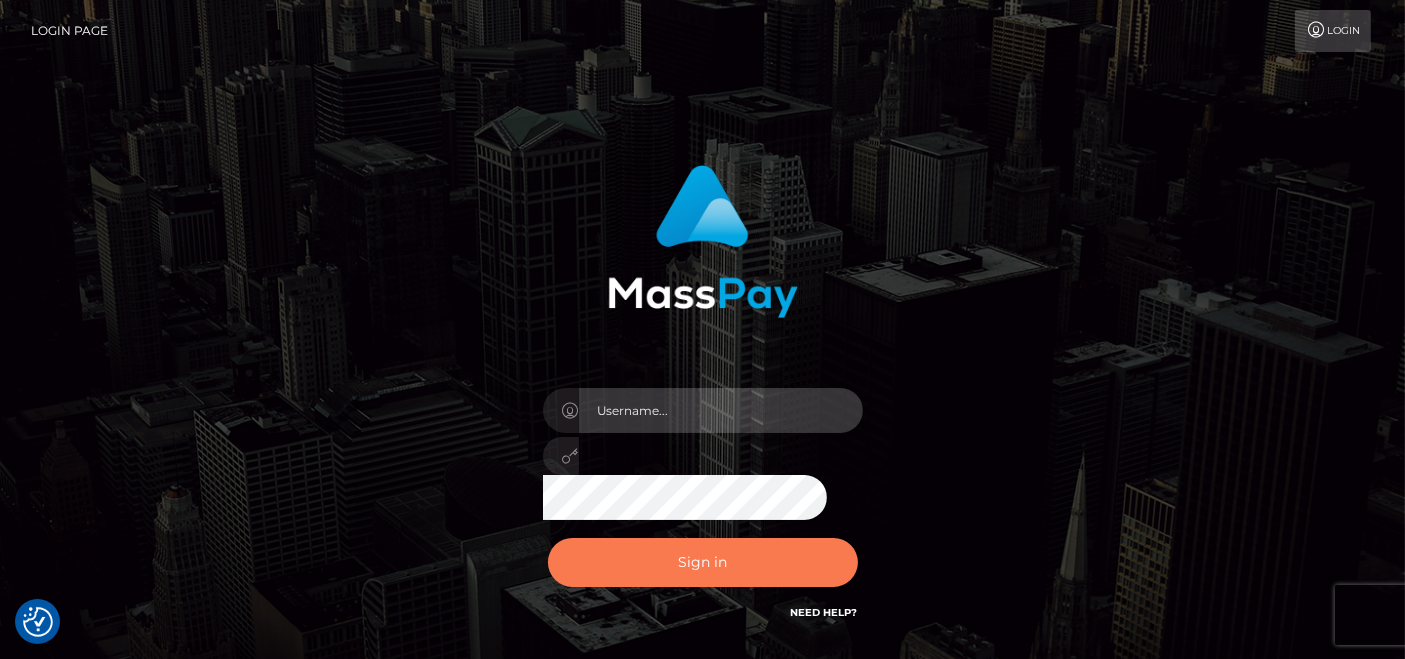 type on "pk.es" 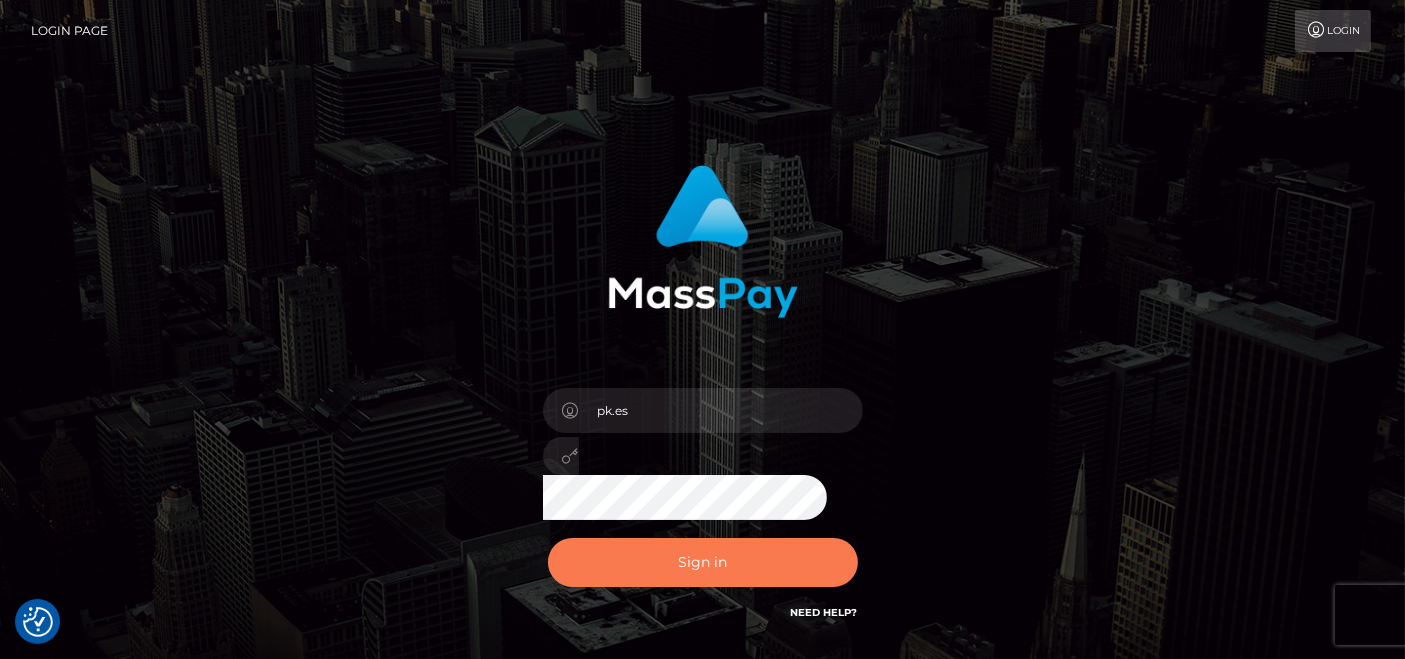 click on "Sign in" at bounding box center (703, 562) 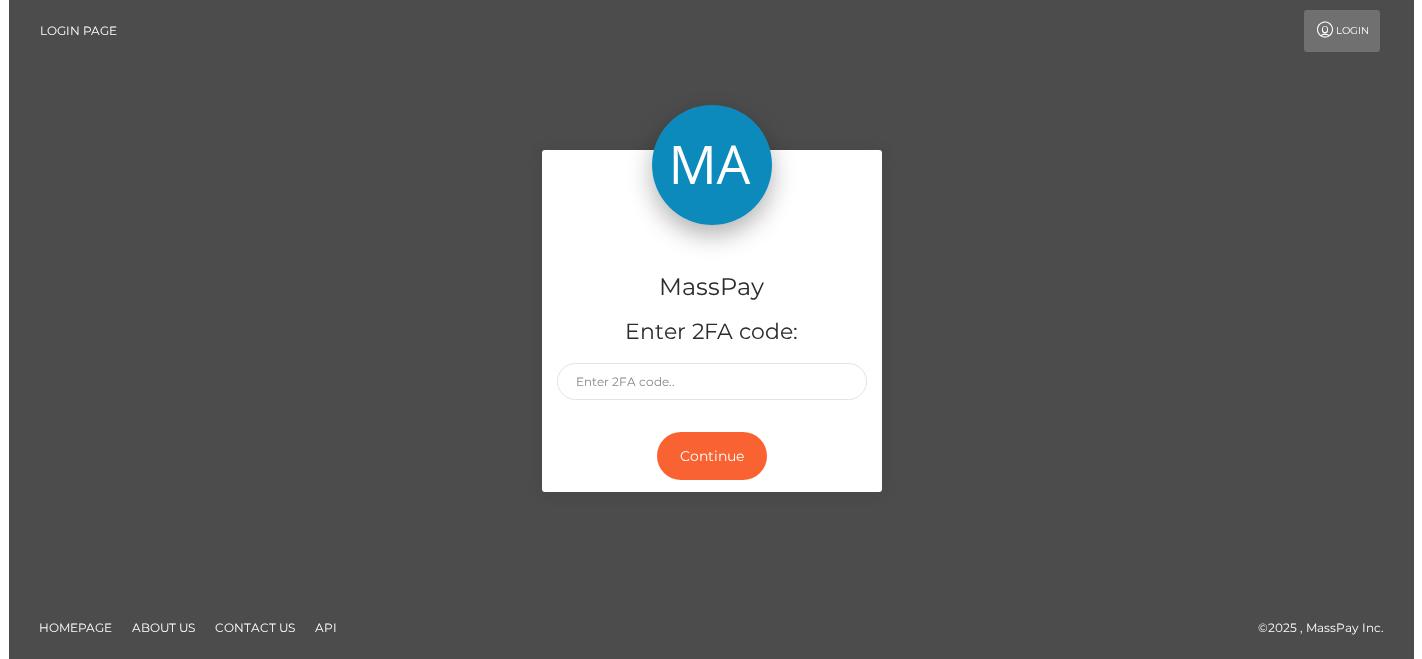scroll, scrollTop: 0, scrollLeft: 0, axis: both 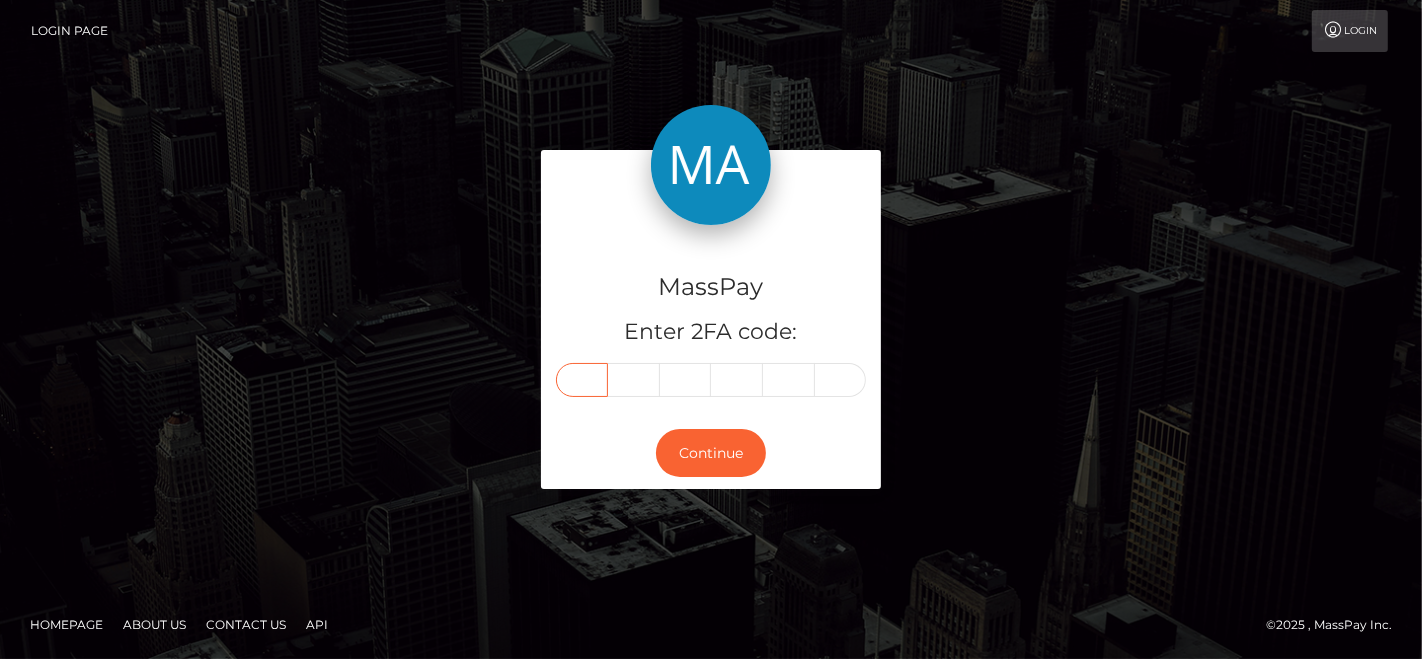 click at bounding box center [582, 380] 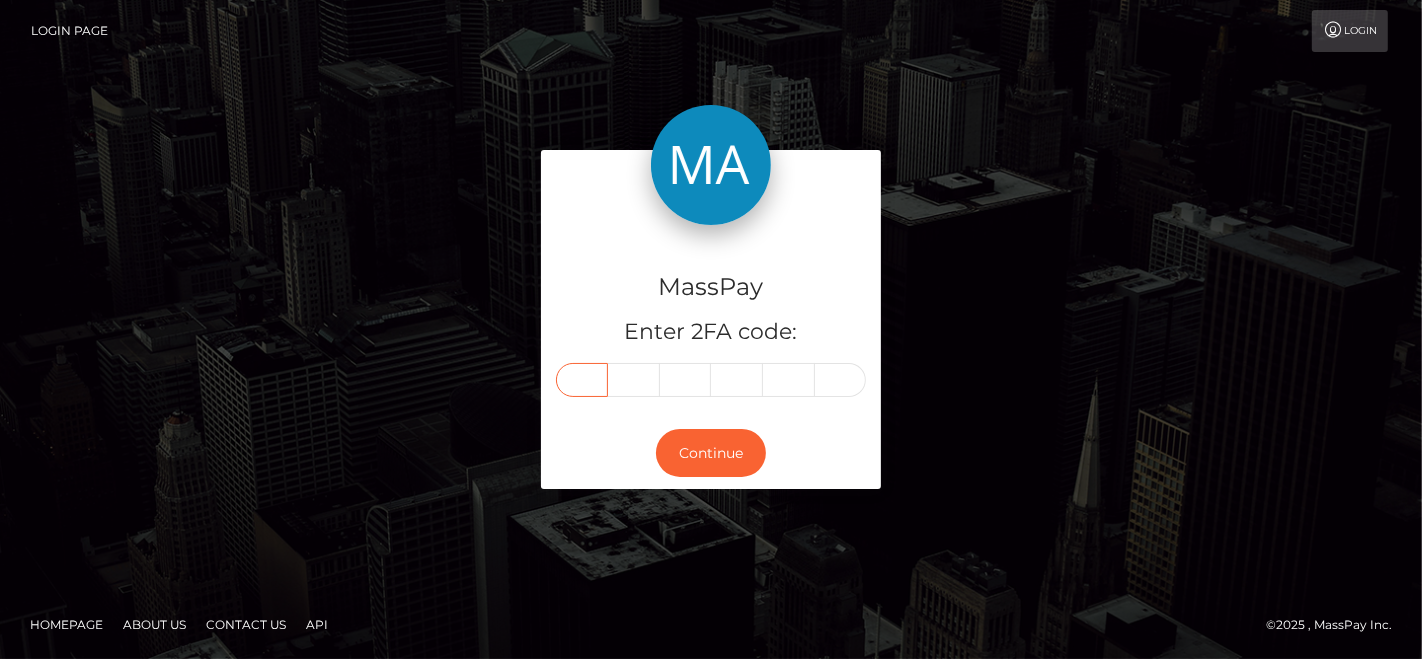 paste on "3" 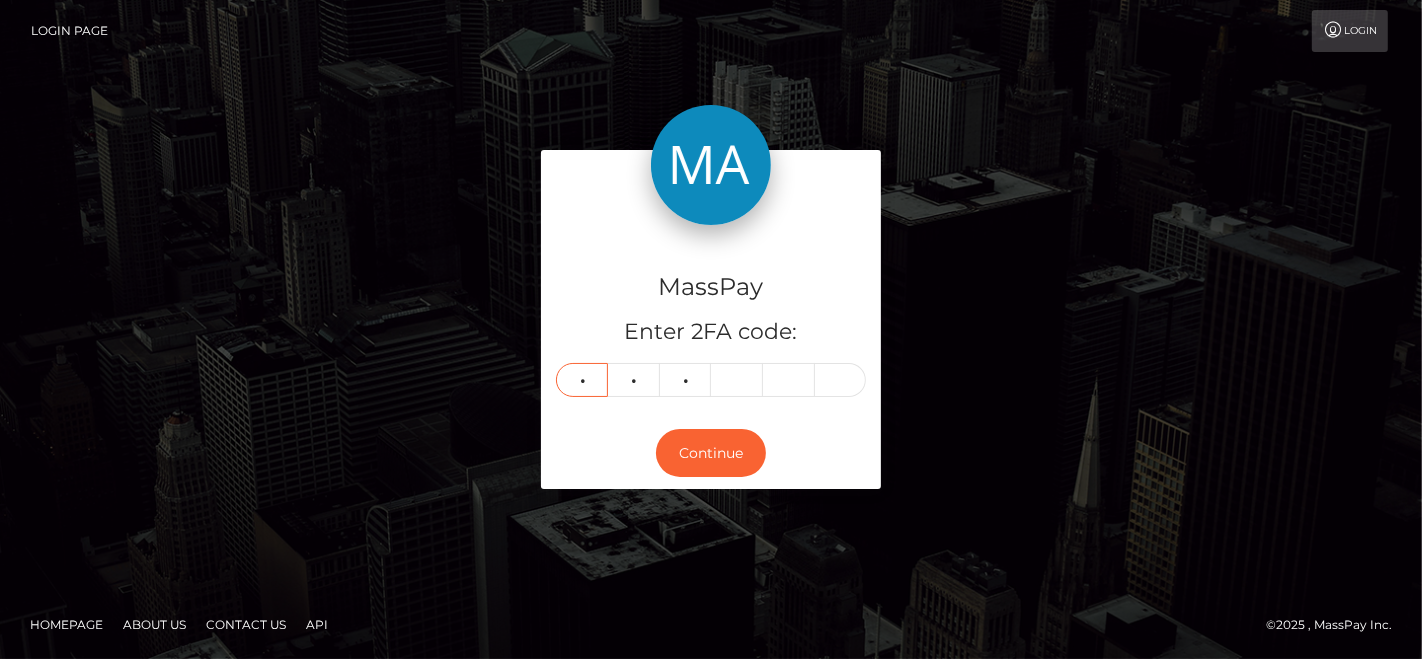 type on "5" 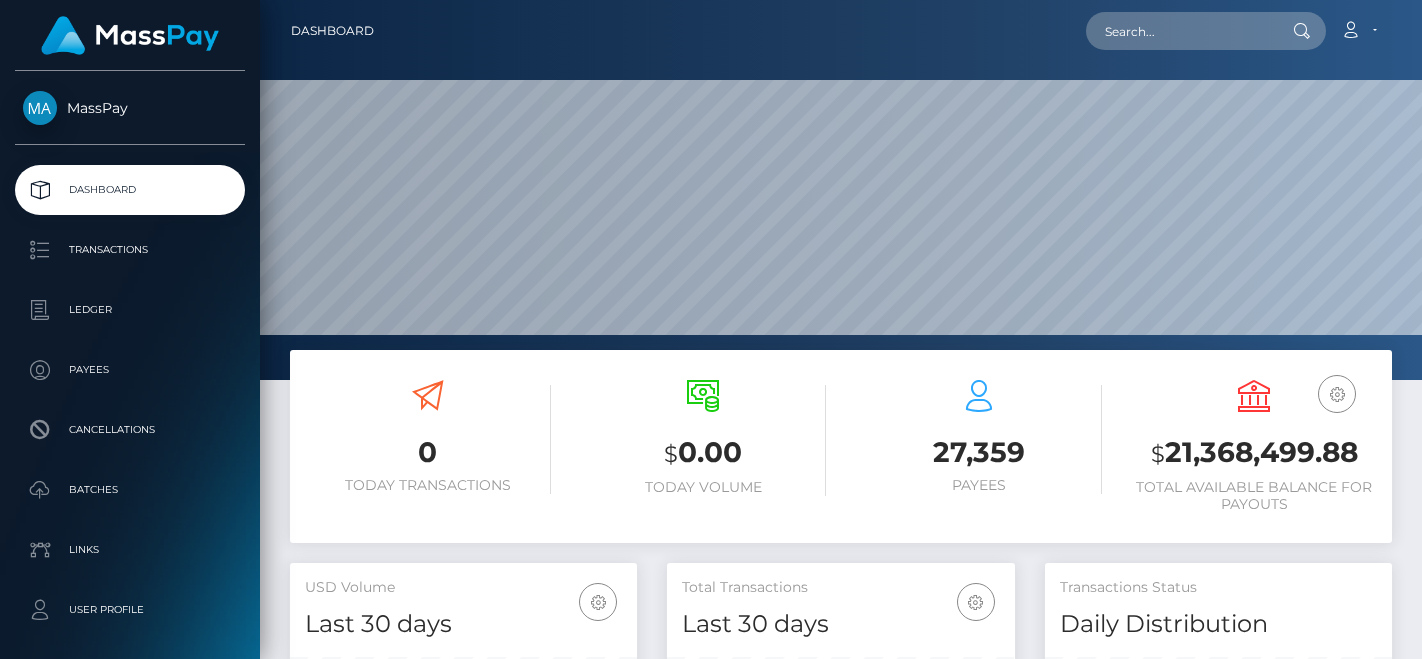scroll, scrollTop: 0, scrollLeft: 0, axis: both 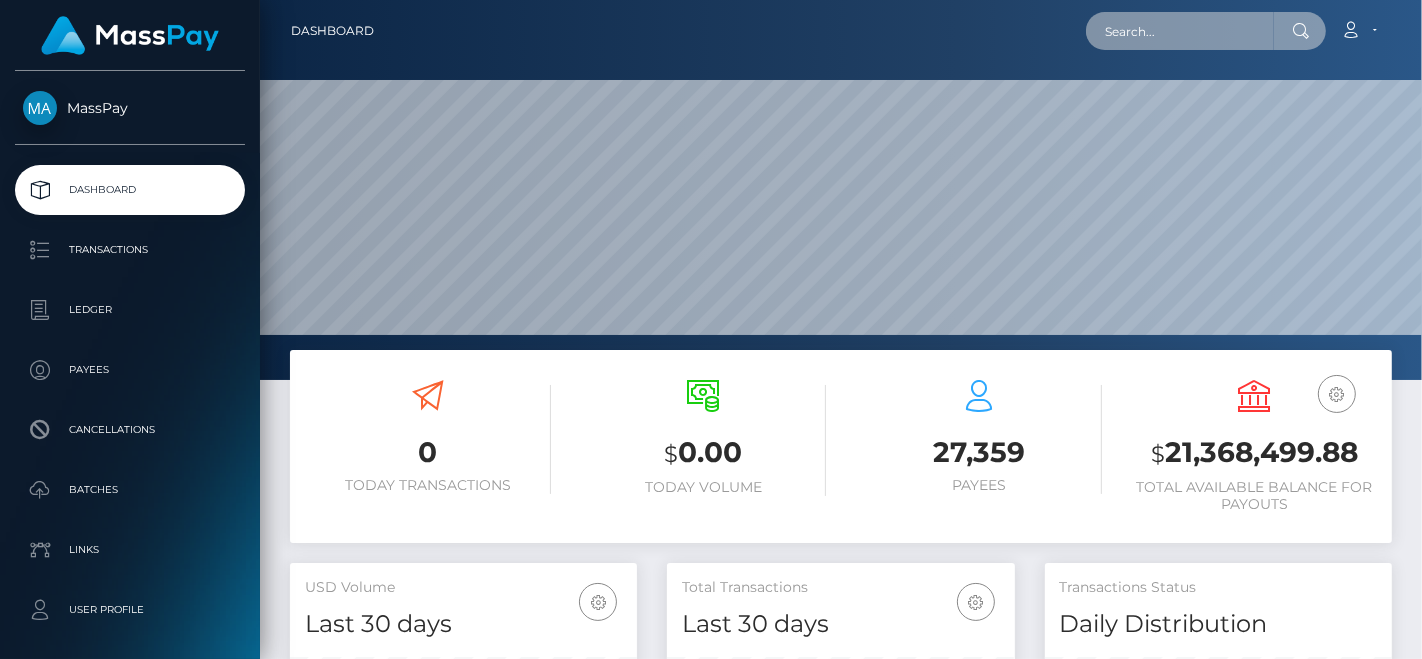 click at bounding box center [1180, 31] 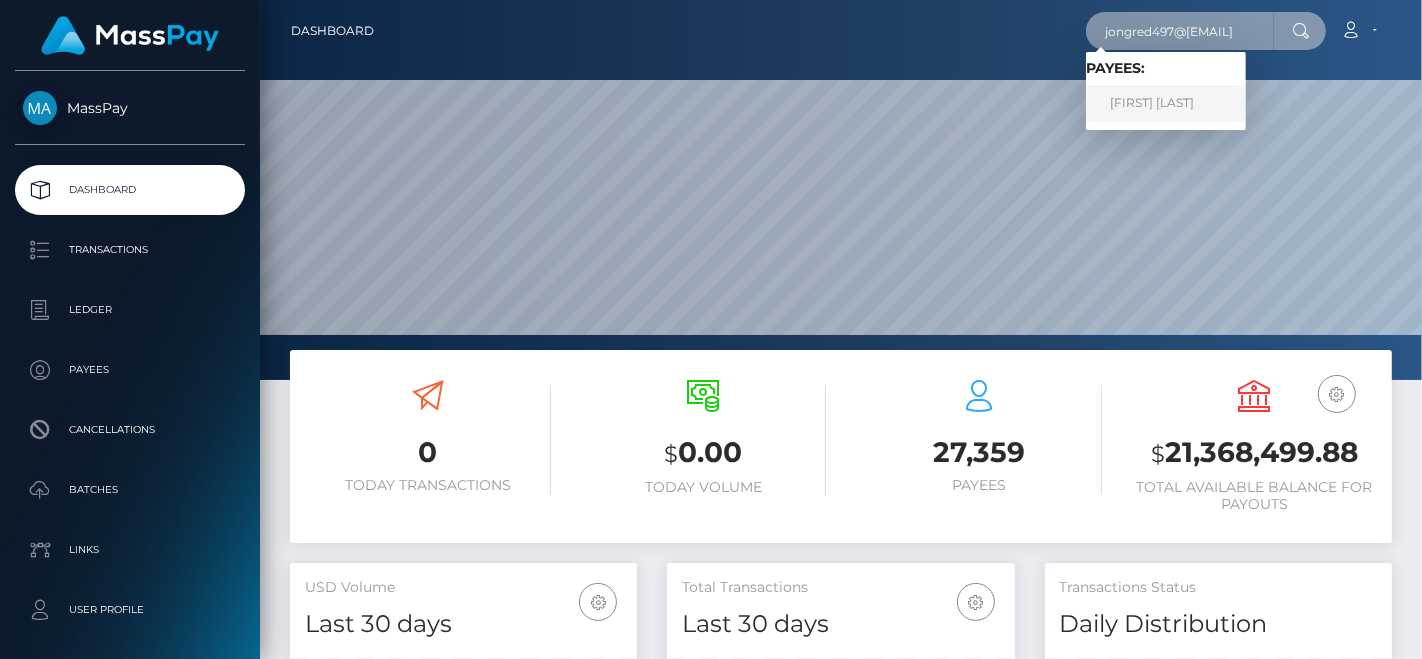 type on "jongred497@gmail.com" 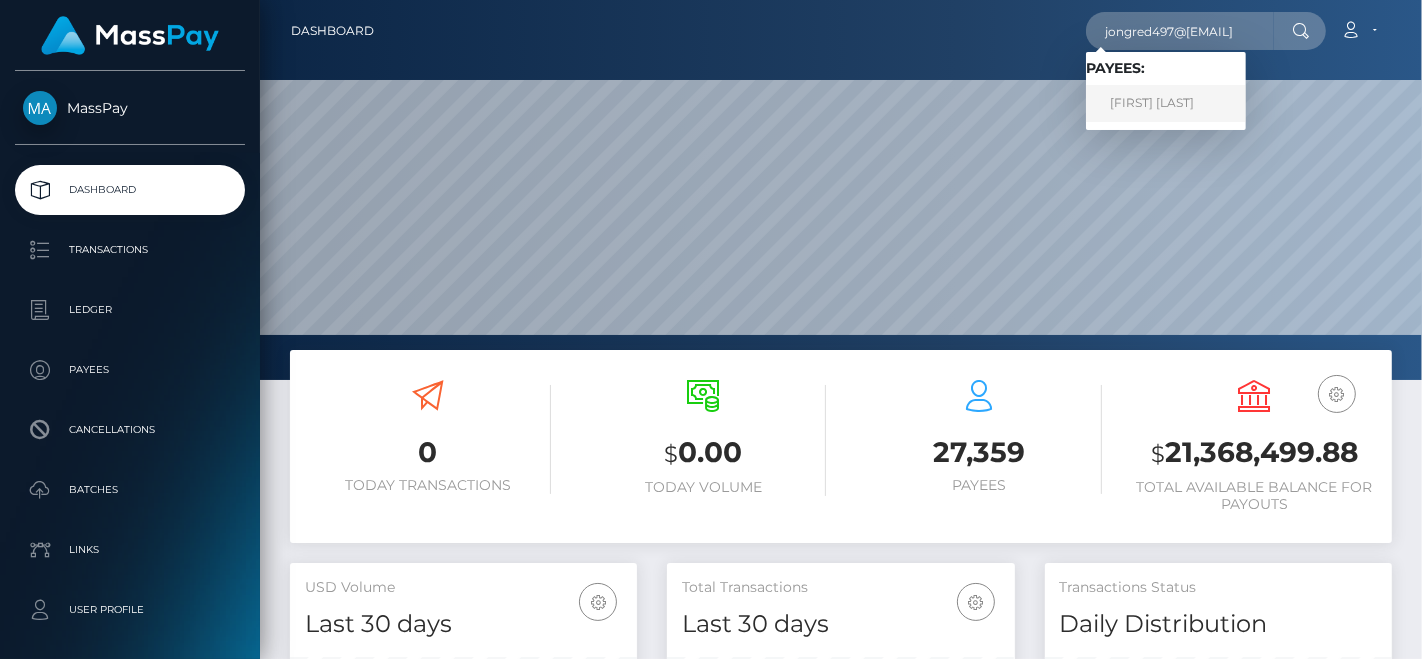 click on "Theresa  Hall" at bounding box center [1166, 103] 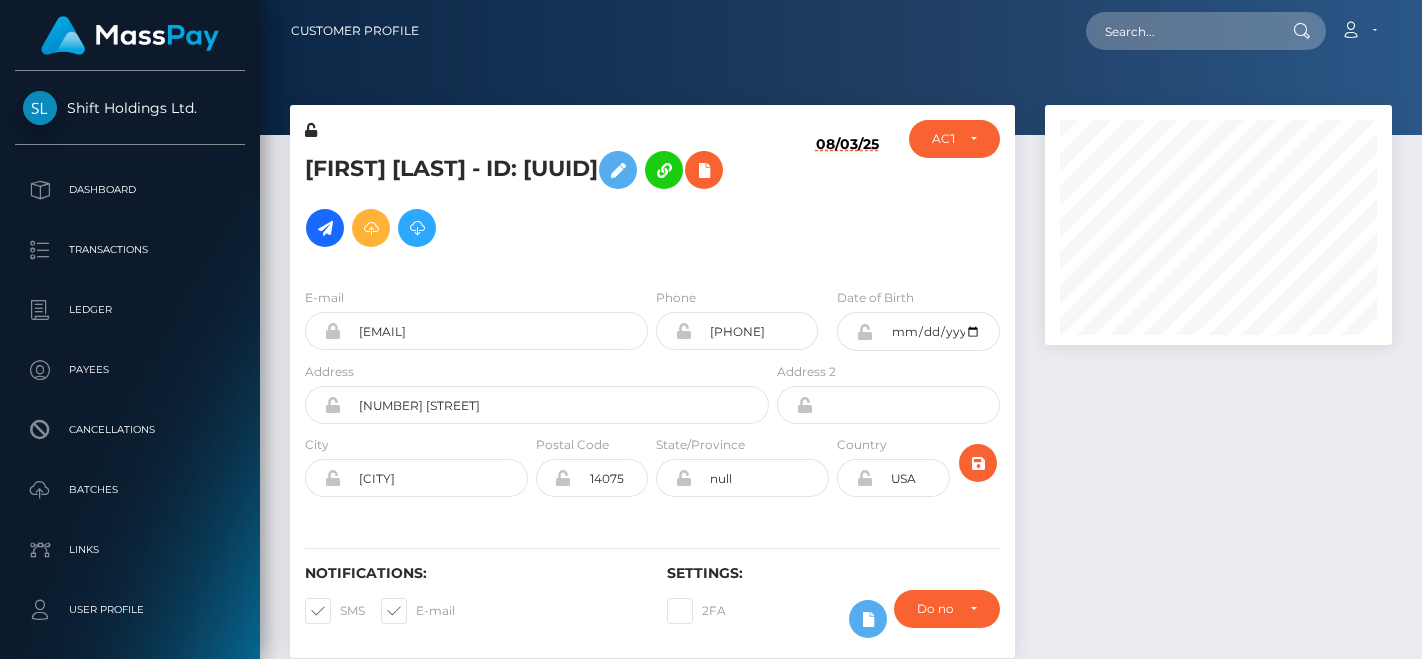 scroll, scrollTop: 0, scrollLeft: 0, axis: both 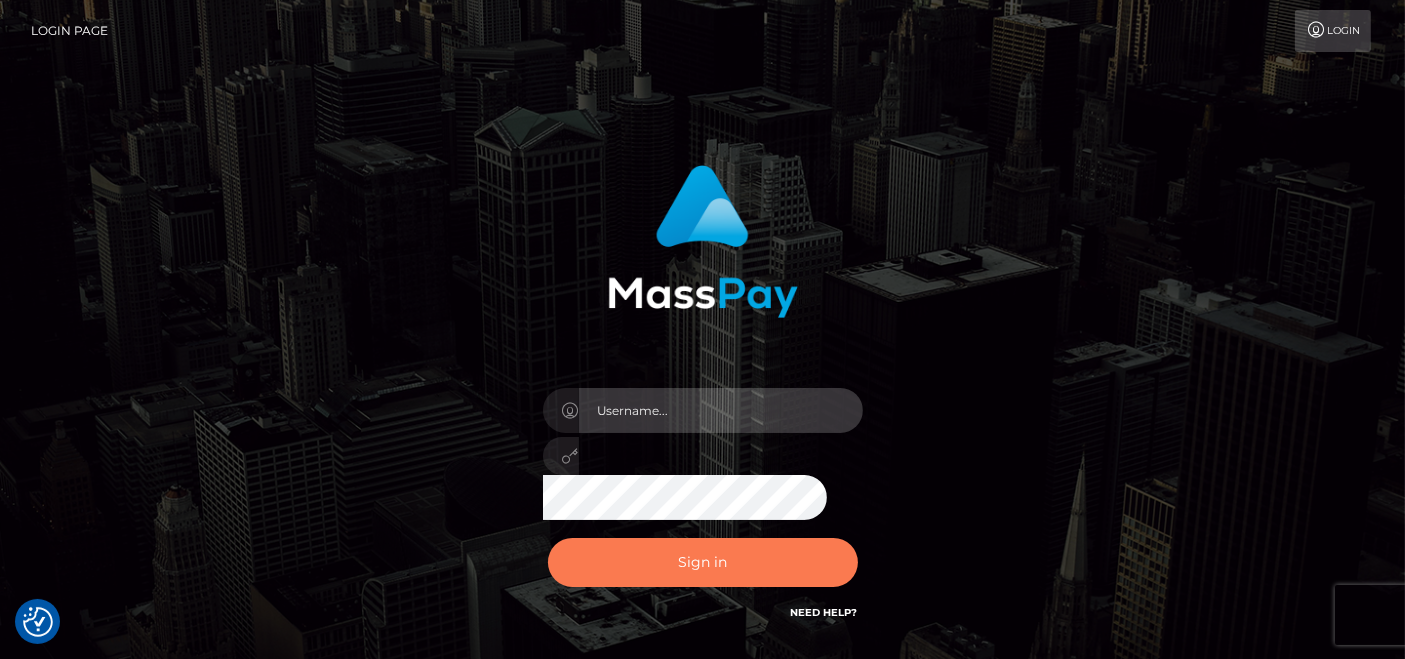 type on "pk.es" 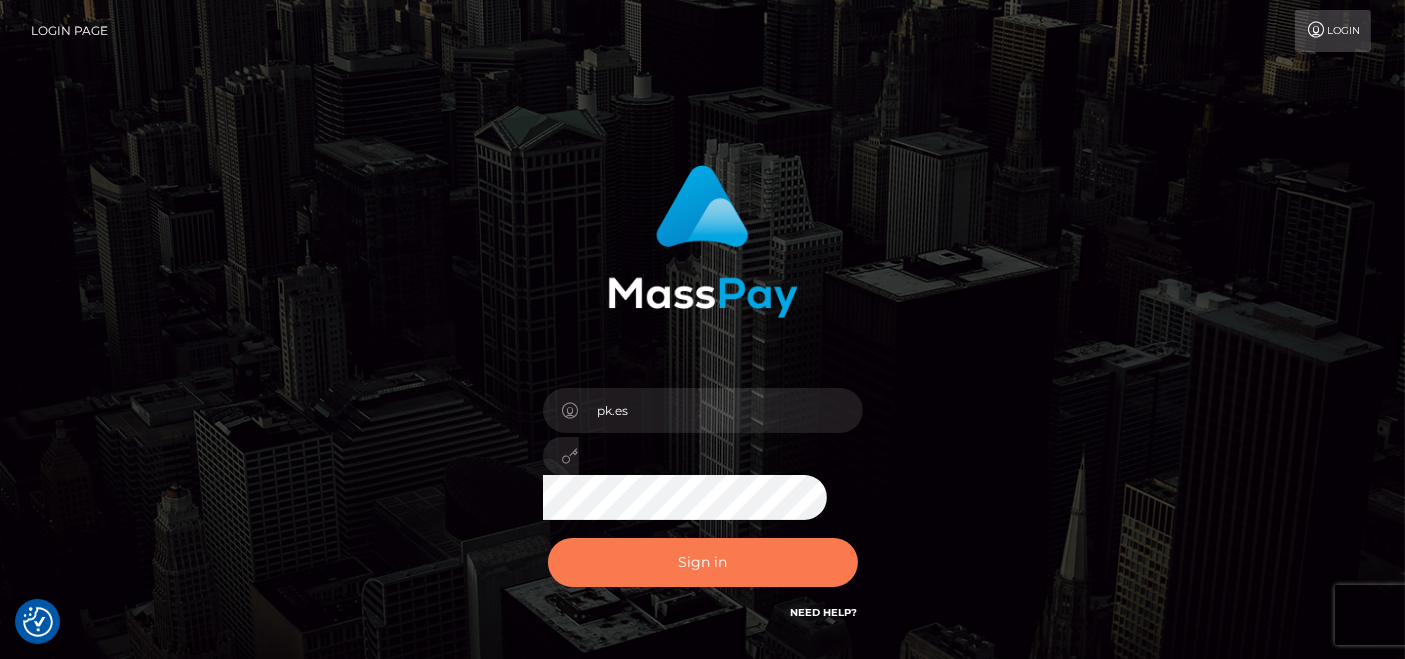 click on "Sign in" at bounding box center [703, 562] 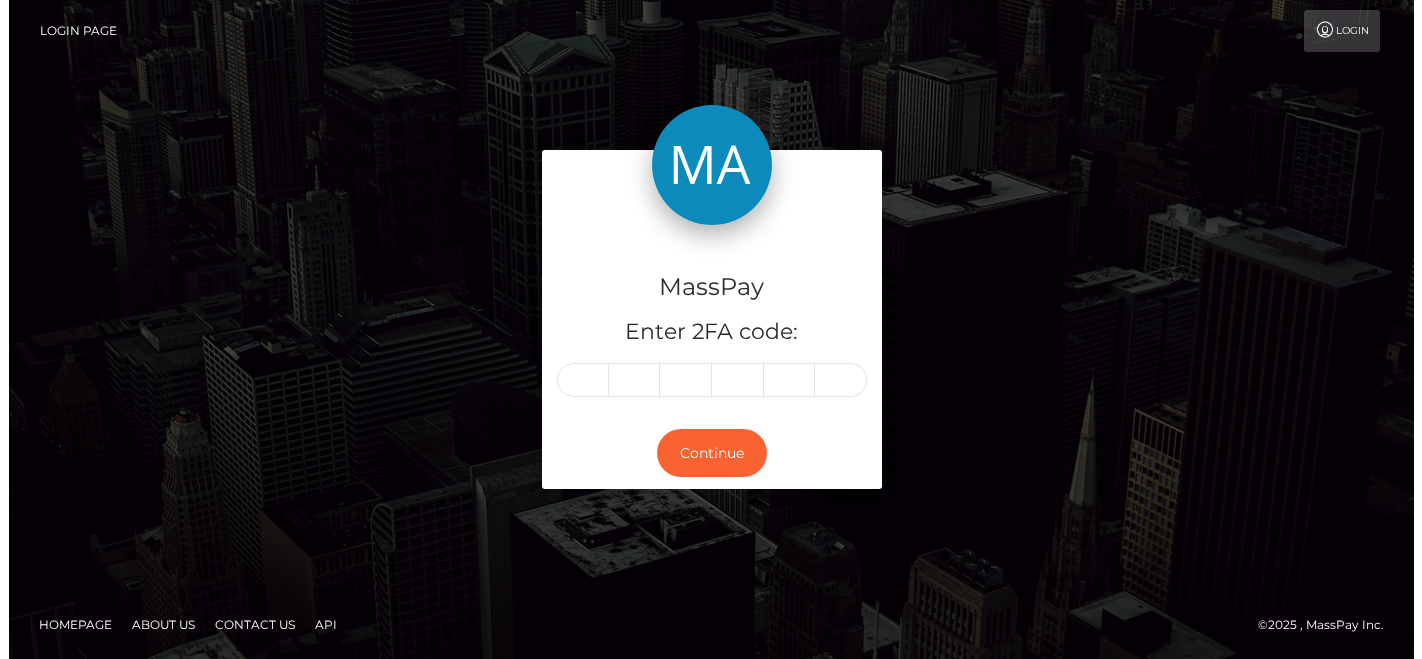 scroll, scrollTop: 0, scrollLeft: 0, axis: both 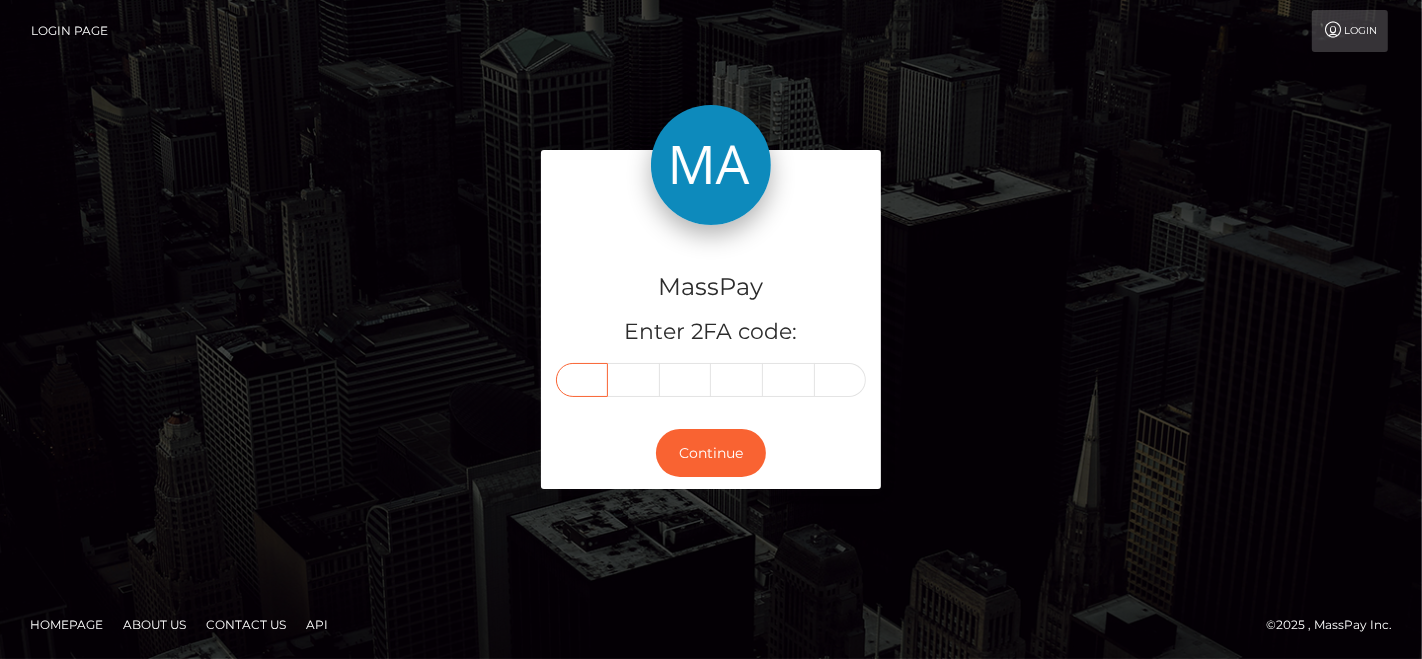 click at bounding box center [582, 380] 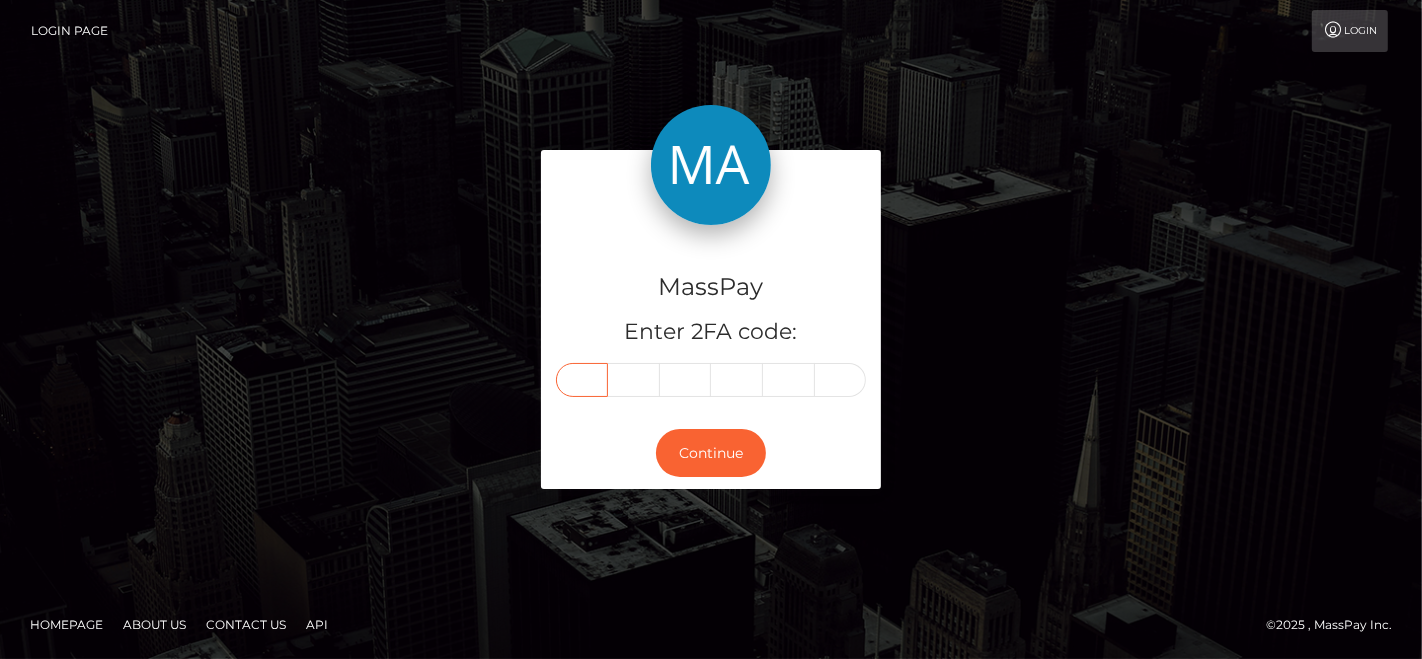 paste on "1" 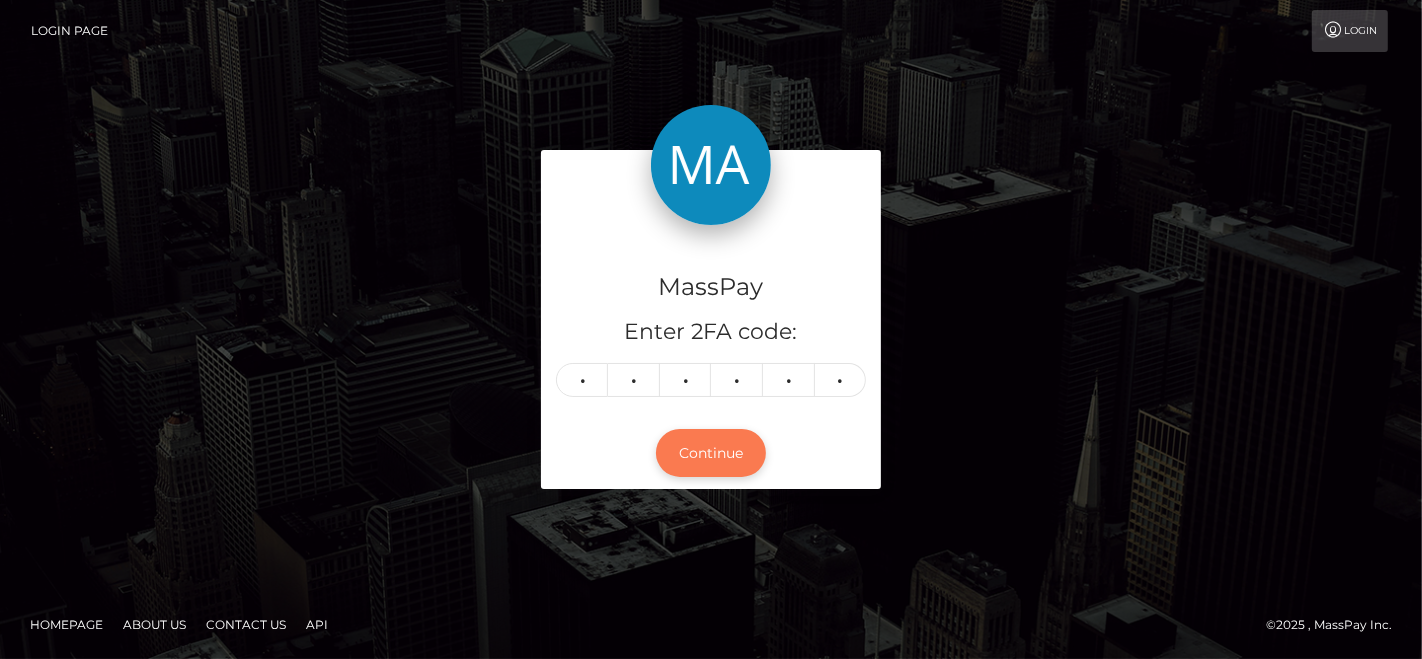 click on "Continue" at bounding box center (711, 453) 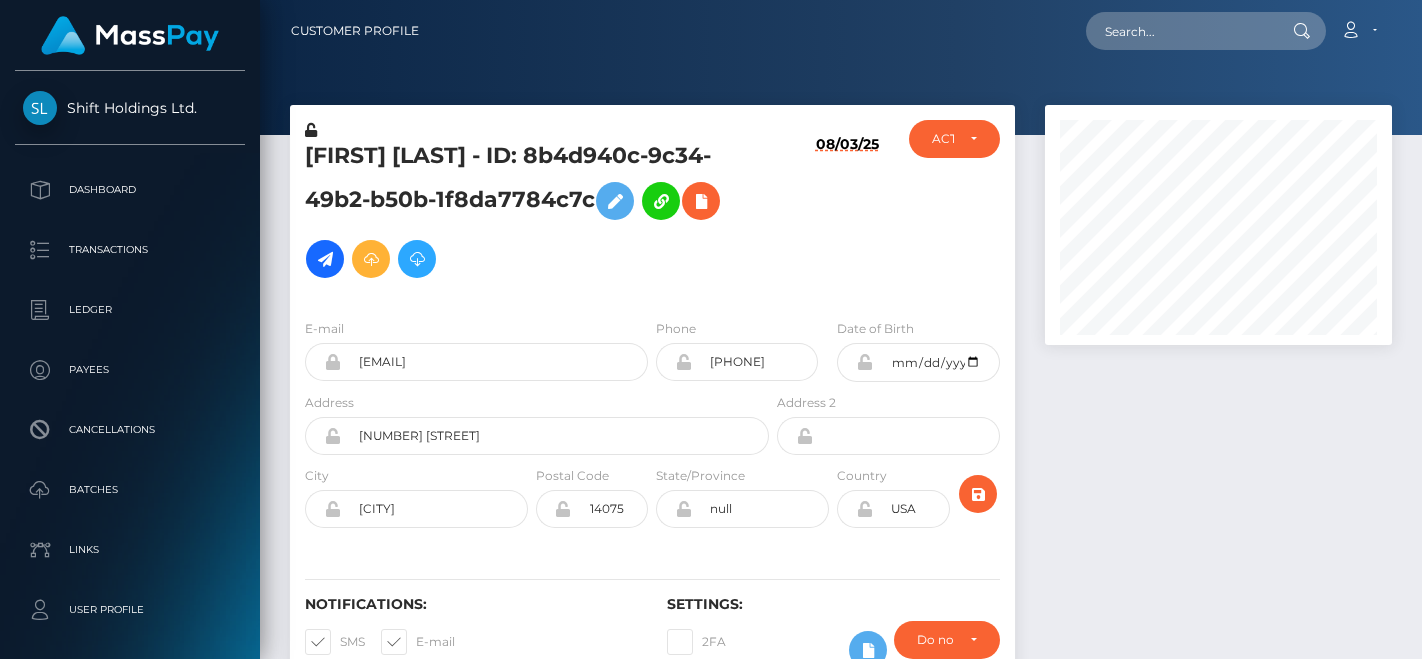 scroll, scrollTop: 0, scrollLeft: 0, axis: both 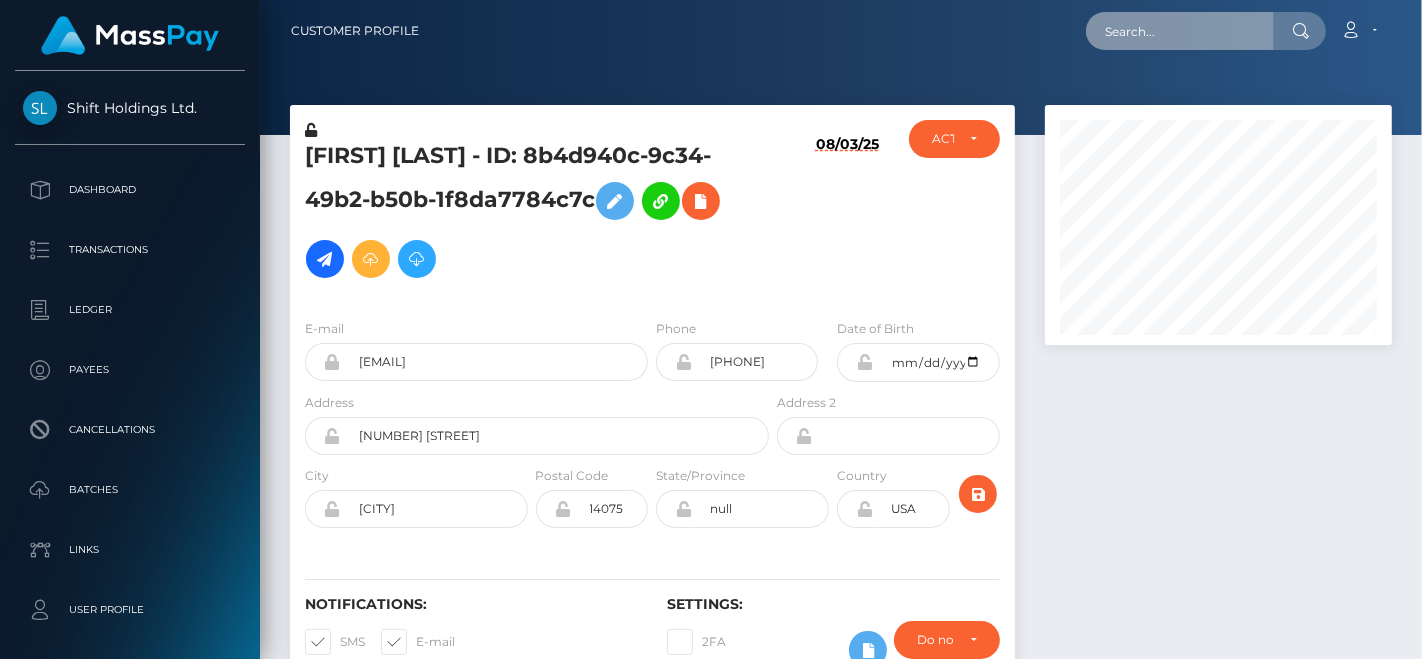 click at bounding box center [1180, 31] 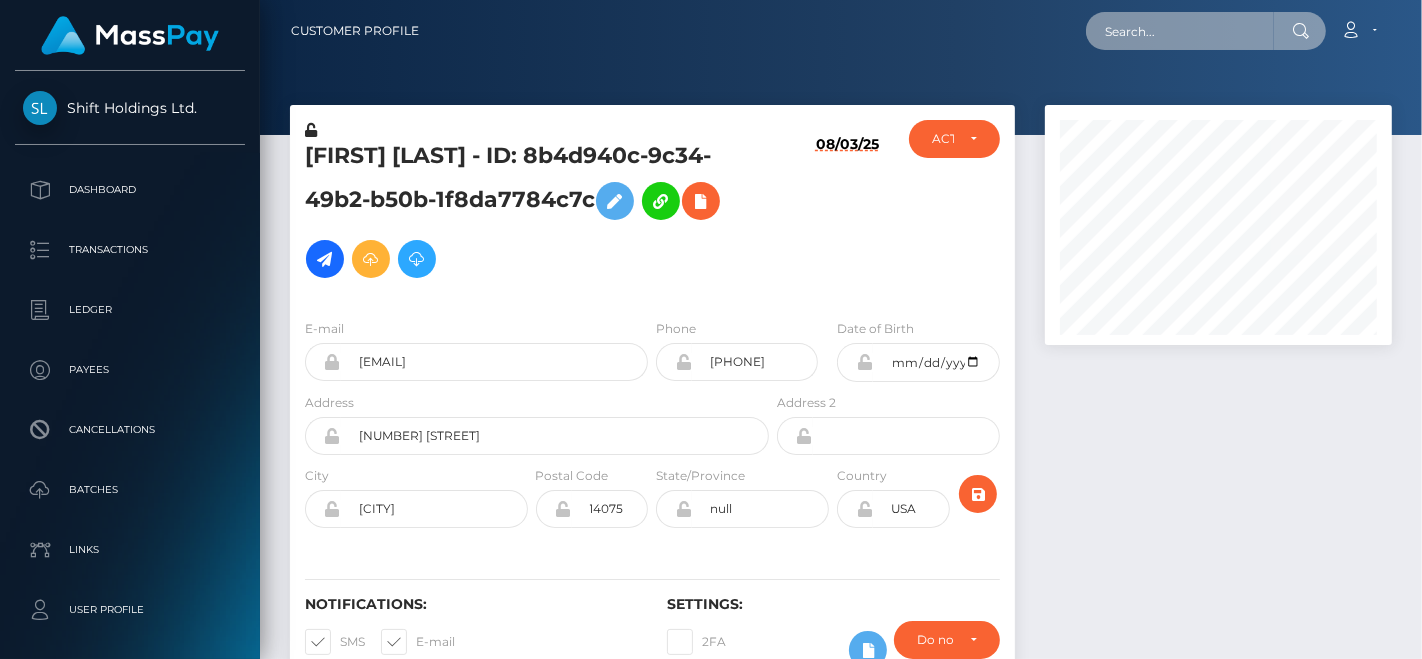 paste on "goddessvanora@gmail.com" 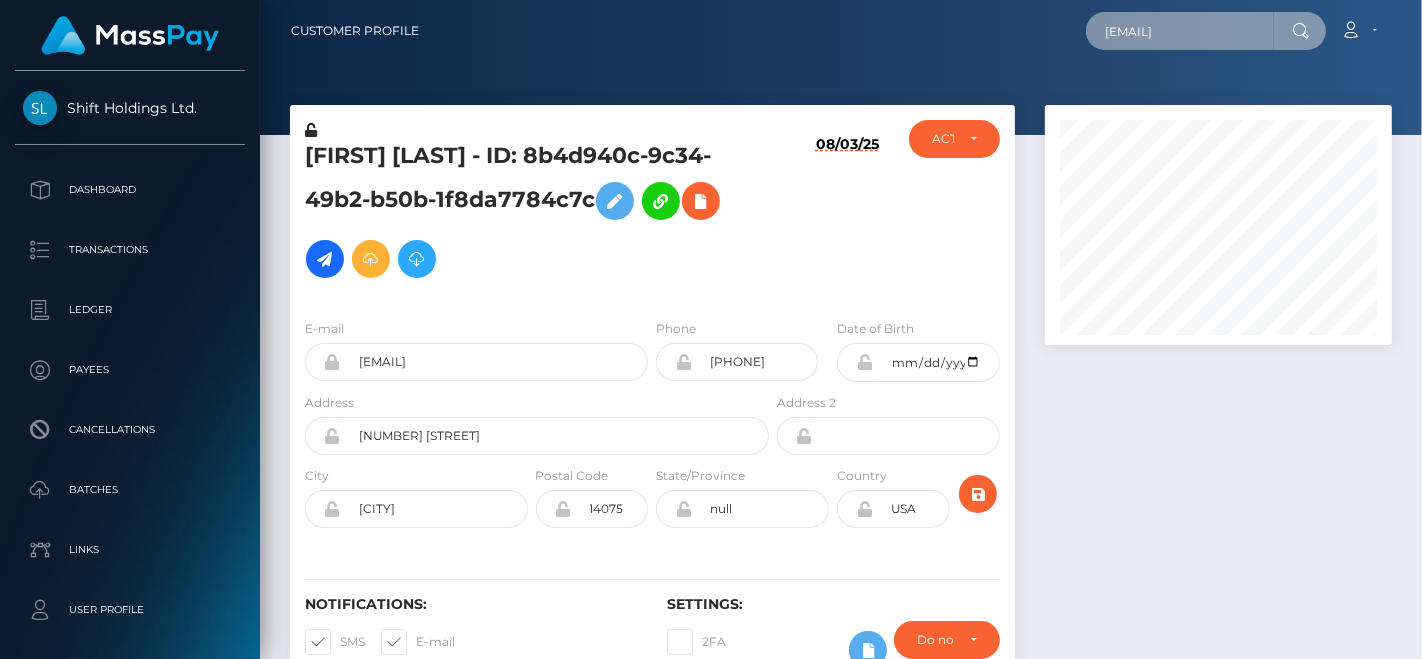 scroll, scrollTop: 0, scrollLeft: 15, axis: horizontal 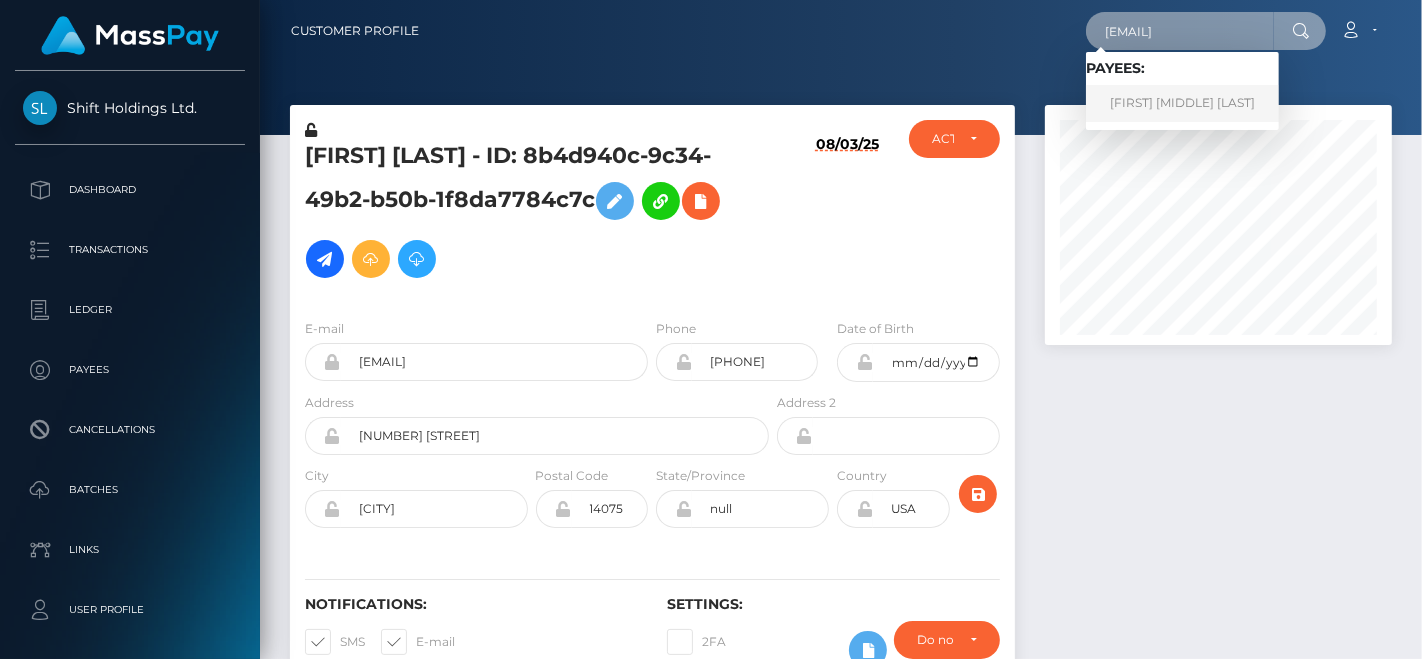 type on "goddessvanora@gmail.com" 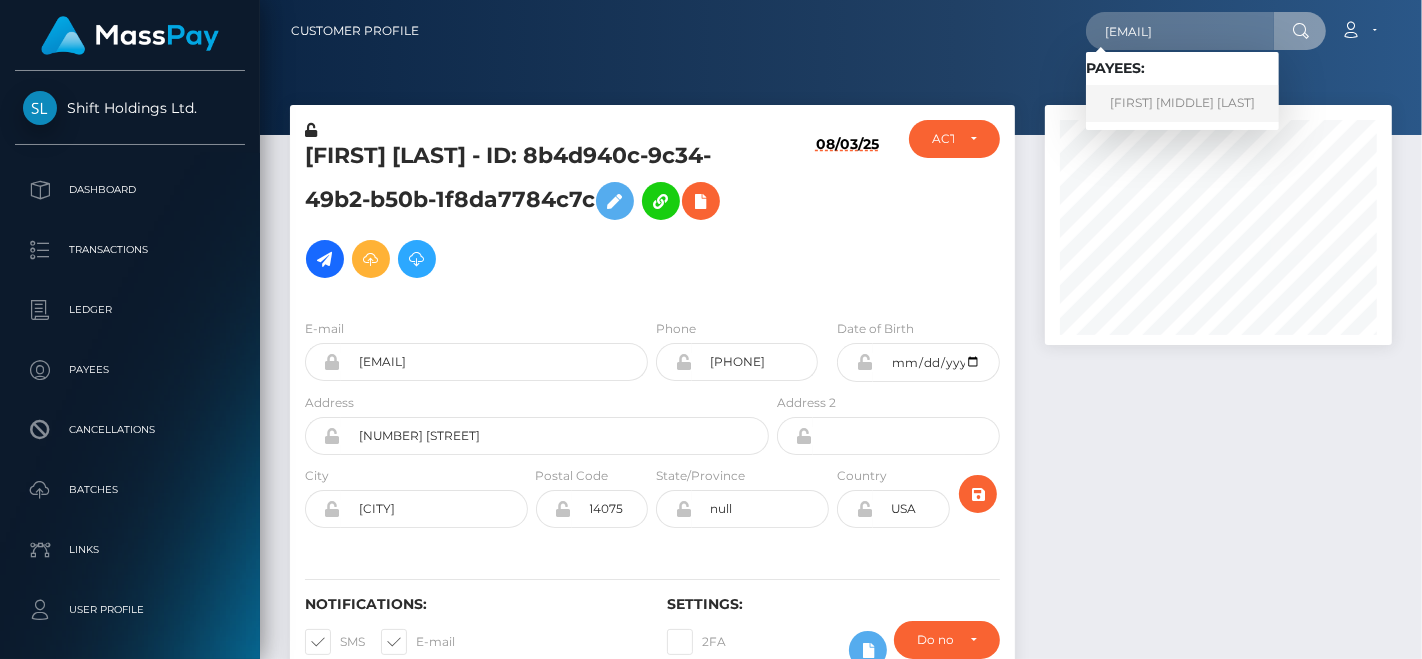 scroll, scrollTop: 0, scrollLeft: 0, axis: both 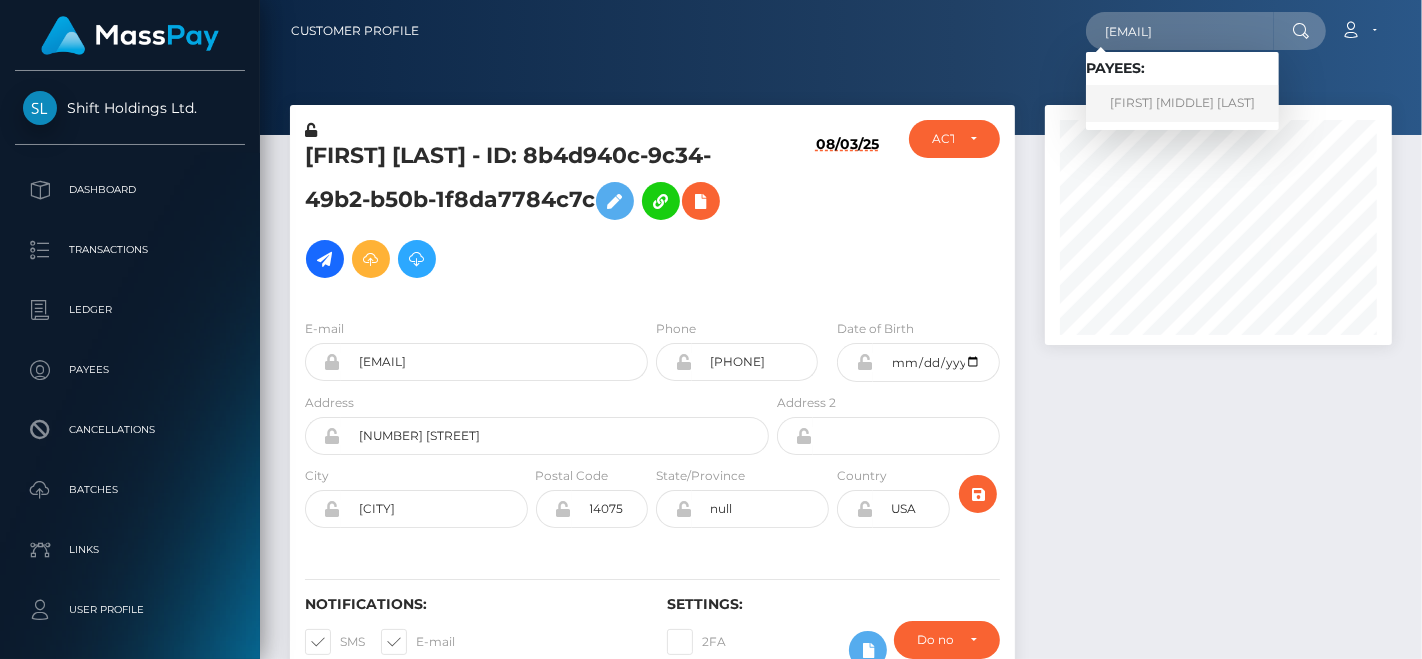 click on "DANIELA ALEJANDRA COLLATUPA AYALA" at bounding box center (1182, 103) 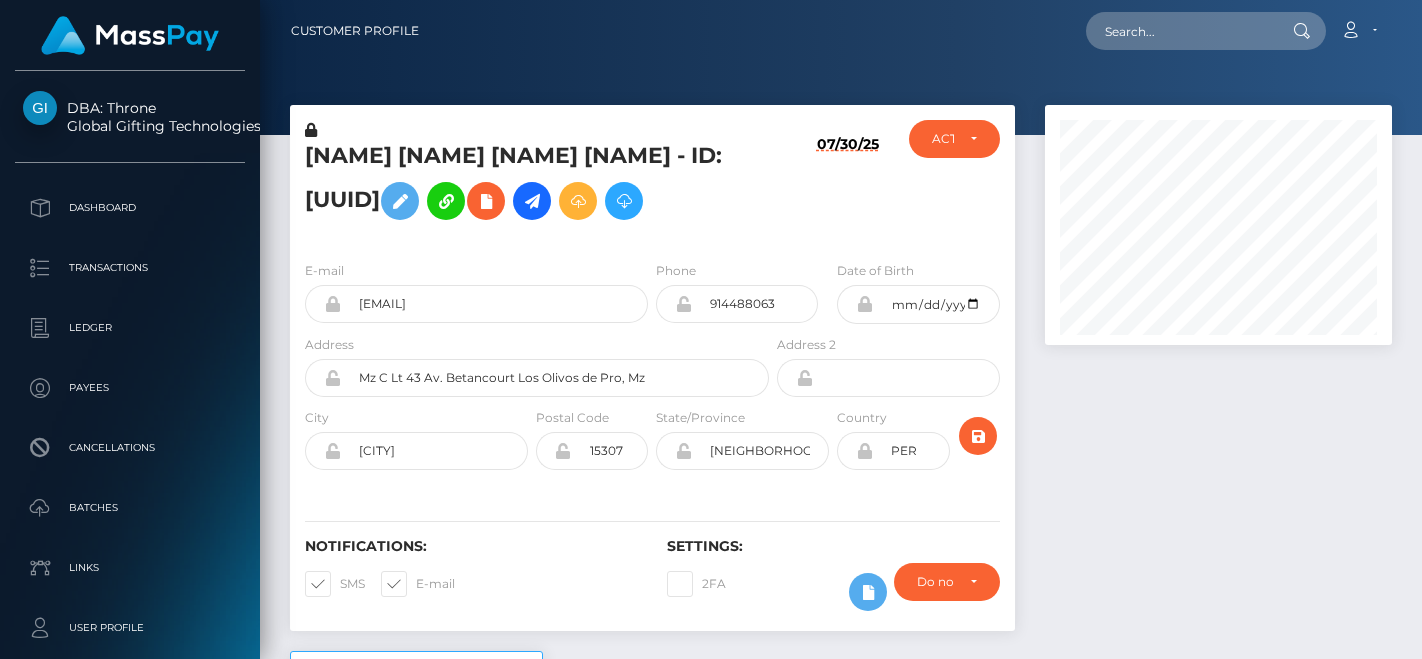 scroll, scrollTop: 0, scrollLeft: 0, axis: both 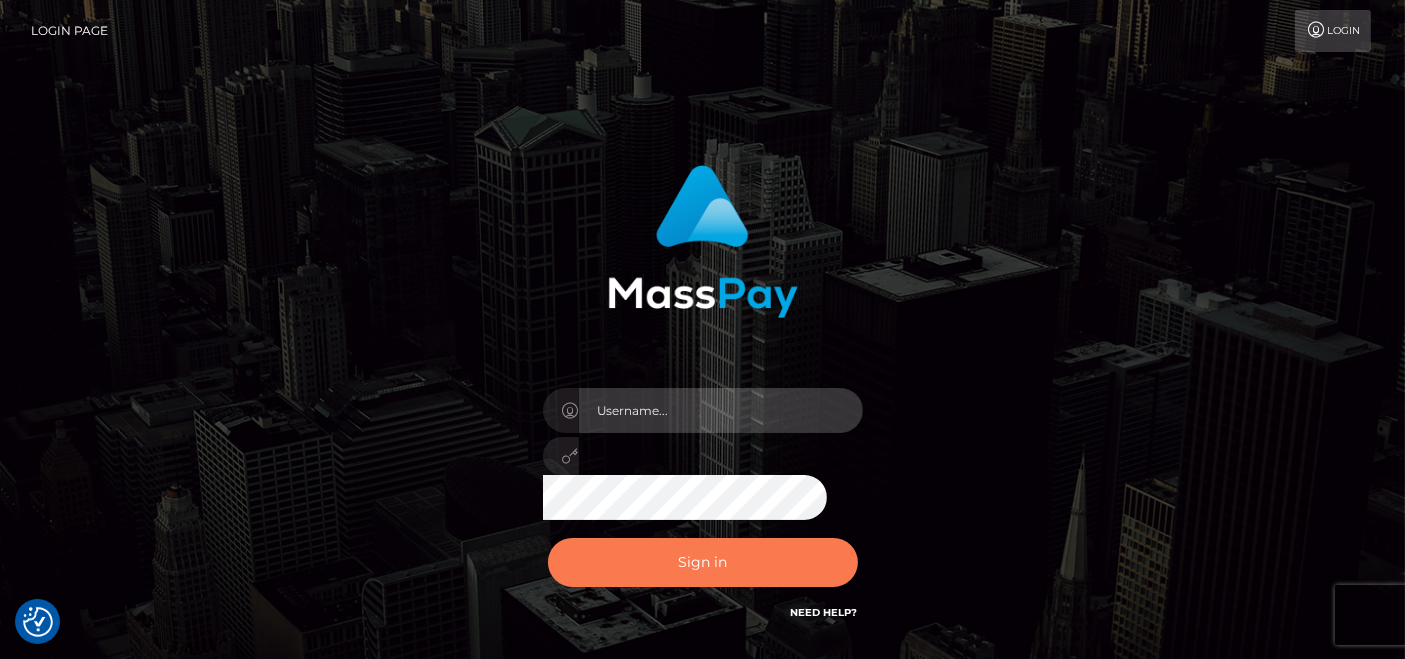 type on "pk.es" 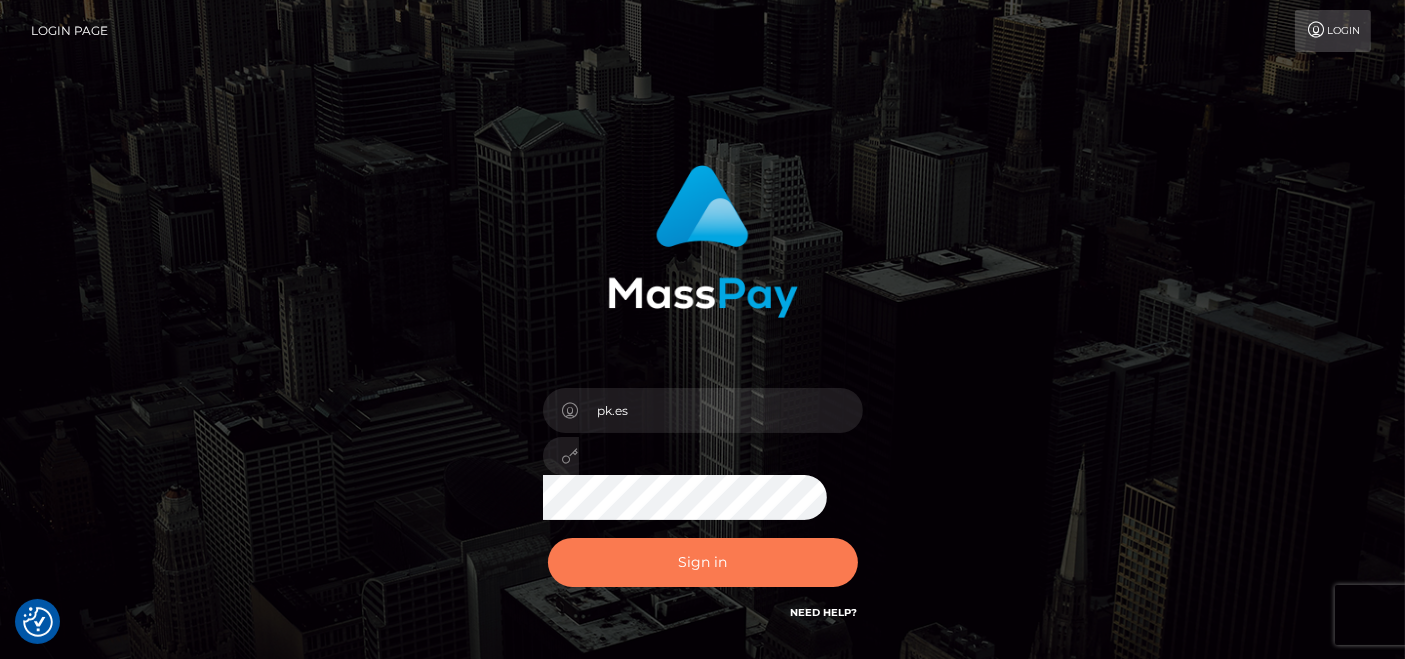 click on "Sign in" at bounding box center (703, 562) 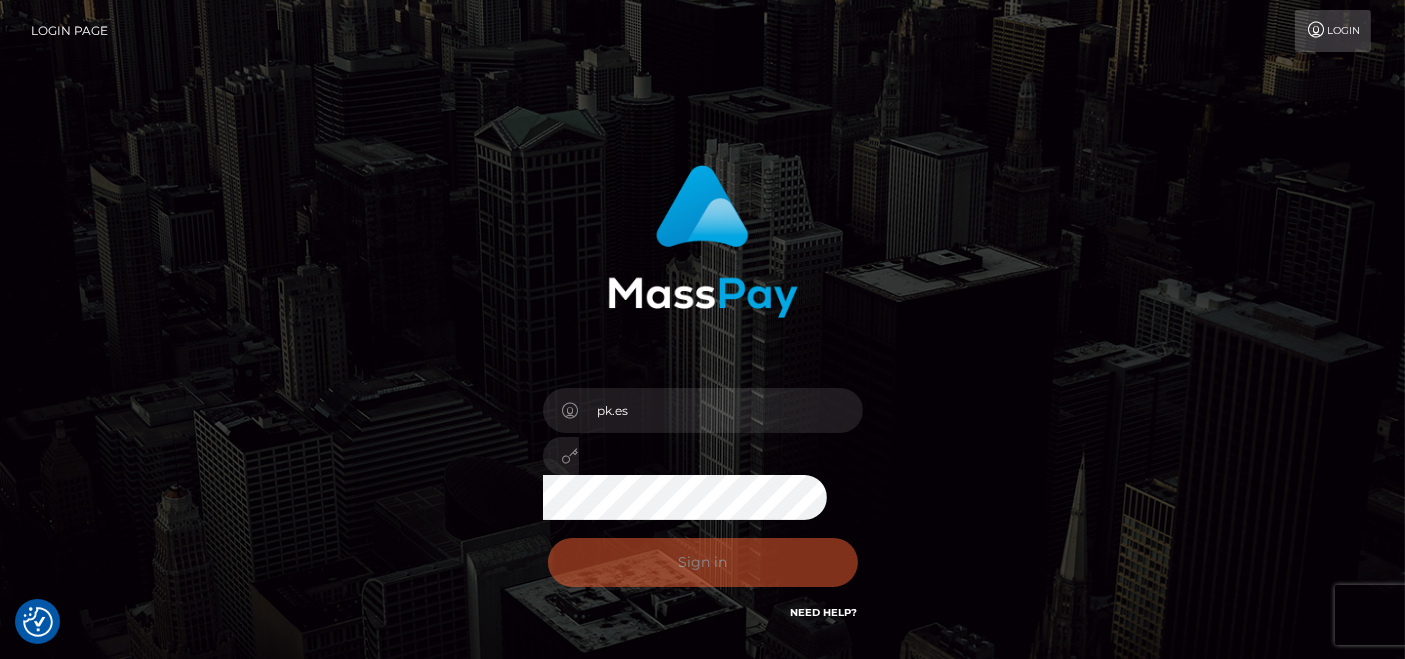click on "Sign in
Need
Help?" at bounding box center [703, 570] 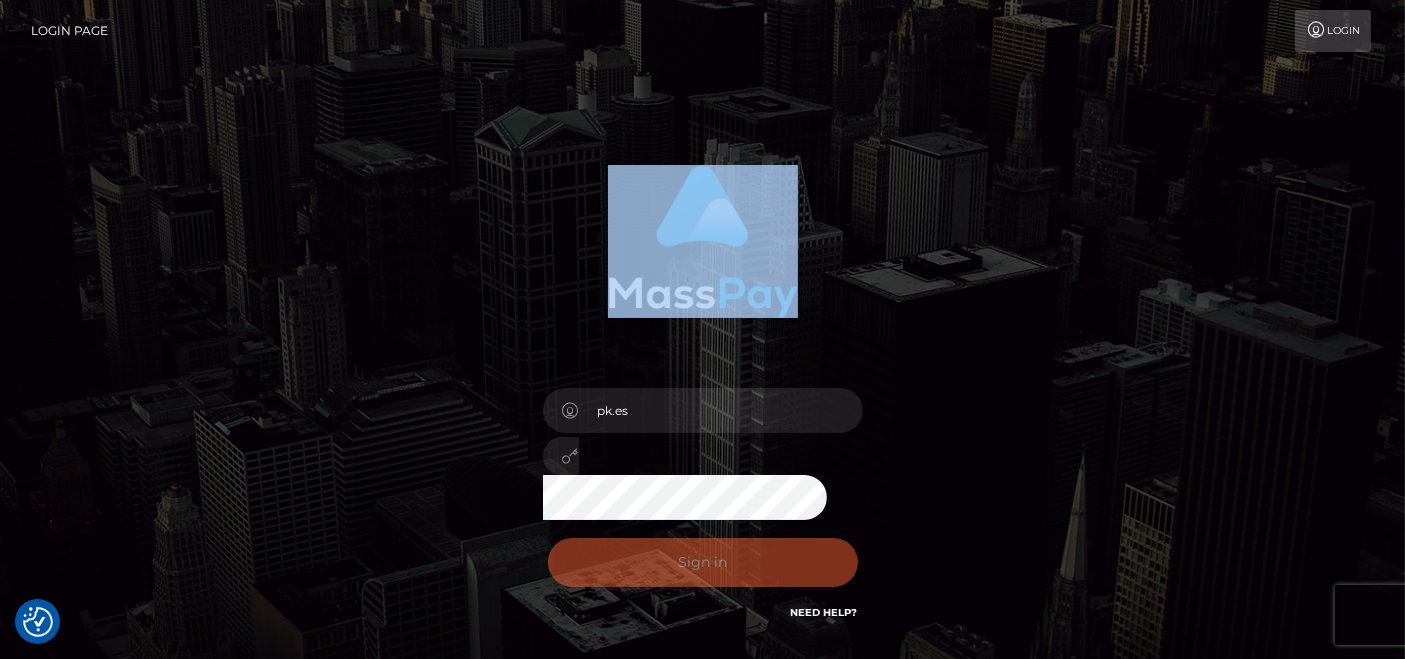 click on "pk.es
Sign in" at bounding box center [703, 404] 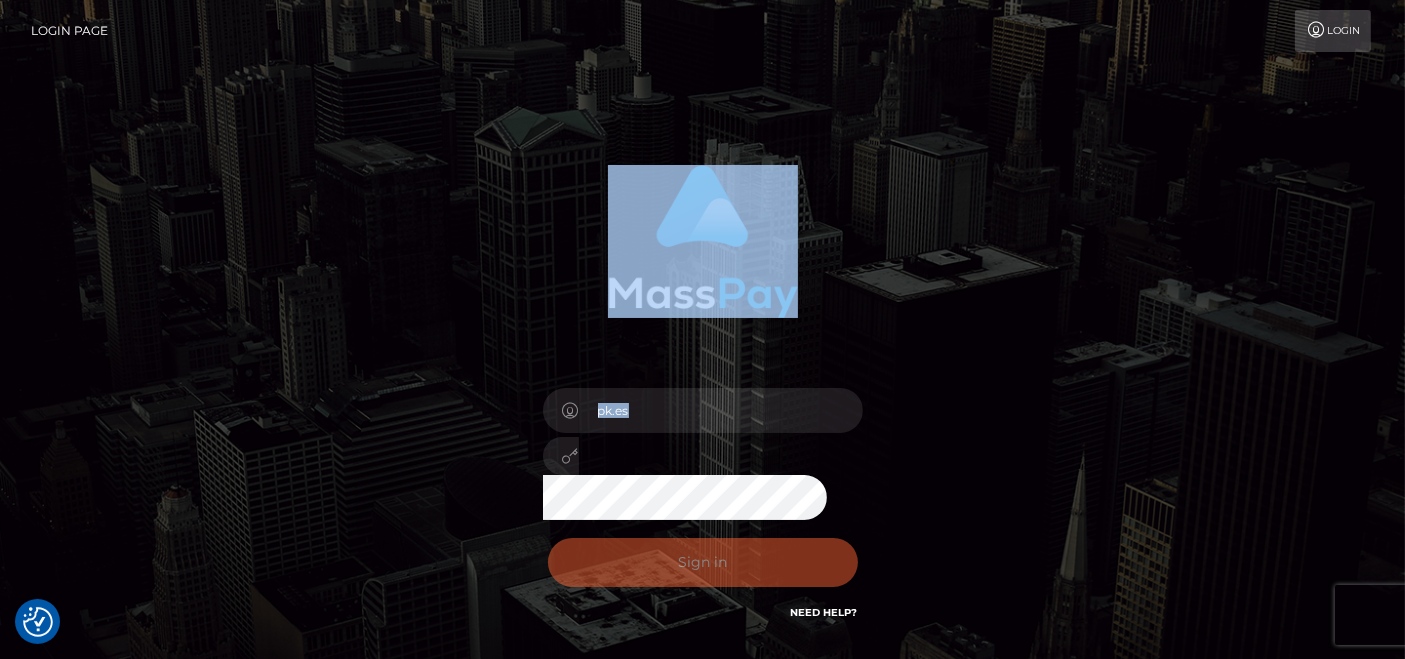 drag, startPoint x: 357, startPoint y: 280, endPoint x: 627, endPoint y: 375, distance: 286.22543 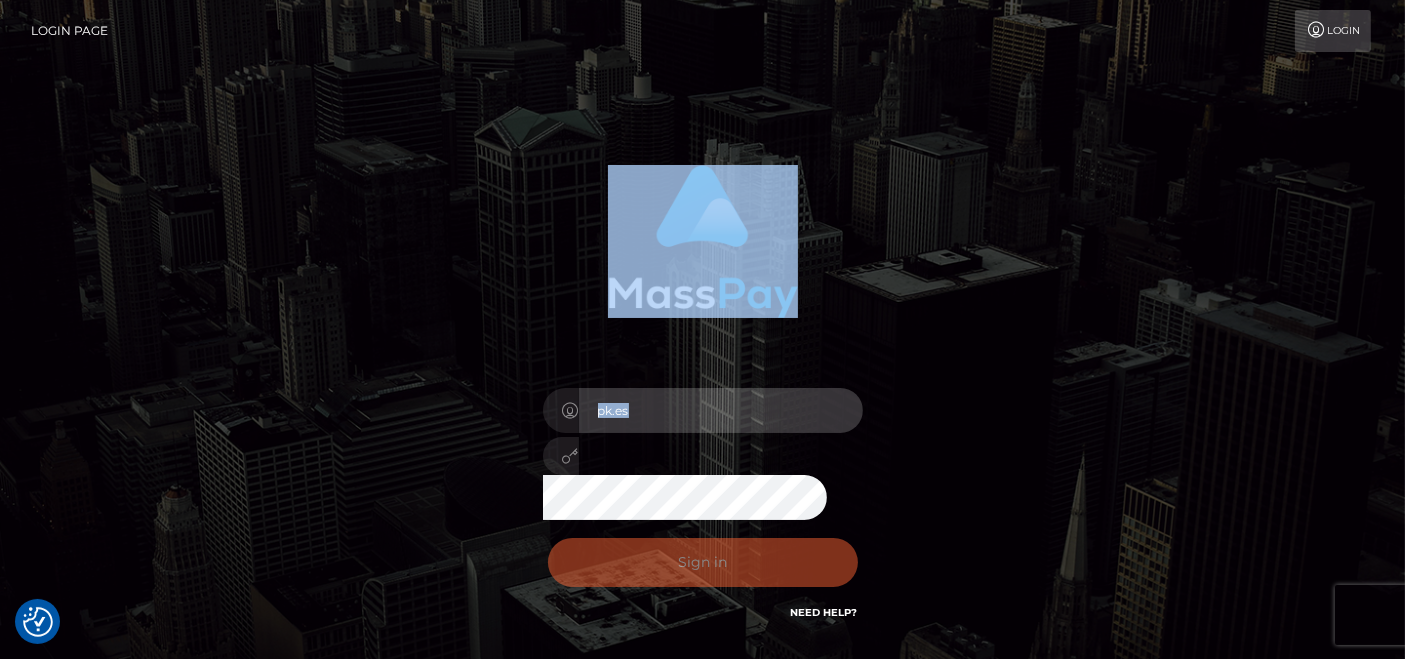 click on "pk.es" at bounding box center (721, 410) 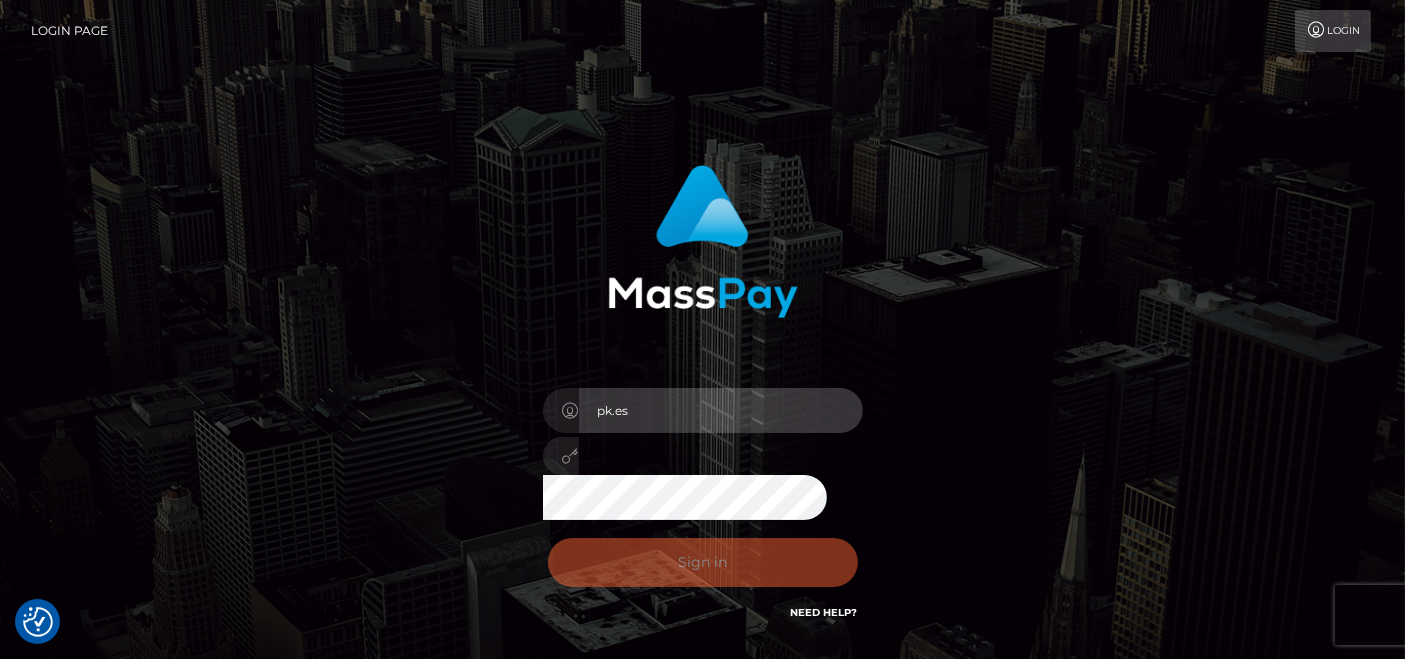 click on "pk.es" at bounding box center [721, 410] 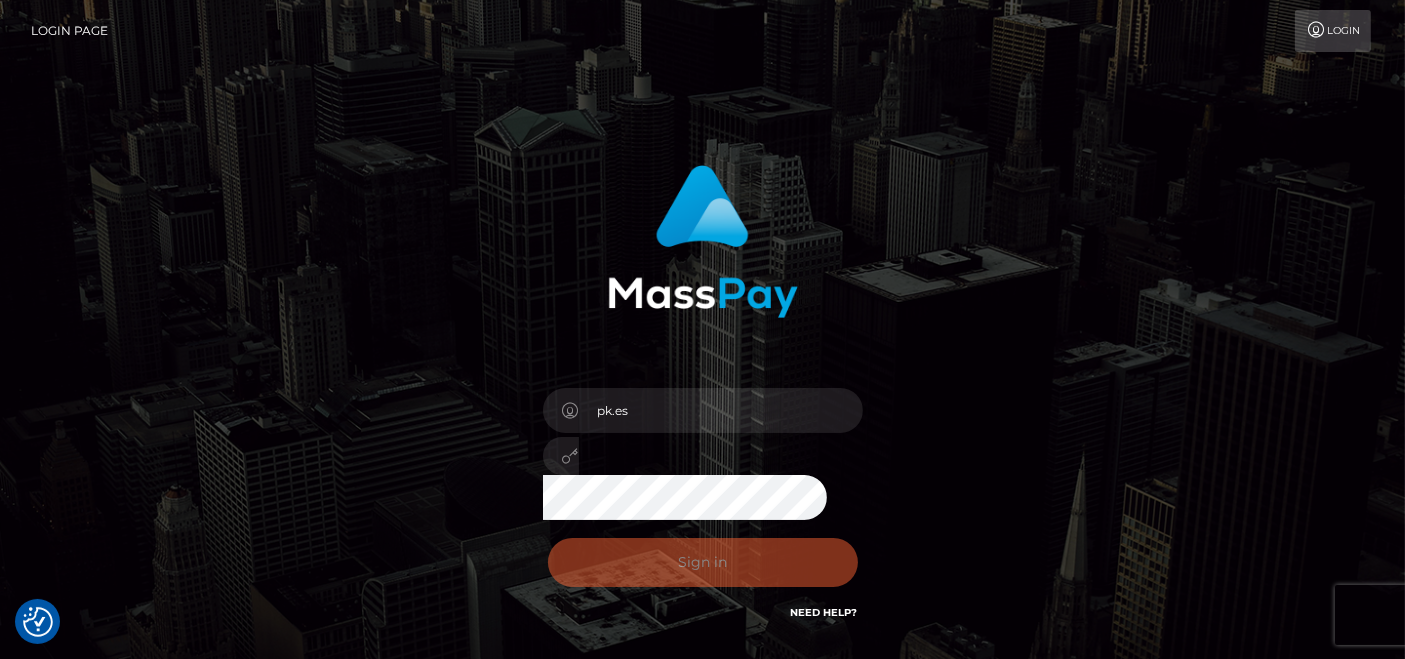 click on "Sign in
Need
Help?" at bounding box center (703, 570) 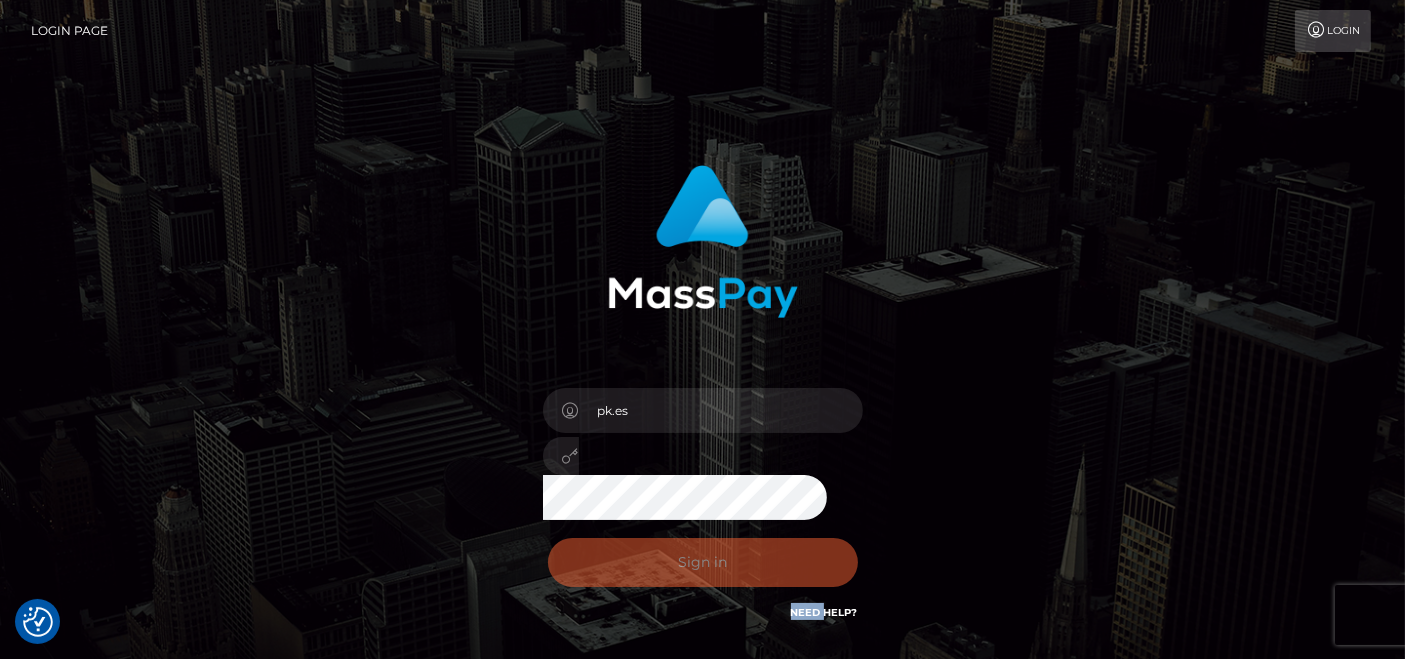 click on "Sign in
Need
Help?" at bounding box center (703, 570) 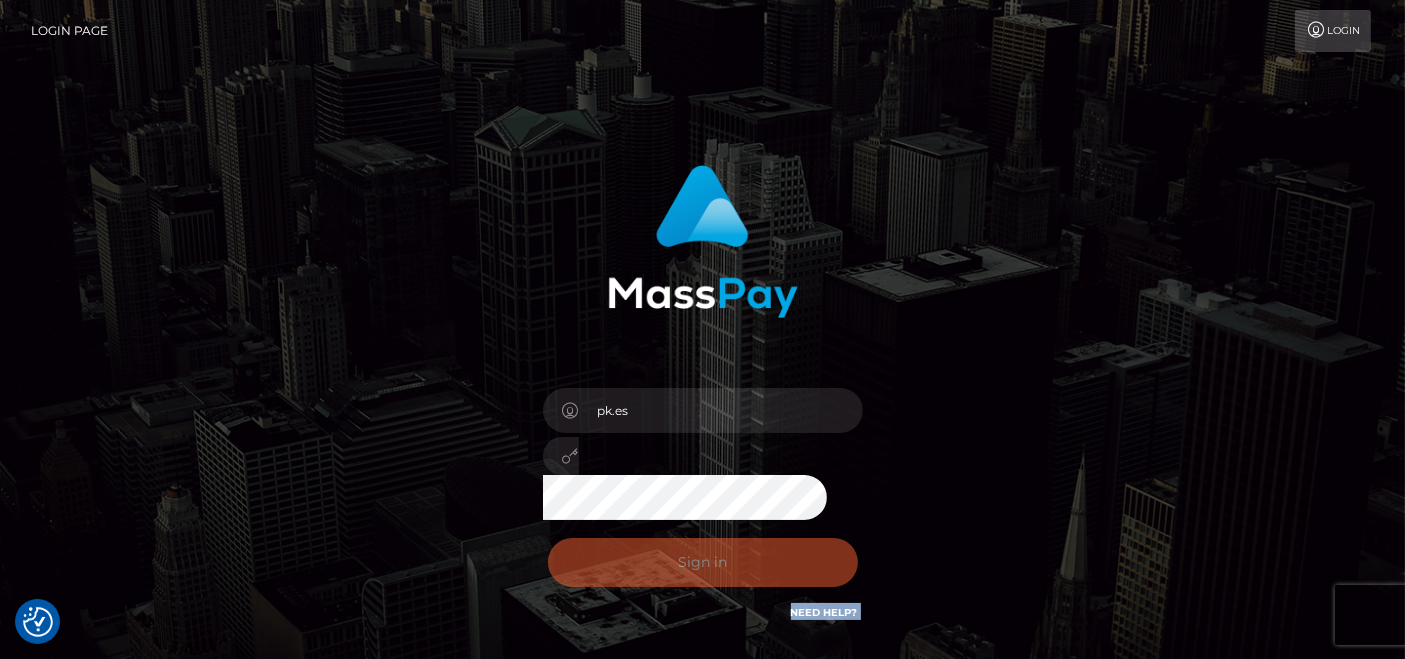 click on "Sign in
Need
Help?" at bounding box center [703, 570] 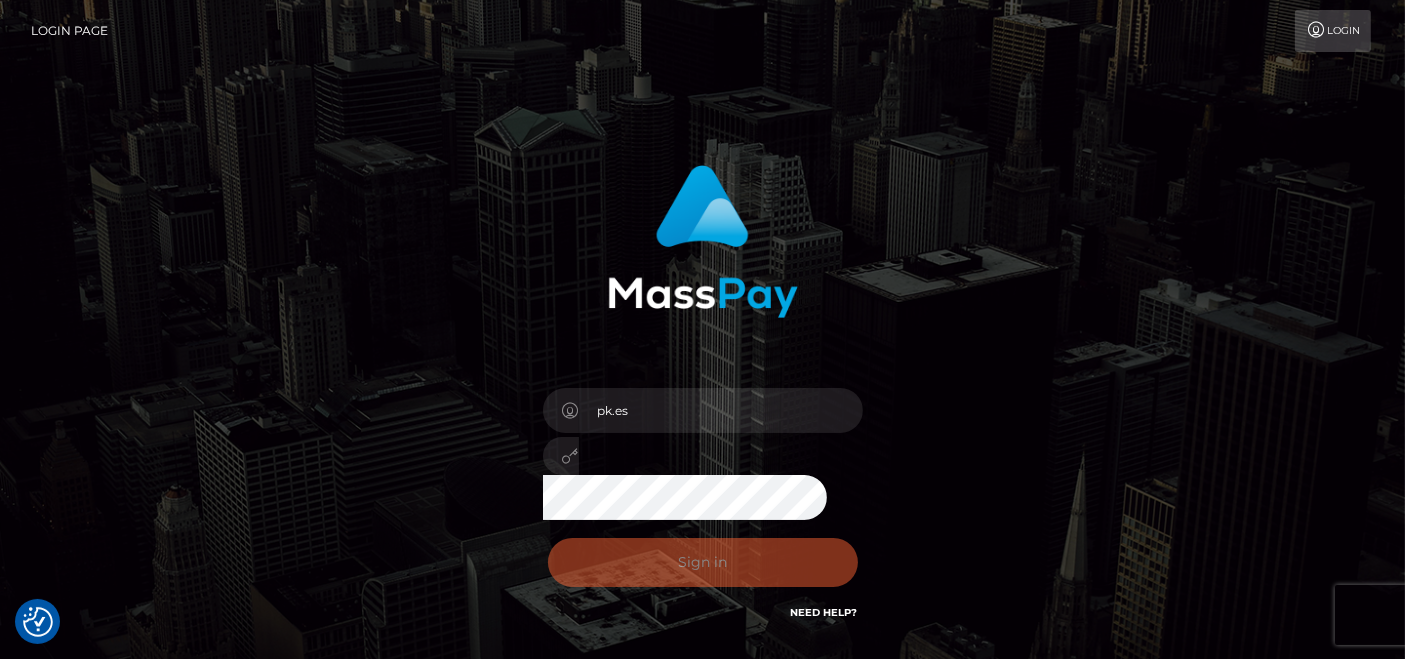 click at bounding box center (702, 234) 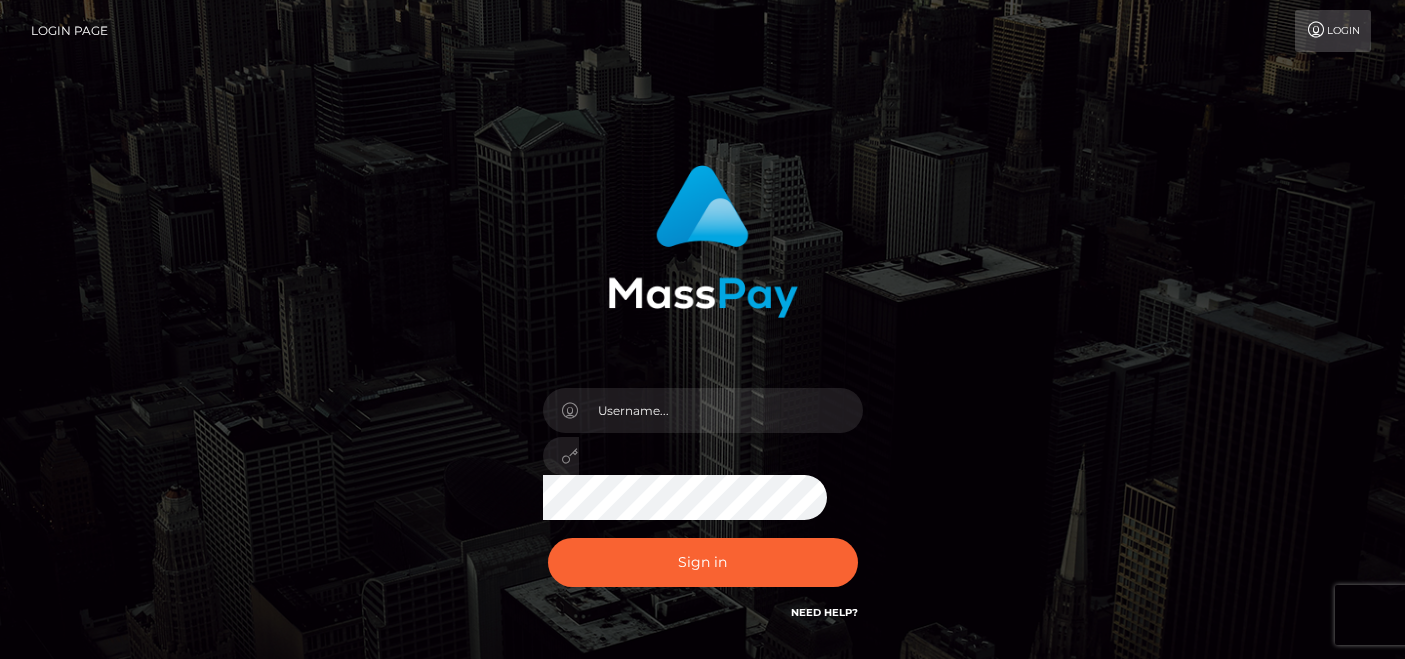 scroll, scrollTop: 0, scrollLeft: 0, axis: both 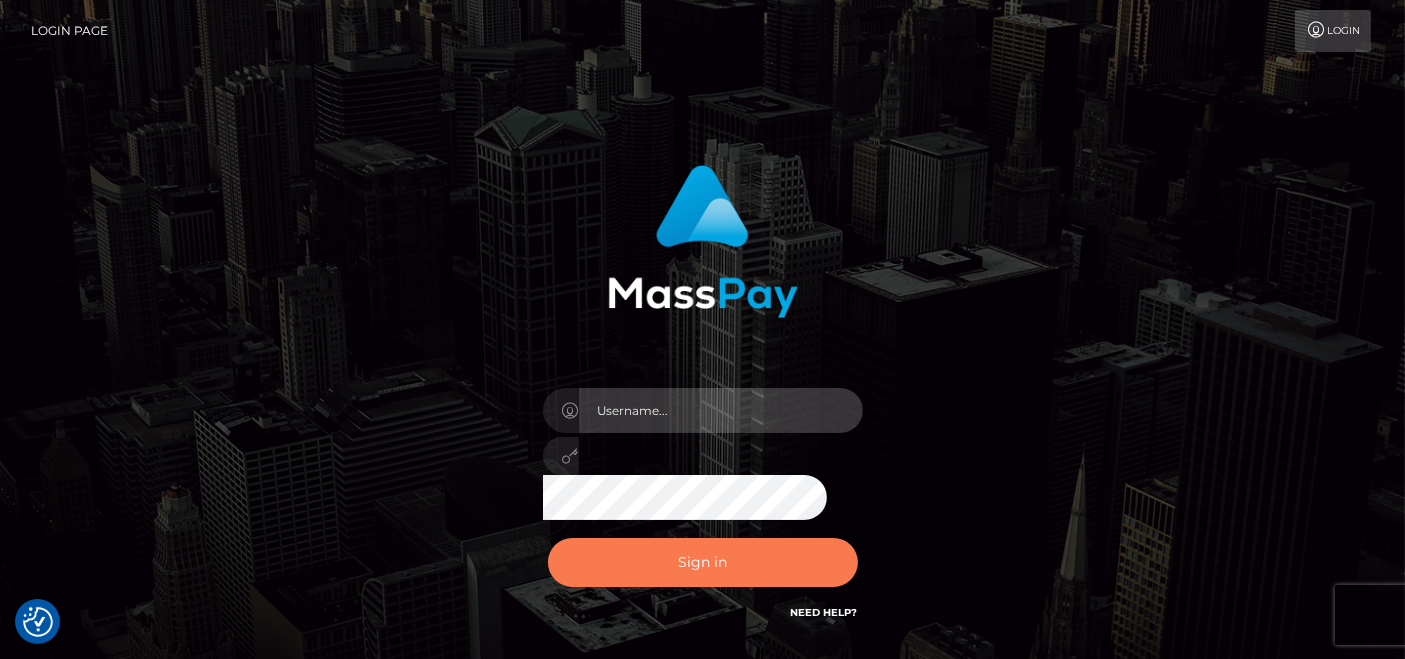 type on "pk.es" 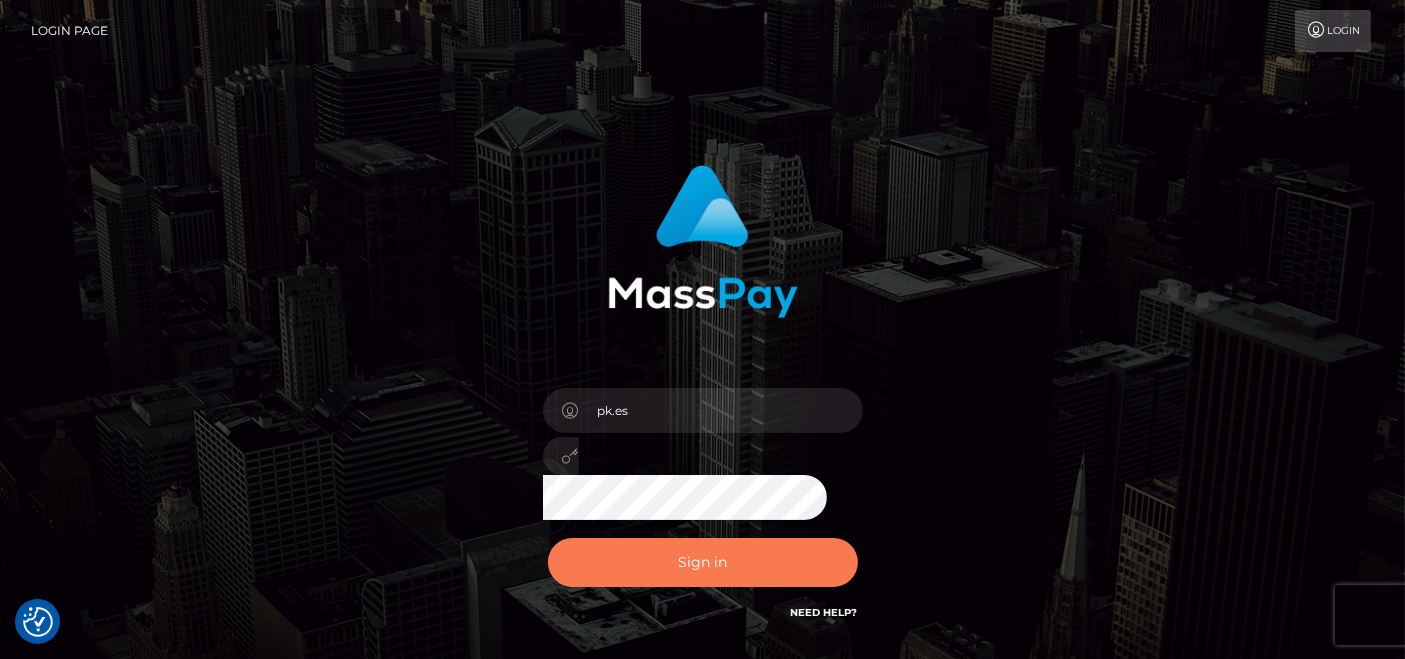 click on "Sign in" at bounding box center [703, 562] 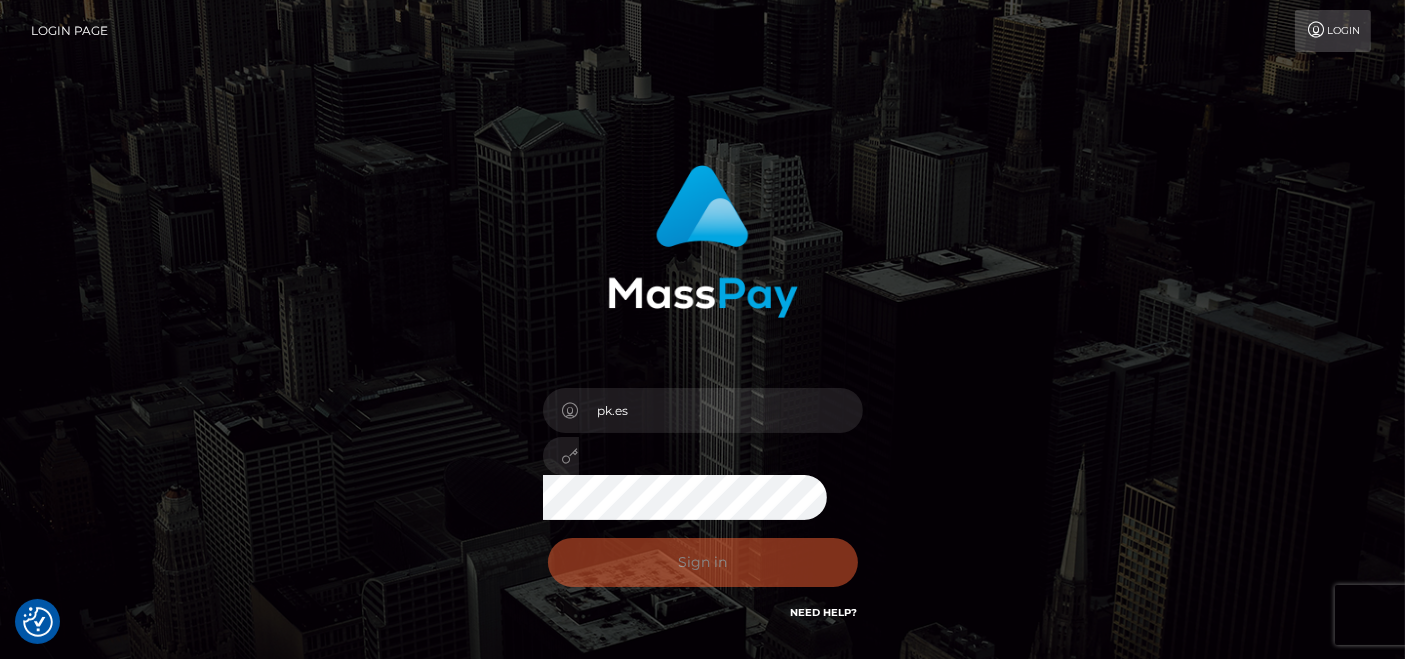 click on "Sign in
Need
Help?" at bounding box center (703, 570) 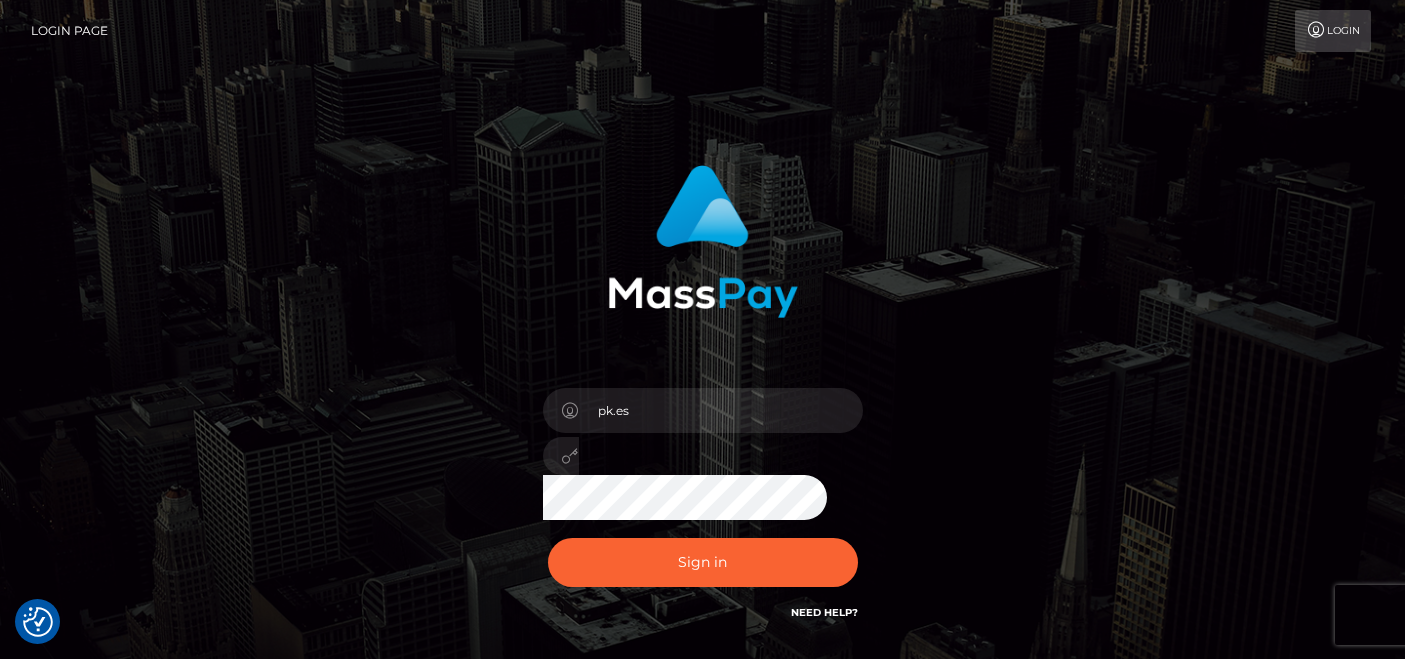 scroll, scrollTop: 0, scrollLeft: 0, axis: both 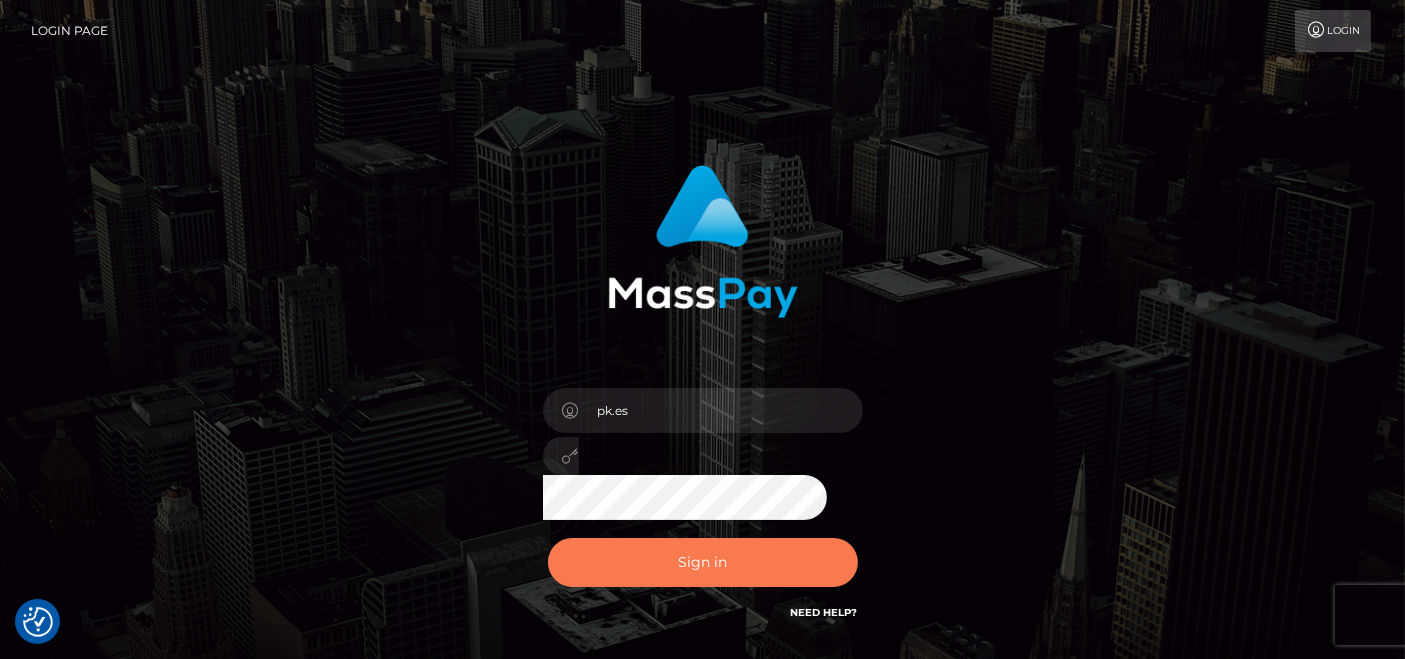 click on "Sign in" at bounding box center [703, 562] 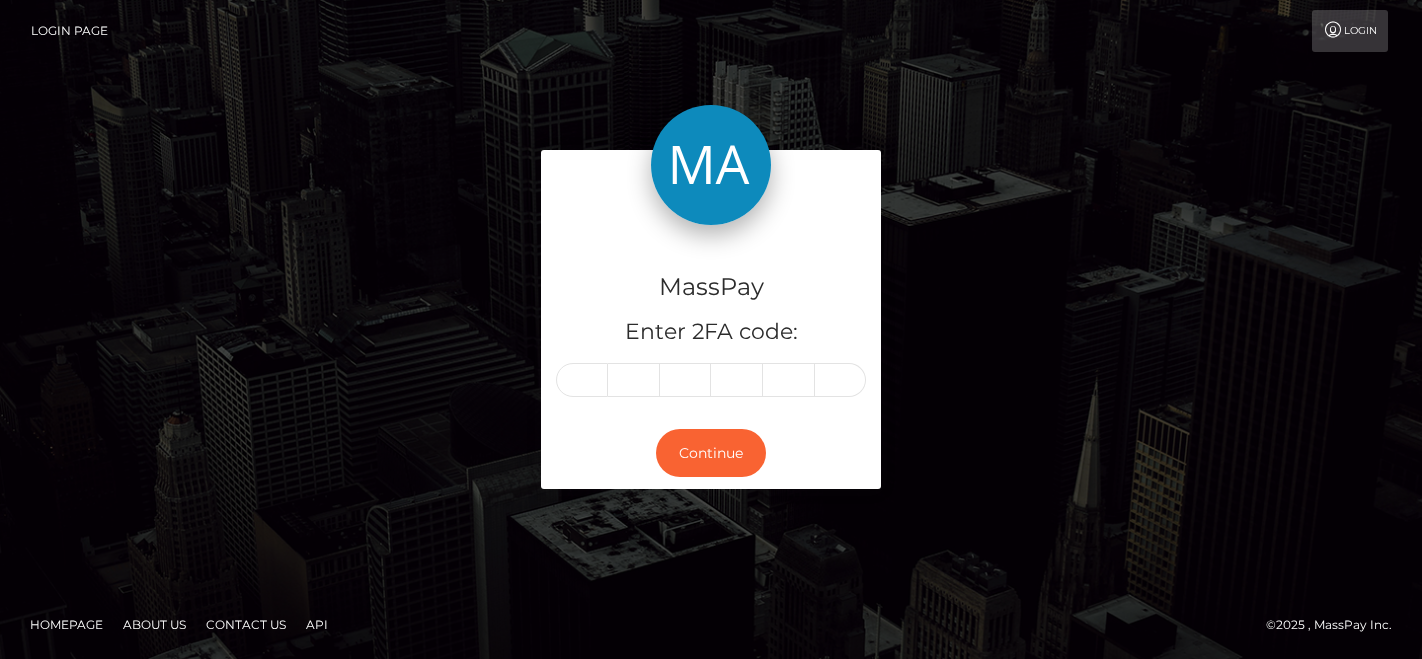 scroll, scrollTop: 0, scrollLeft: 0, axis: both 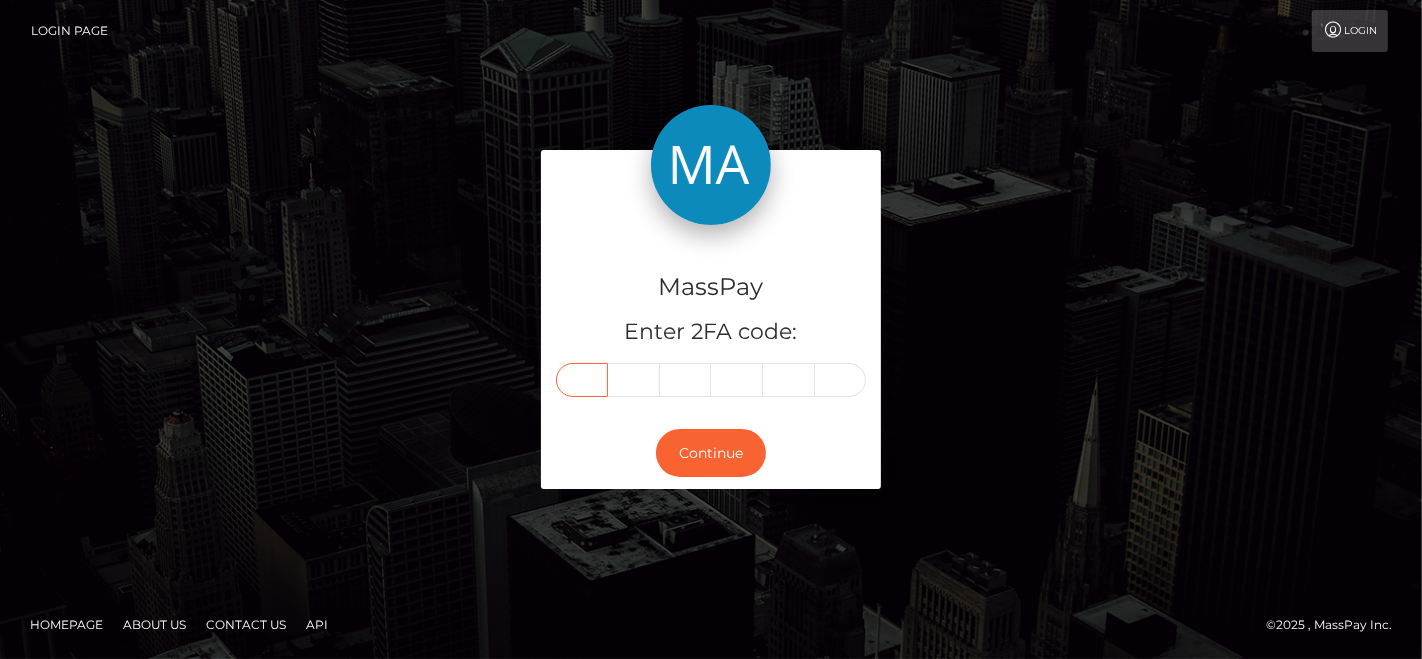 click at bounding box center [582, 380] 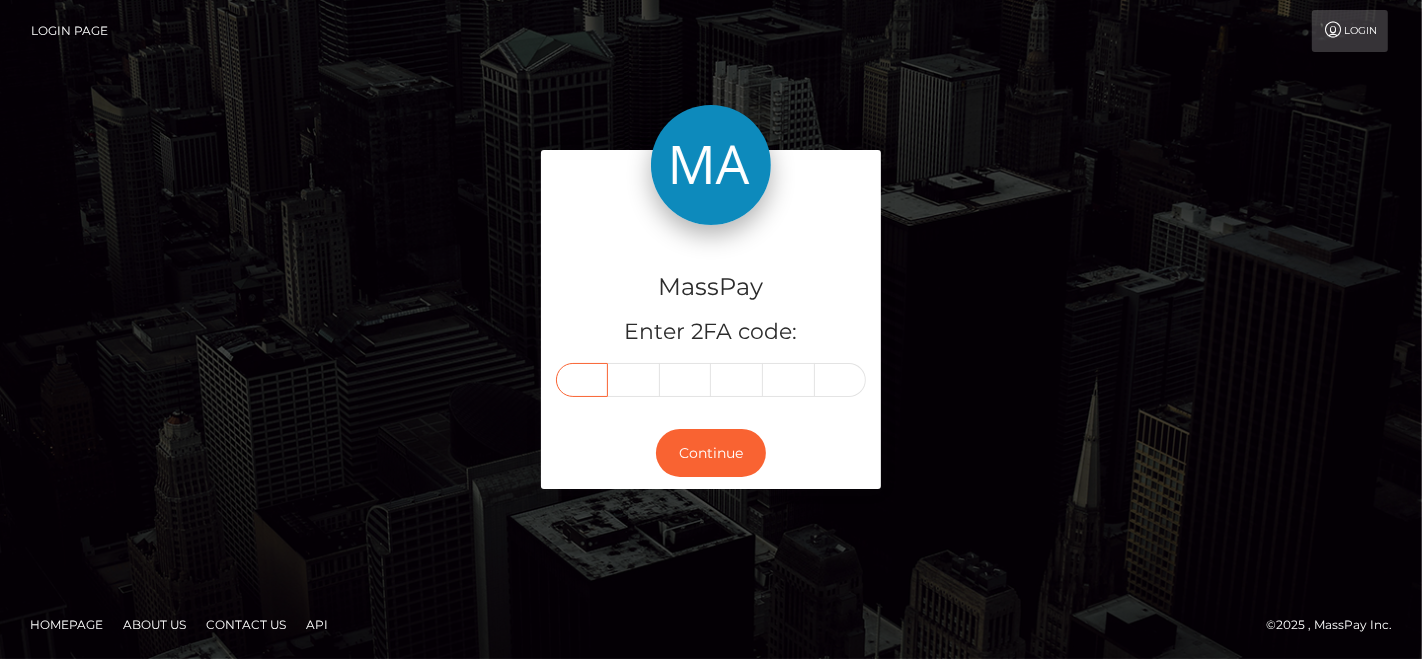 paste on "5" 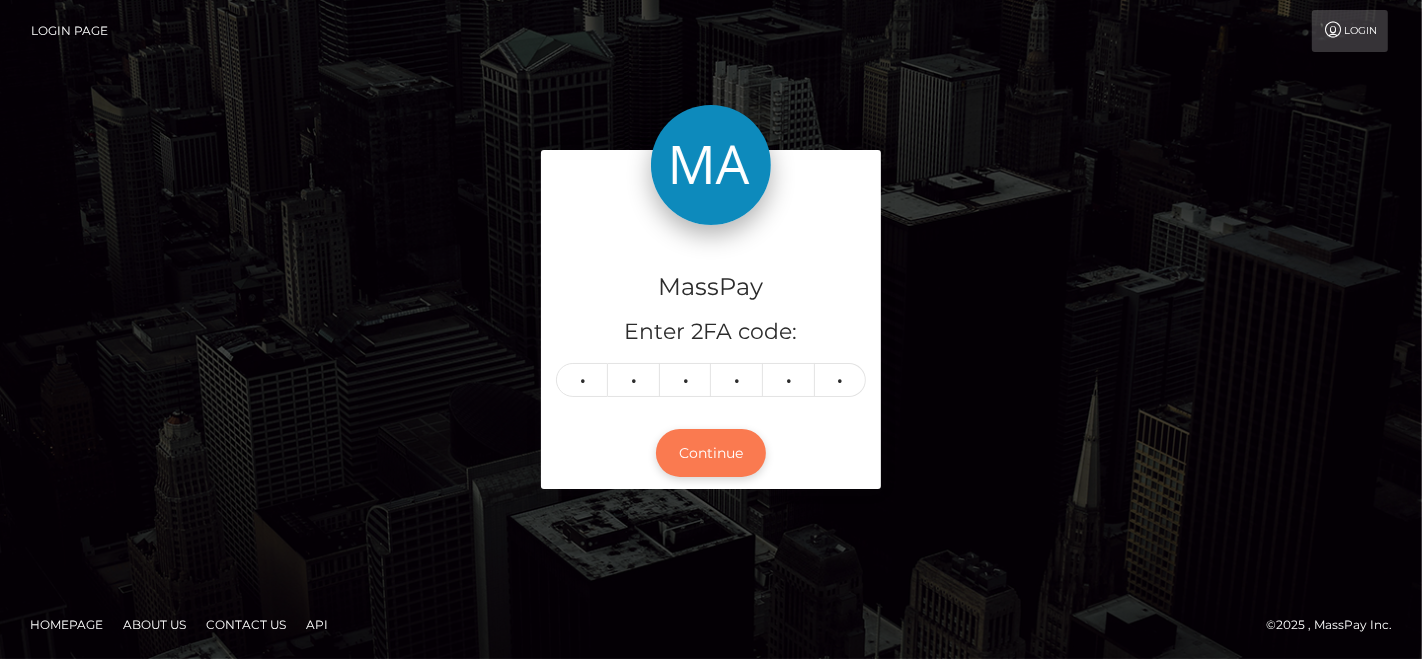 click on "Continue" at bounding box center [711, 453] 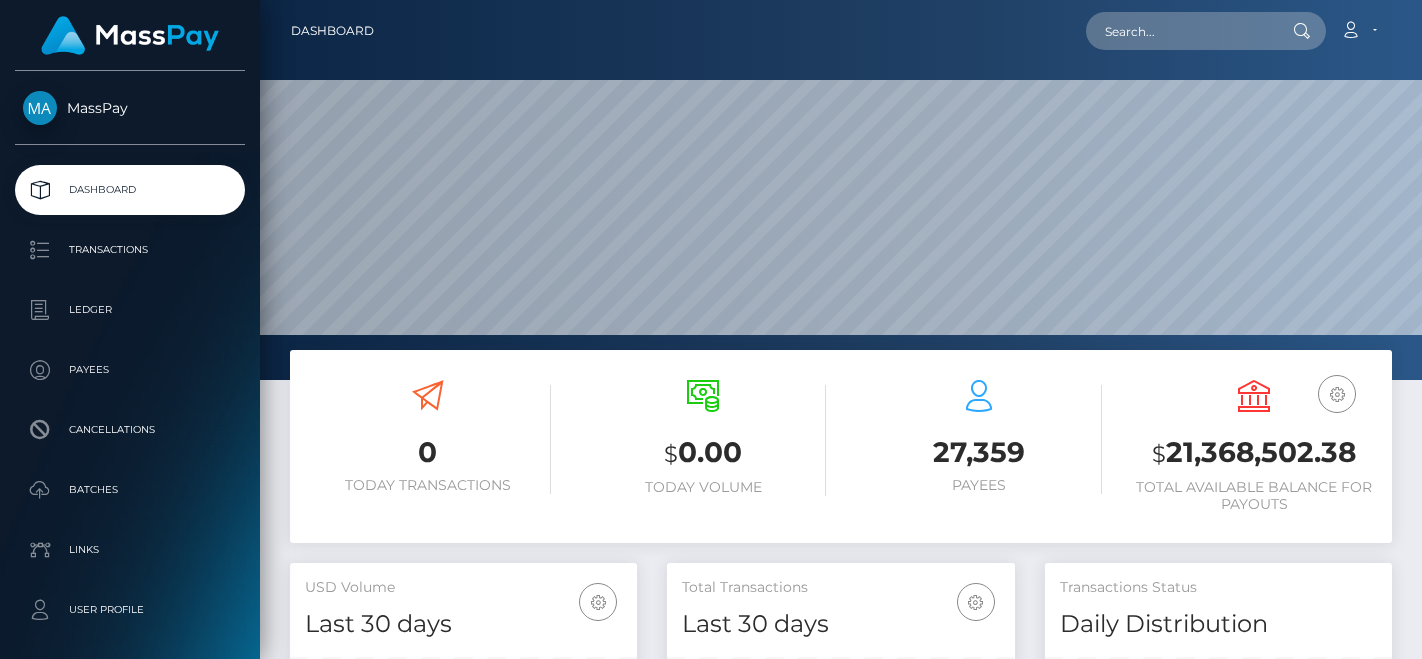 scroll, scrollTop: 0, scrollLeft: 0, axis: both 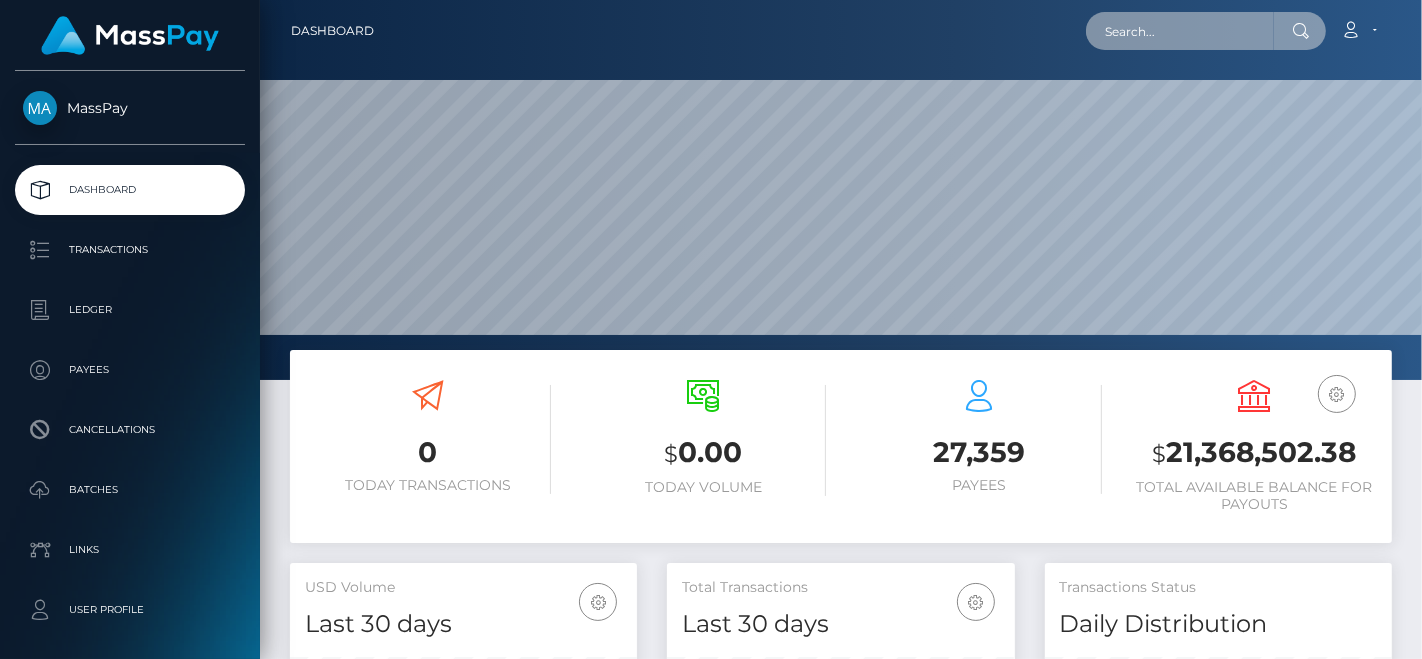 click at bounding box center (1180, 31) 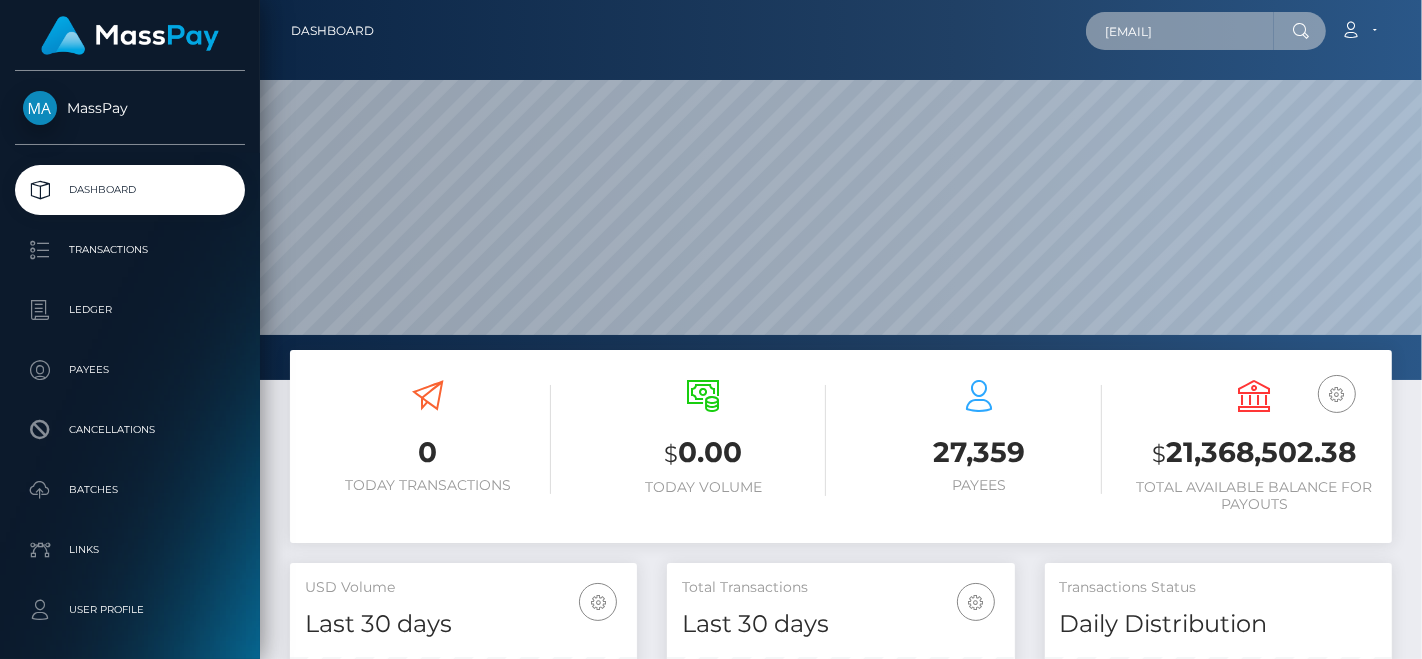 type on "[EMAIL]" 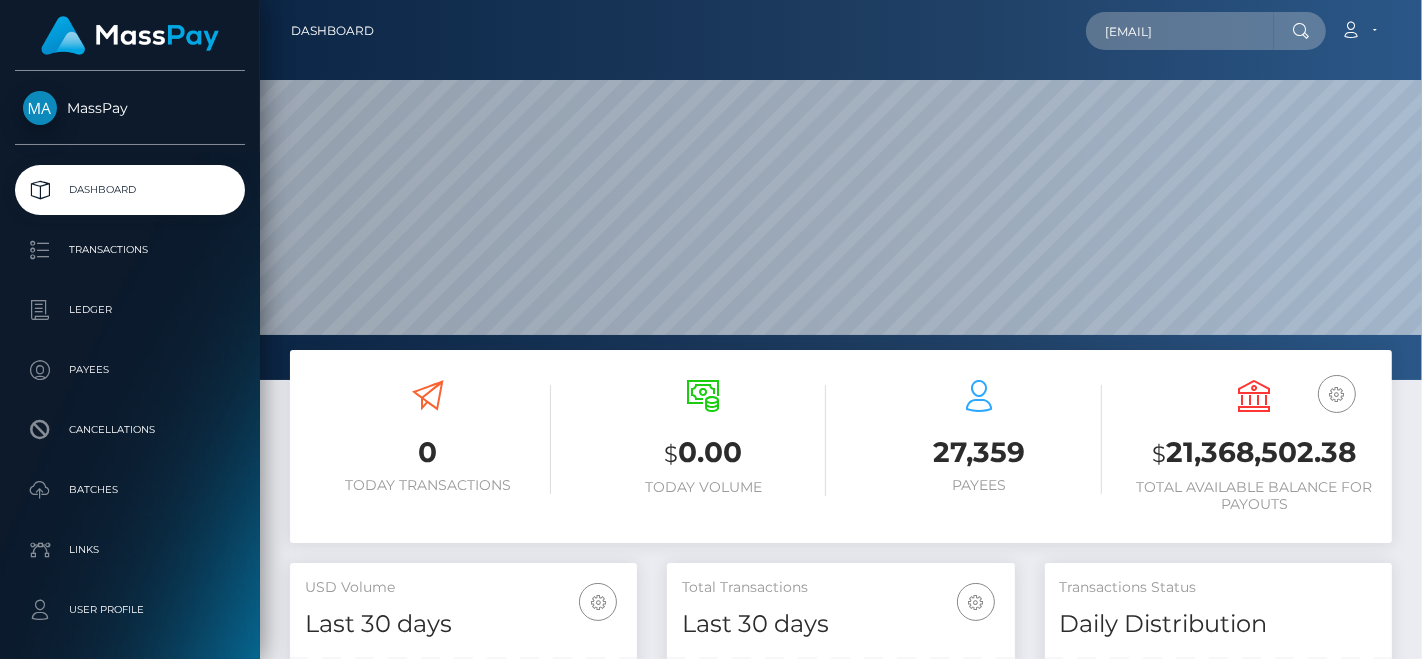 click at bounding box center (1301, 31) 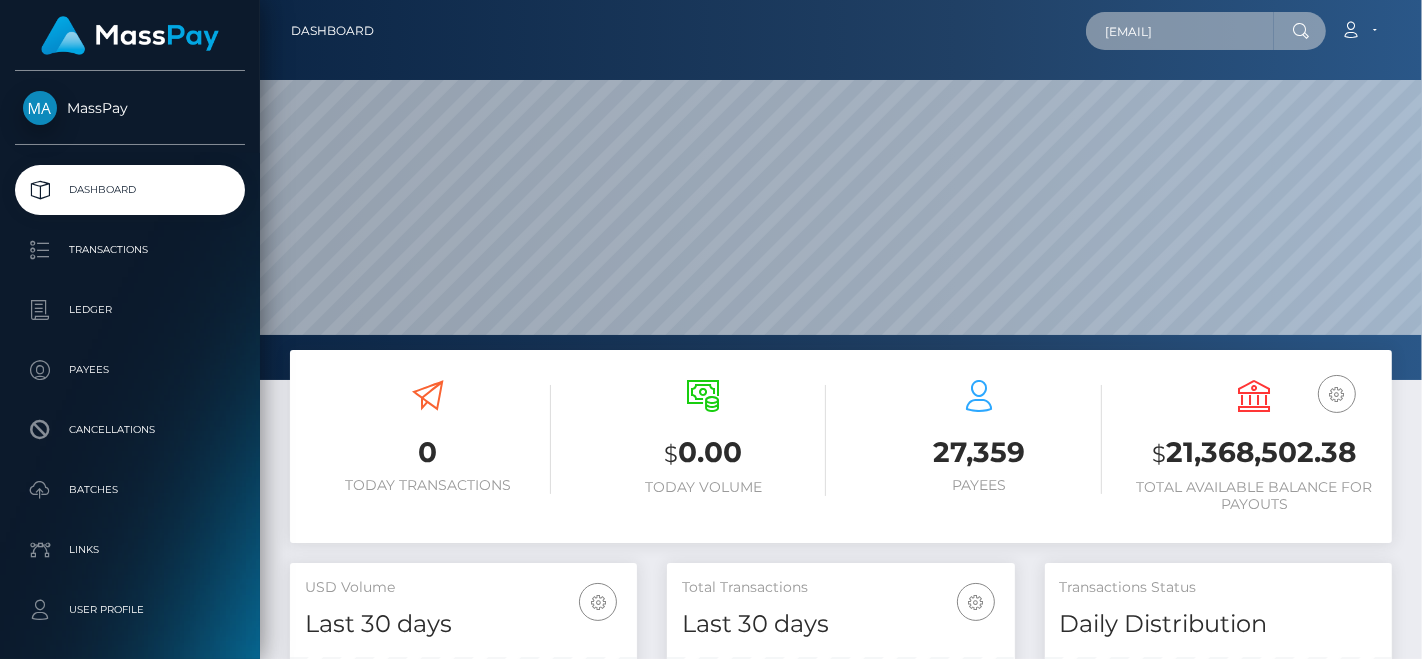 click on "[EMAIL]" at bounding box center (1180, 31) 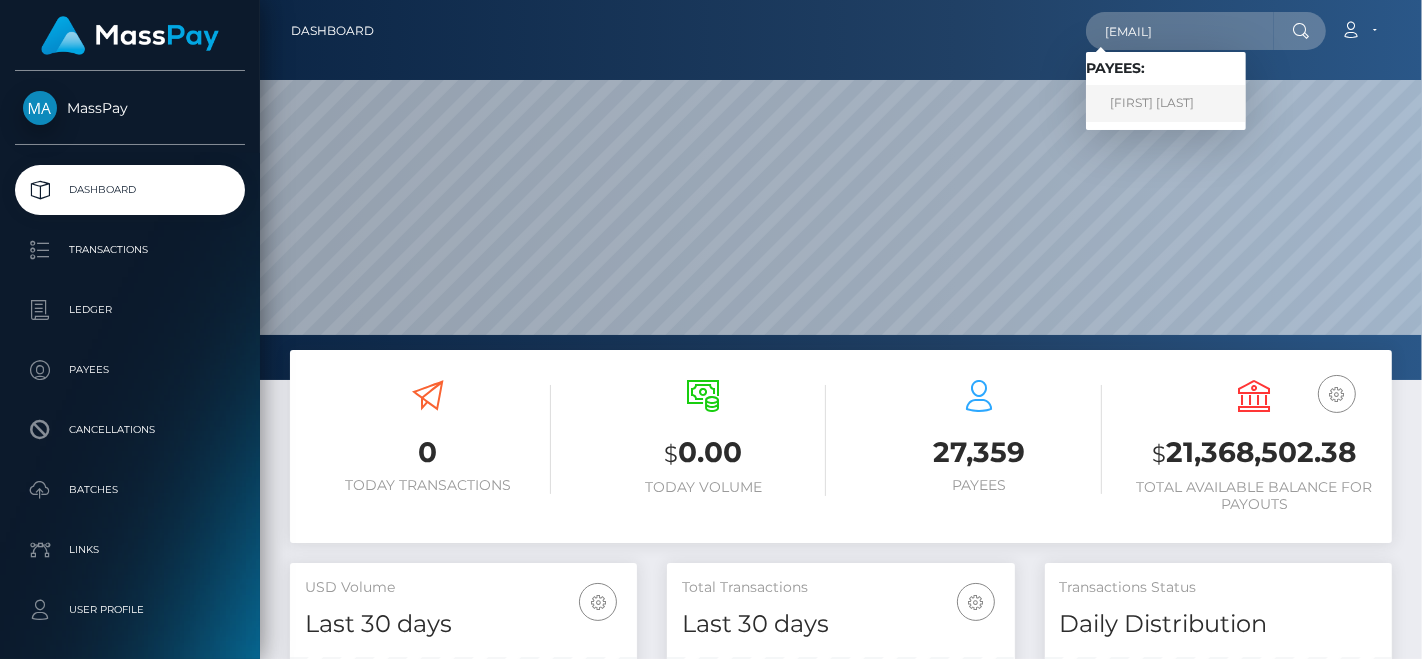 click on "[FIRST] [LAST]" at bounding box center [1166, 103] 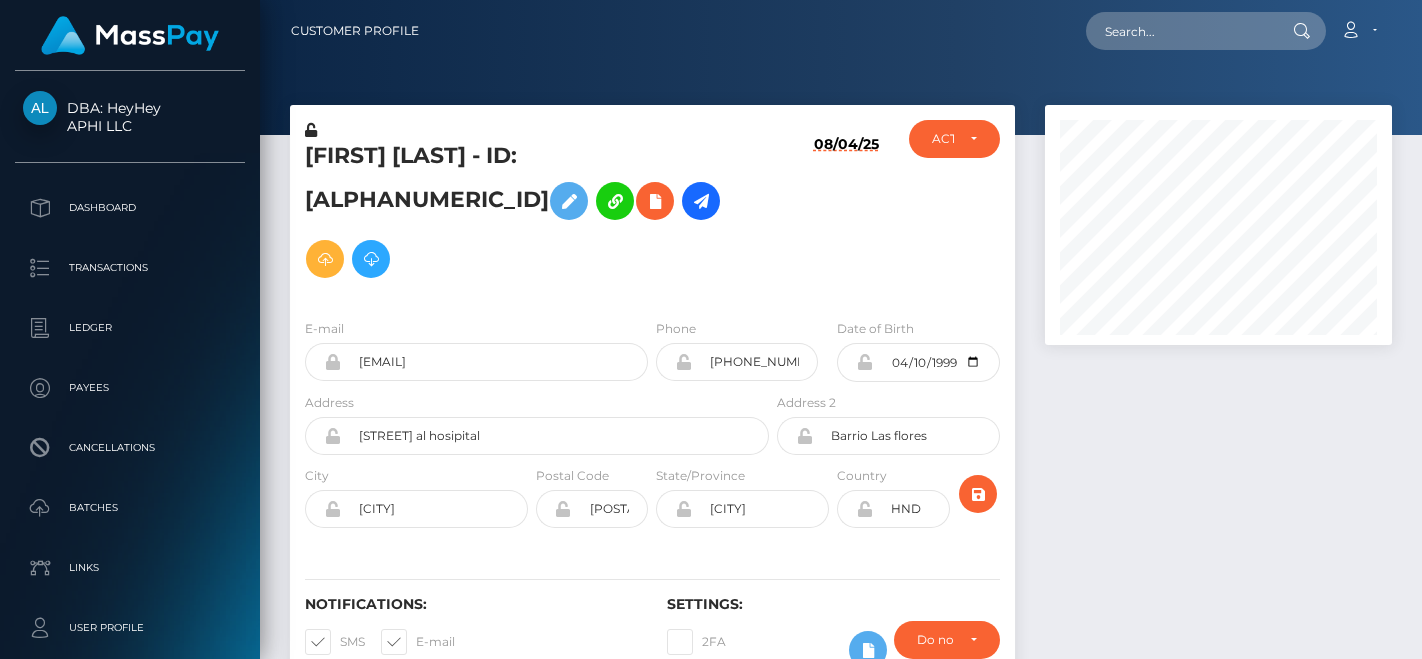 scroll, scrollTop: 0, scrollLeft: 0, axis: both 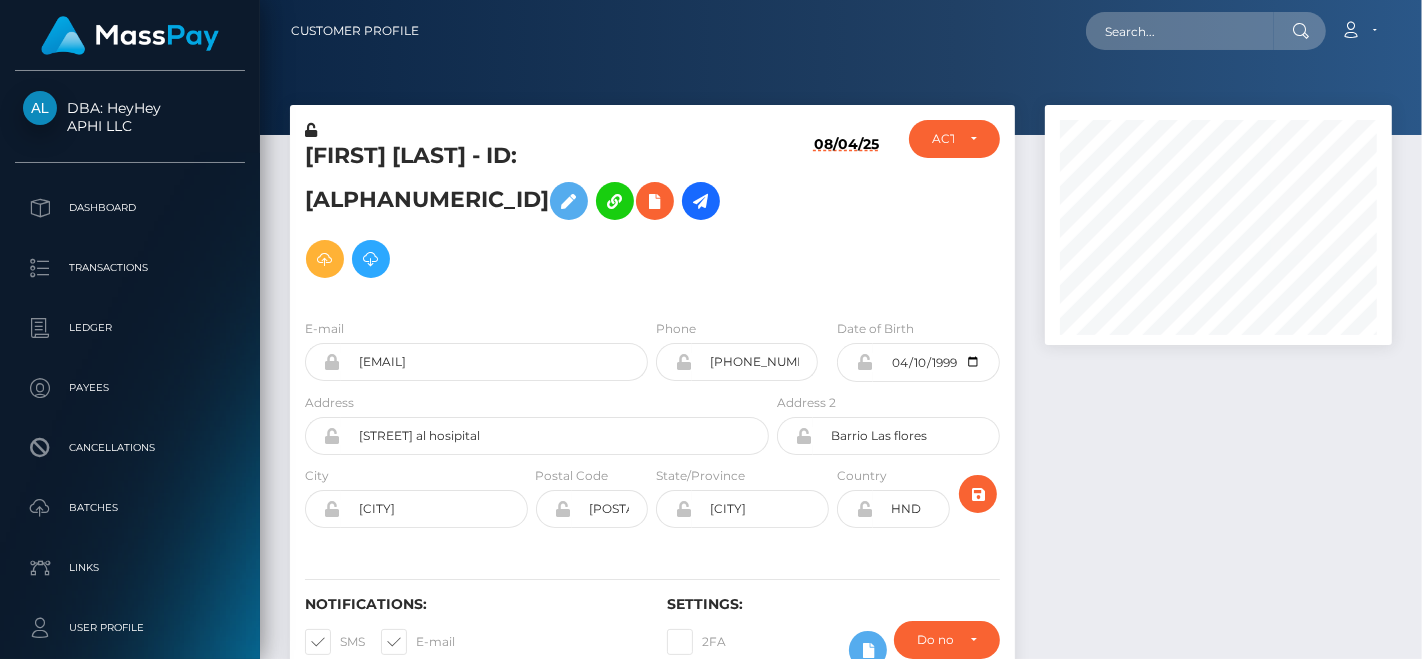 click at bounding box center (1218, 407) 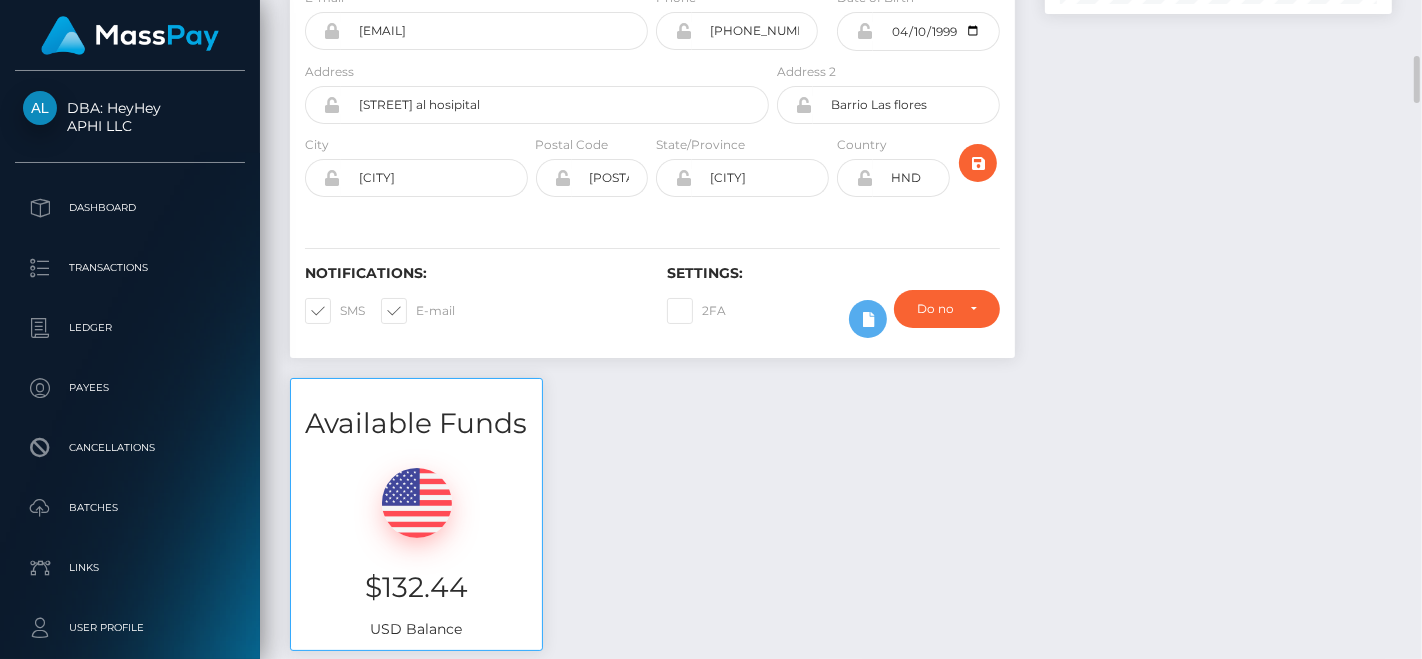 scroll, scrollTop: 483, scrollLeft: 0, axis: vertical 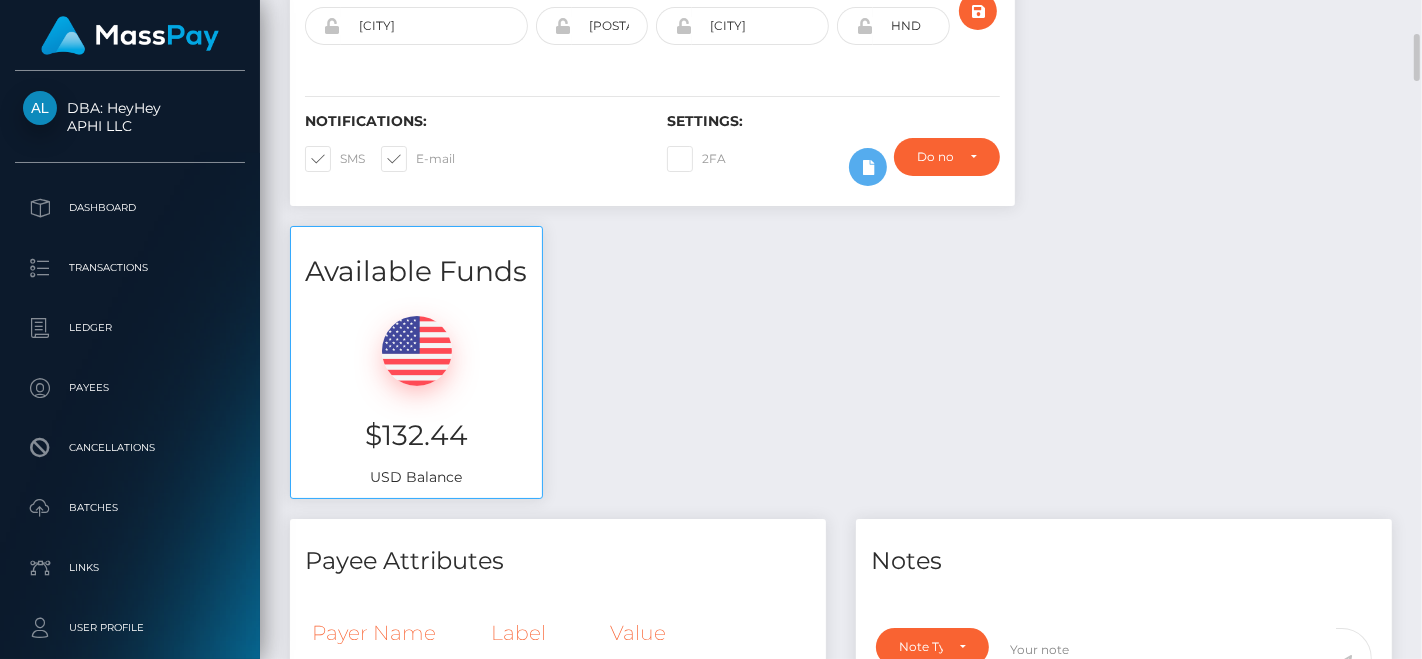 click on "Available
Funds
$132.44
USD Balance" at bounding box center [841, 373] 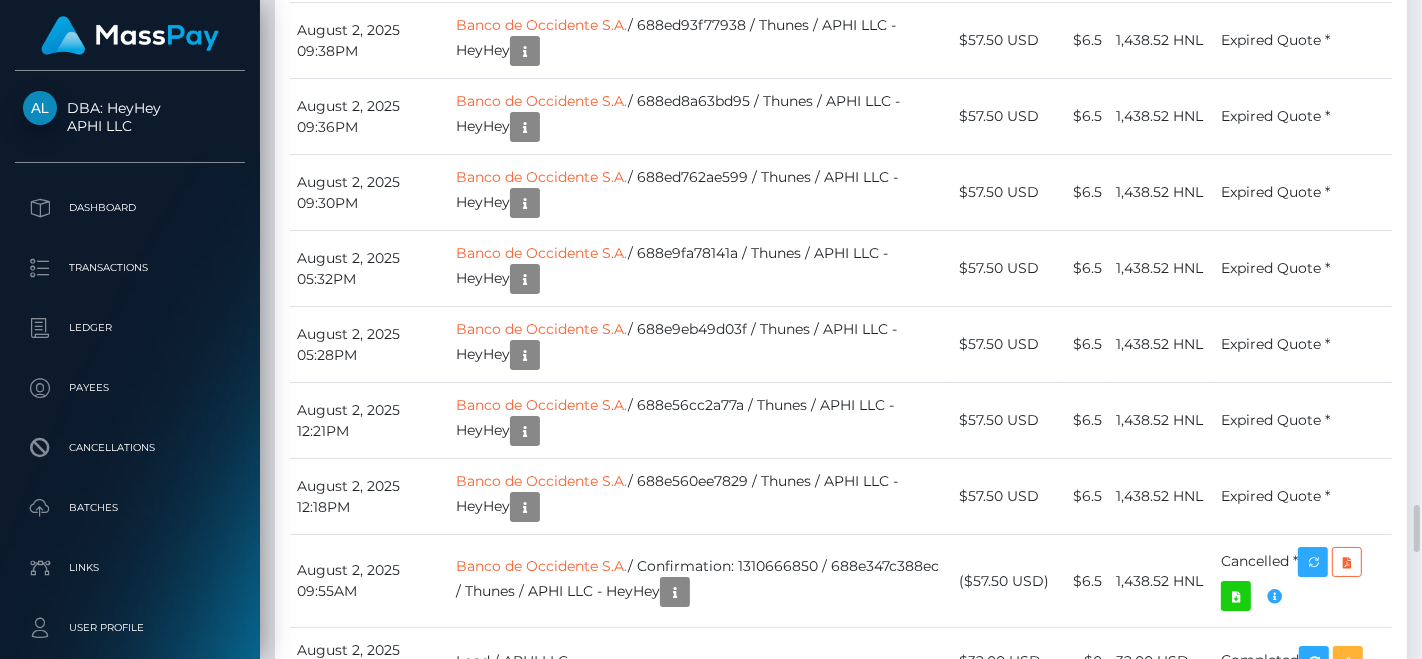 scroll, scrollTop: 6647, scrollLeft: 0, axis: vertical 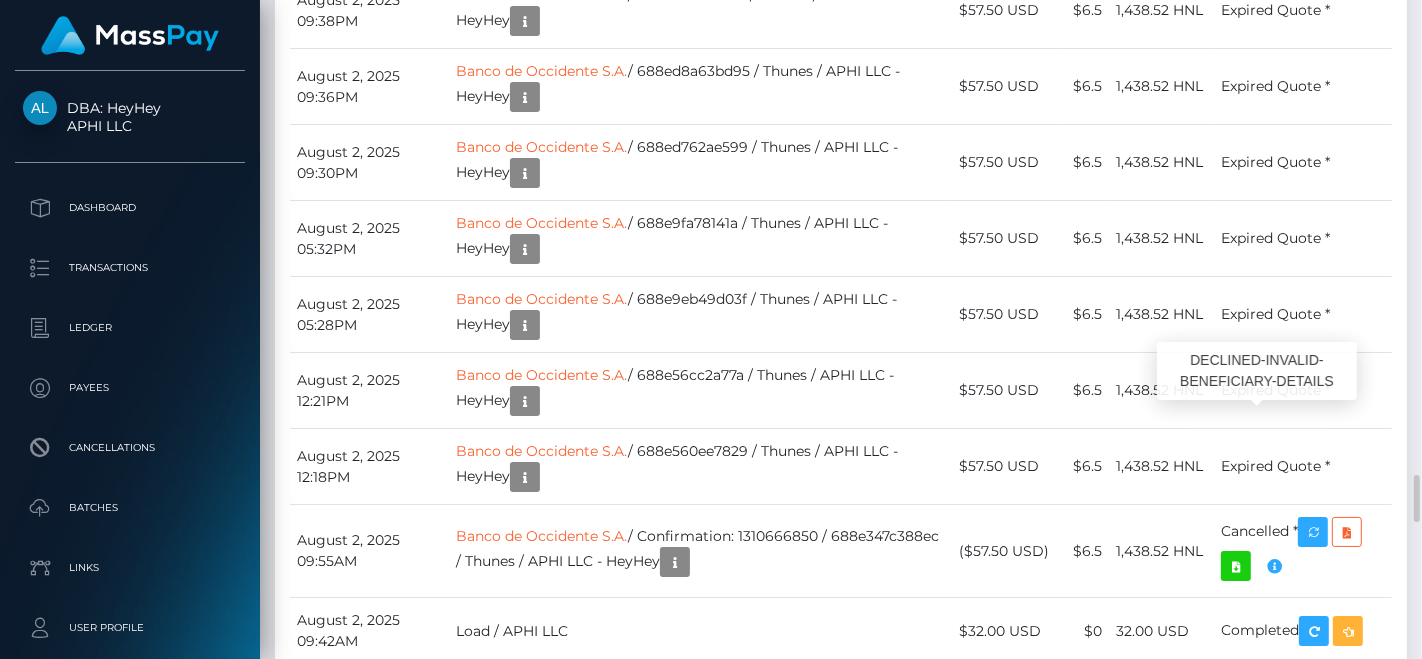 click at bounding box center (1274, -1283) 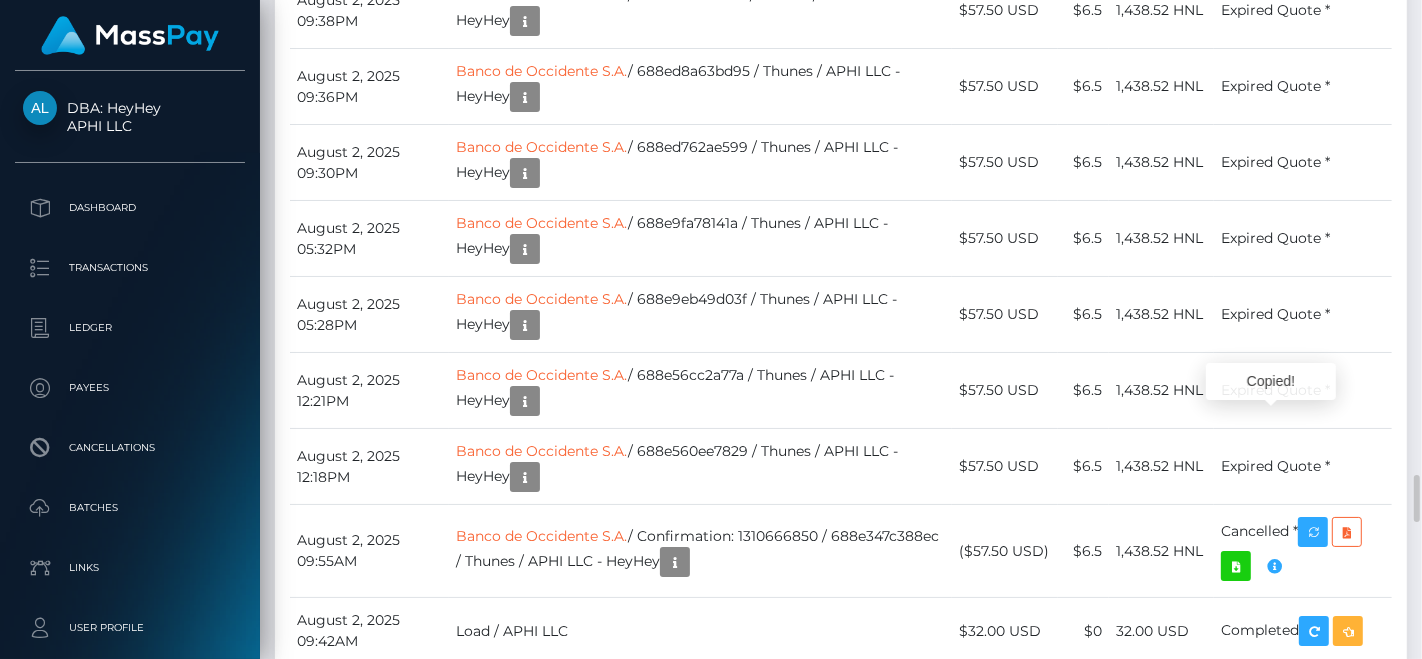 scroll, scrollTop: 240, scrollLeft: 347, axis: both 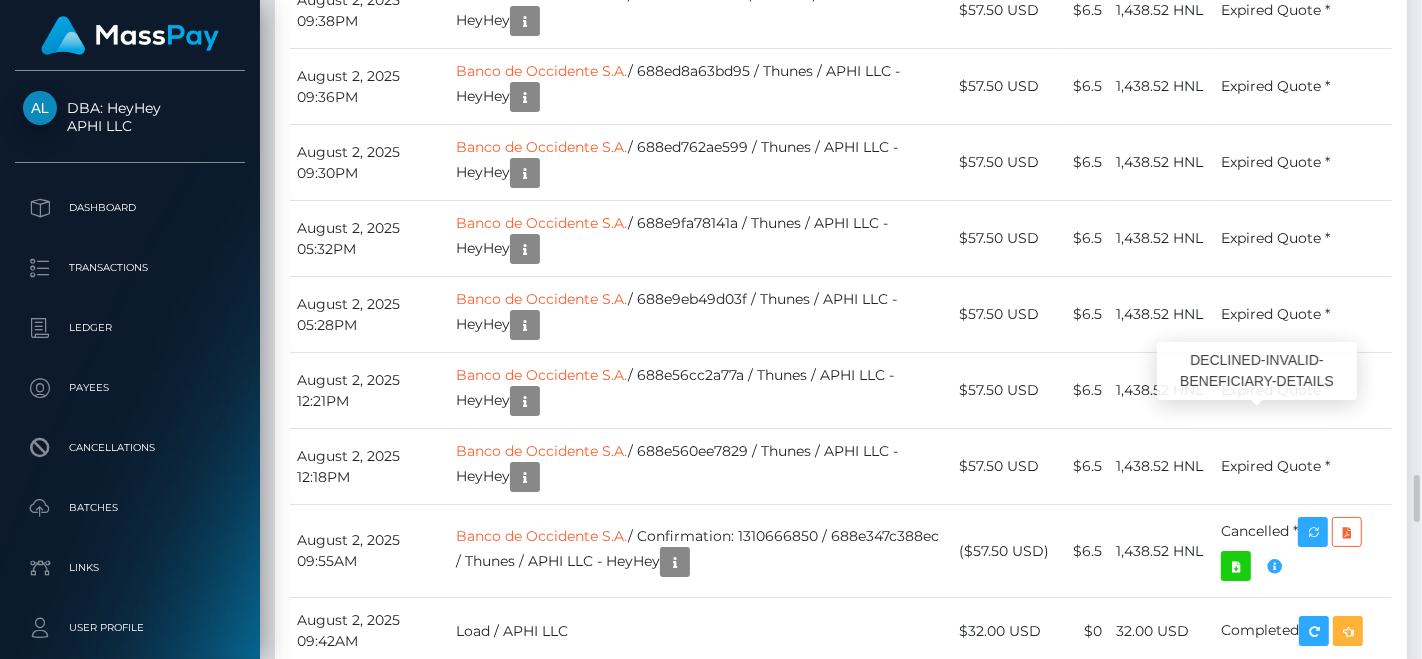 click at bounding box center (1274, -1283) 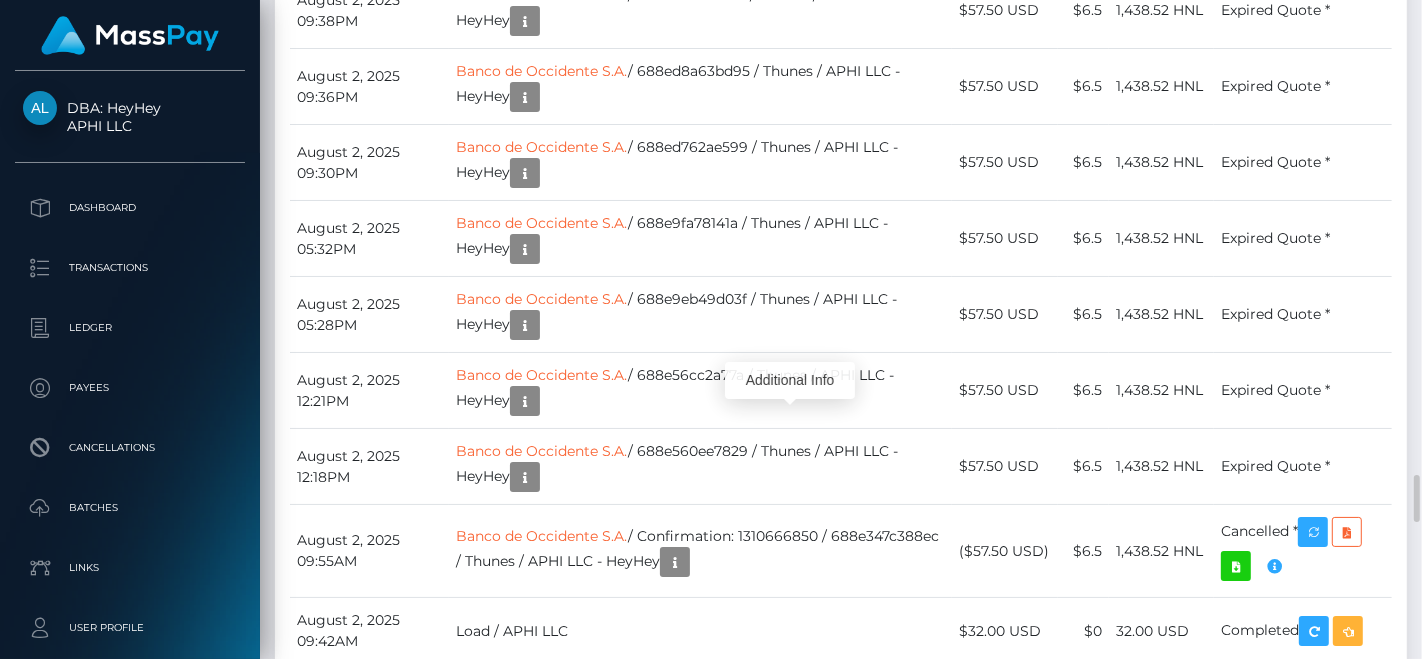 scroll, scrollTop: 240, scrollLeft: 347, axis: both 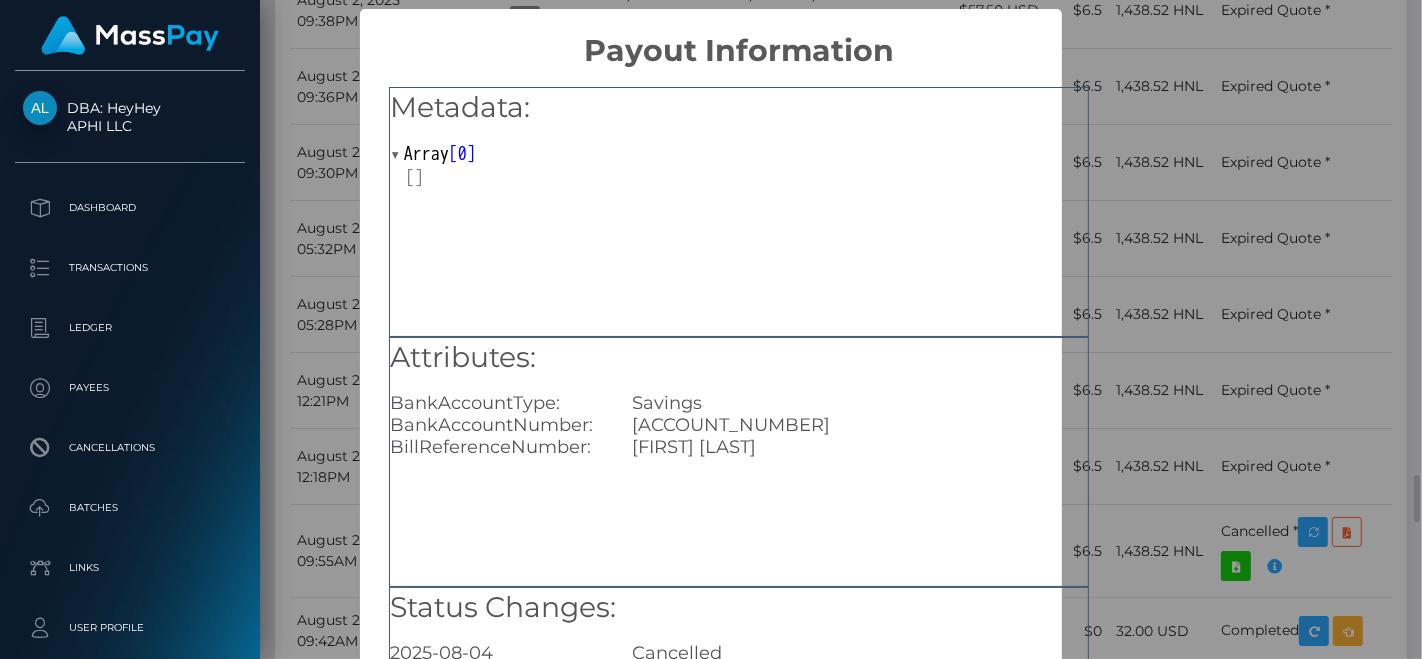 click on "Metadata: Array [ 0 ] Attributes: BankAccountType: Savings BankAccountNumber: 211050491189 BillReferenceNumber: Yansi Mancia Status Changes: 2025-08-04 06:04:06.600 Cancelled 2025-08-04 06:00:20.581 Processing" at bounding box center [739, 455] 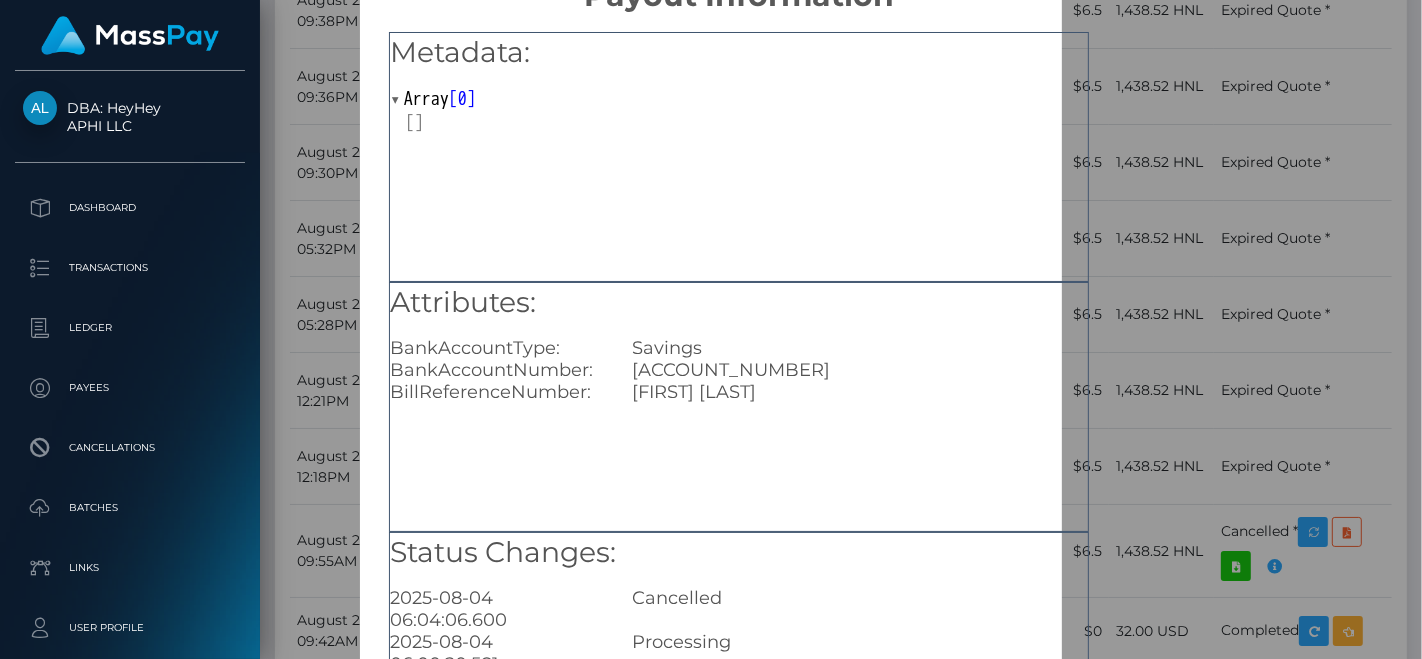 scroll, scrollTop: 0, scrollLeft: 0, axis: both 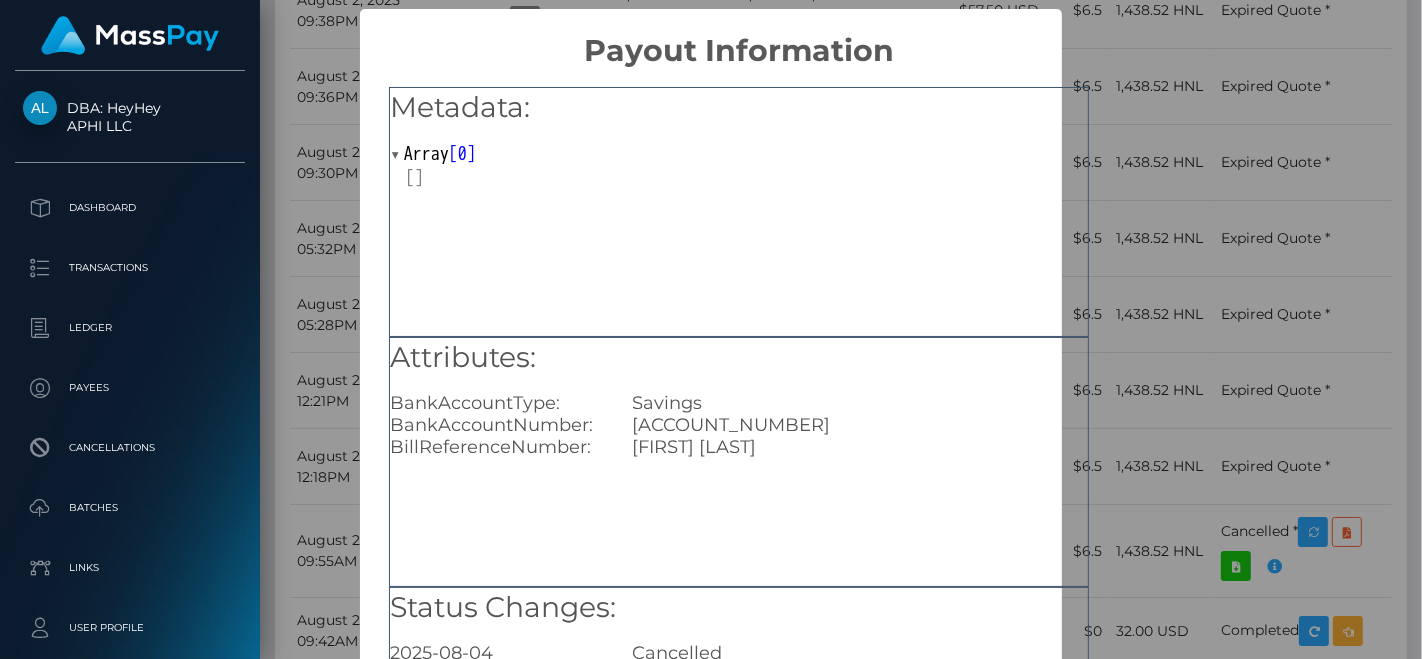 click on "× Payout Information Metadata: Array [ 0 ] Attributes: BankAccountType: Savings BankAccountNumber: 211050491189 BillReferenceNumber: Yansi Mancia Status Changes: 2025-08-04 06:04:06.600 Cancelled 2025-08-04 06:00:20.581 Processing OK No Cancel" at bounding box center (711, 329) 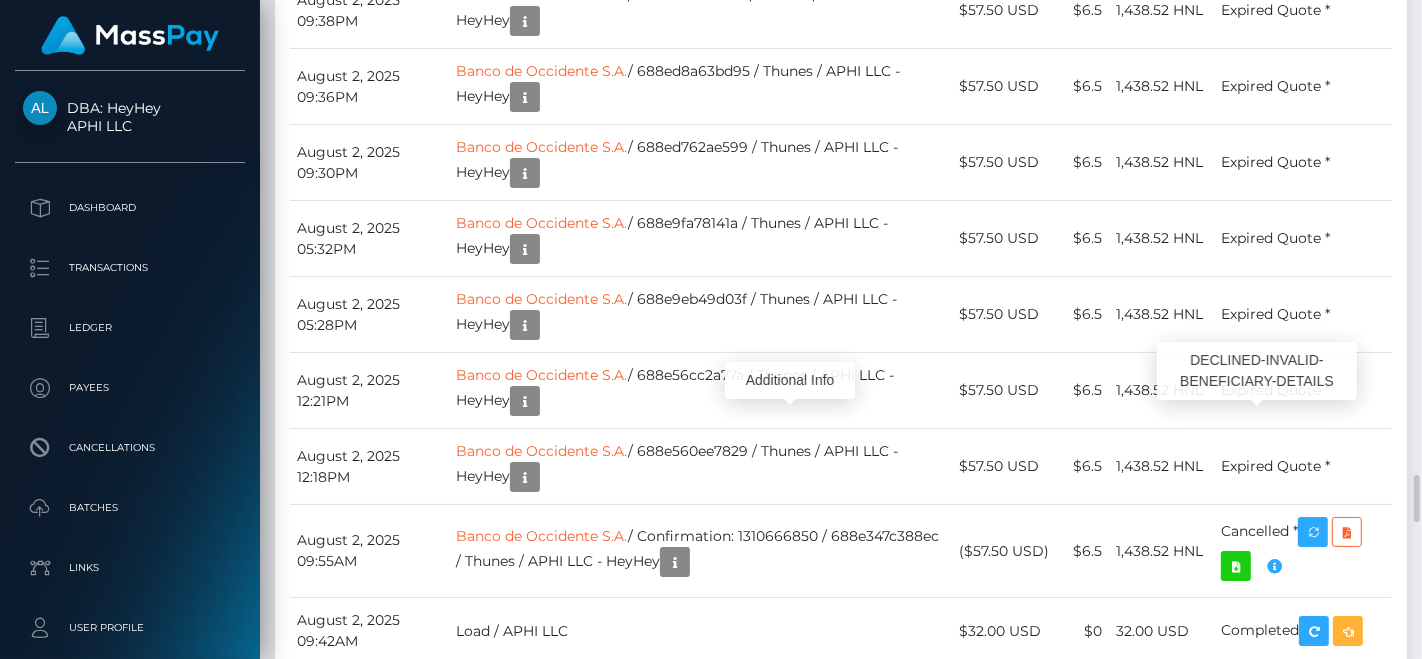 scroll, scrollTop: 240, scrollLeft: 347, axis: both 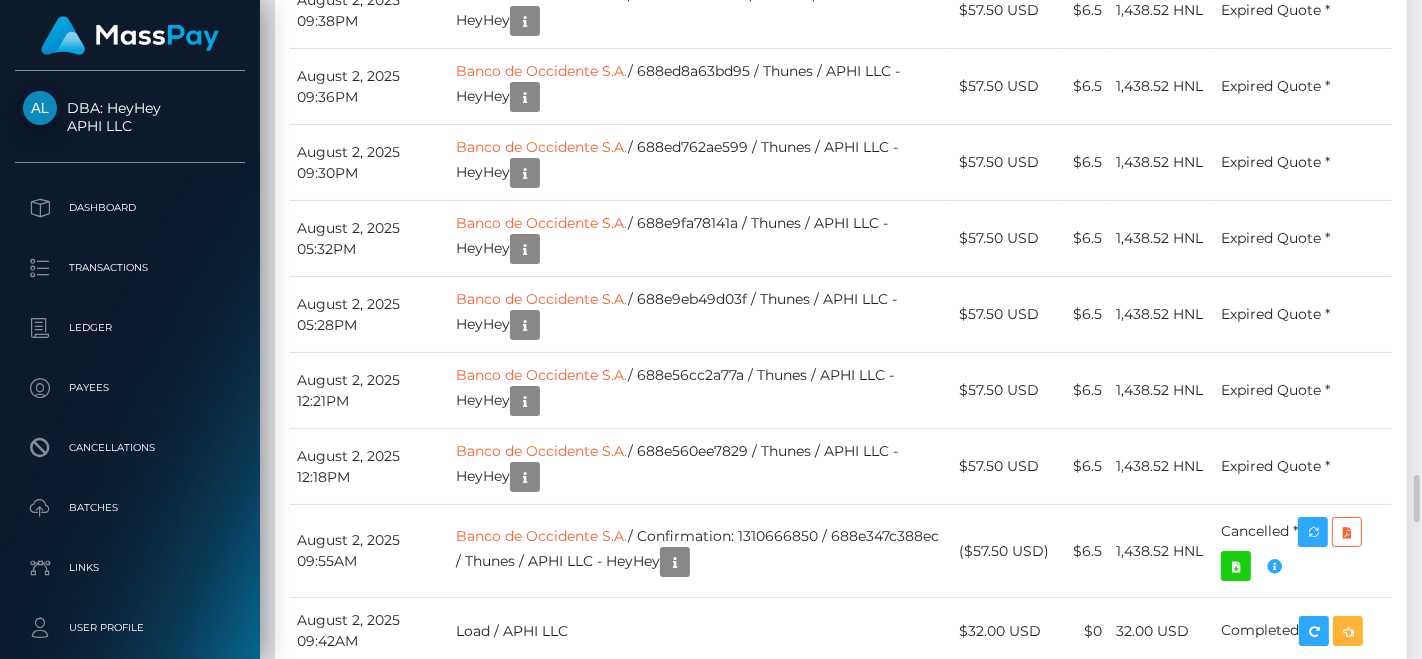 click at bounding box center [1333, -1596] 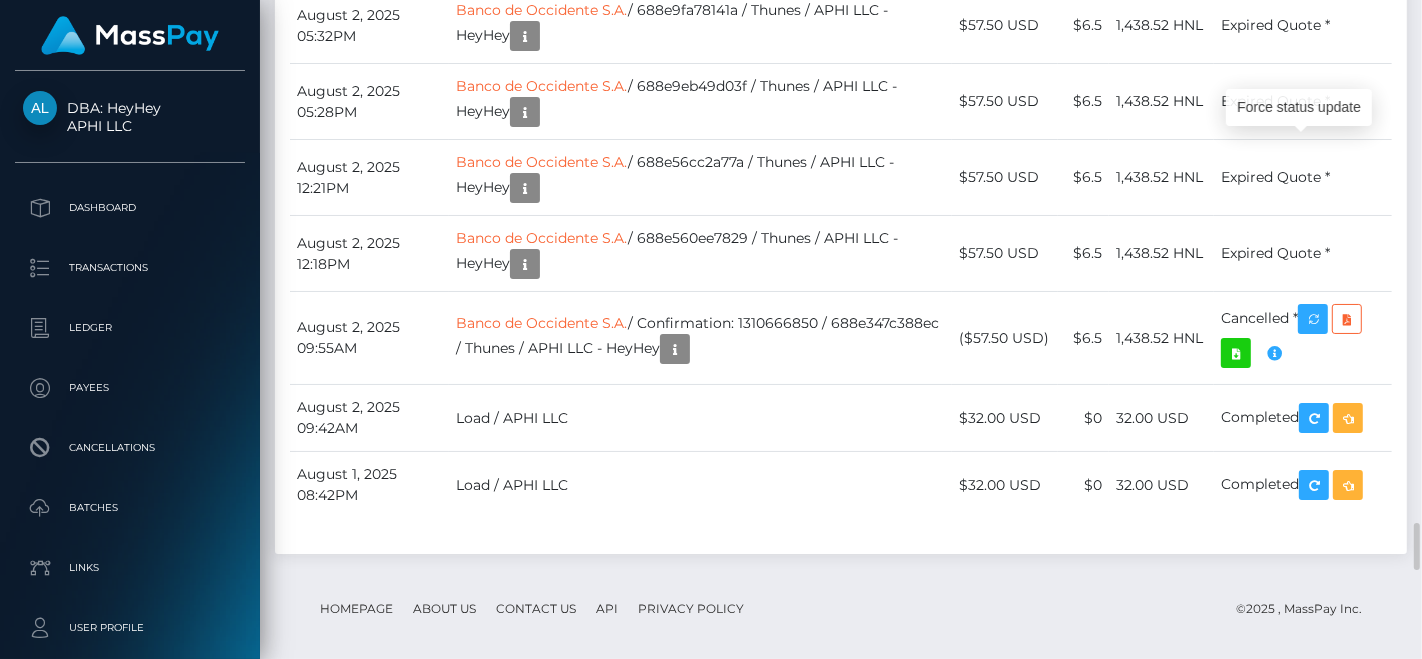 scroll, scrollTop: 6891, scrollLeft: 0, axis: vertical 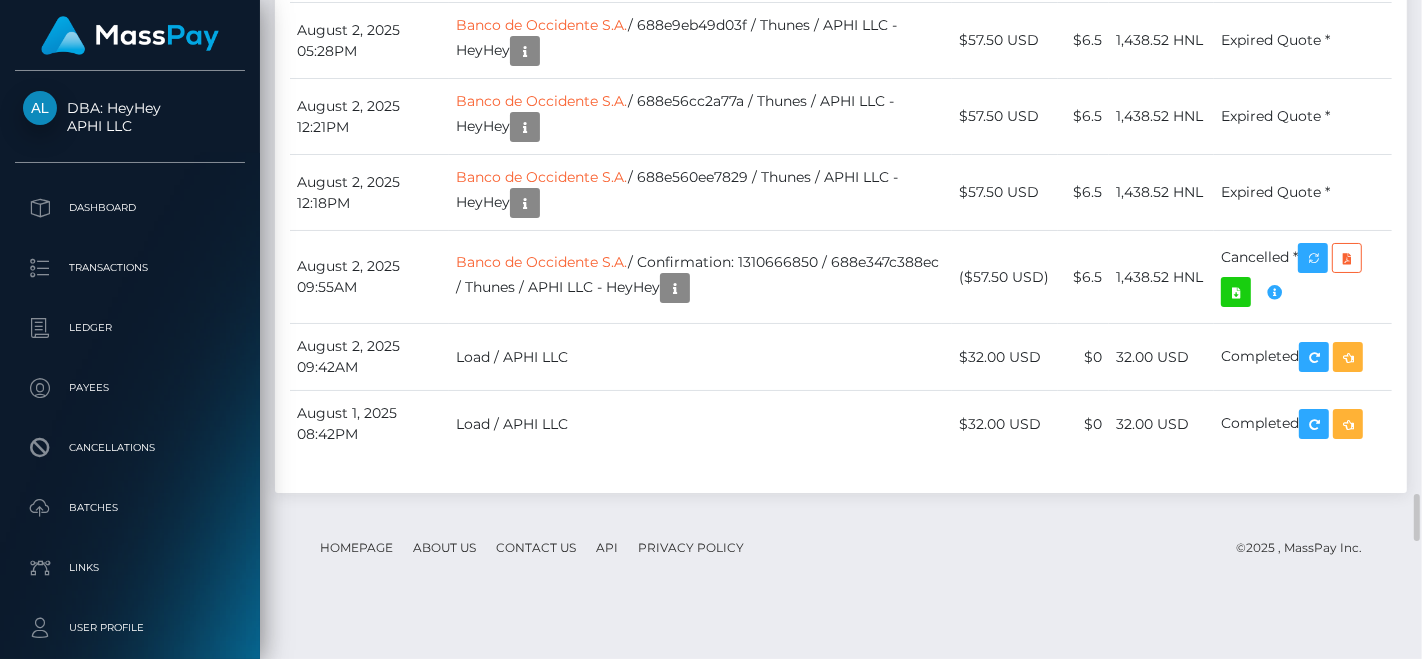 click on "Load / APHI LLC" at bounding box center [700, -1247] 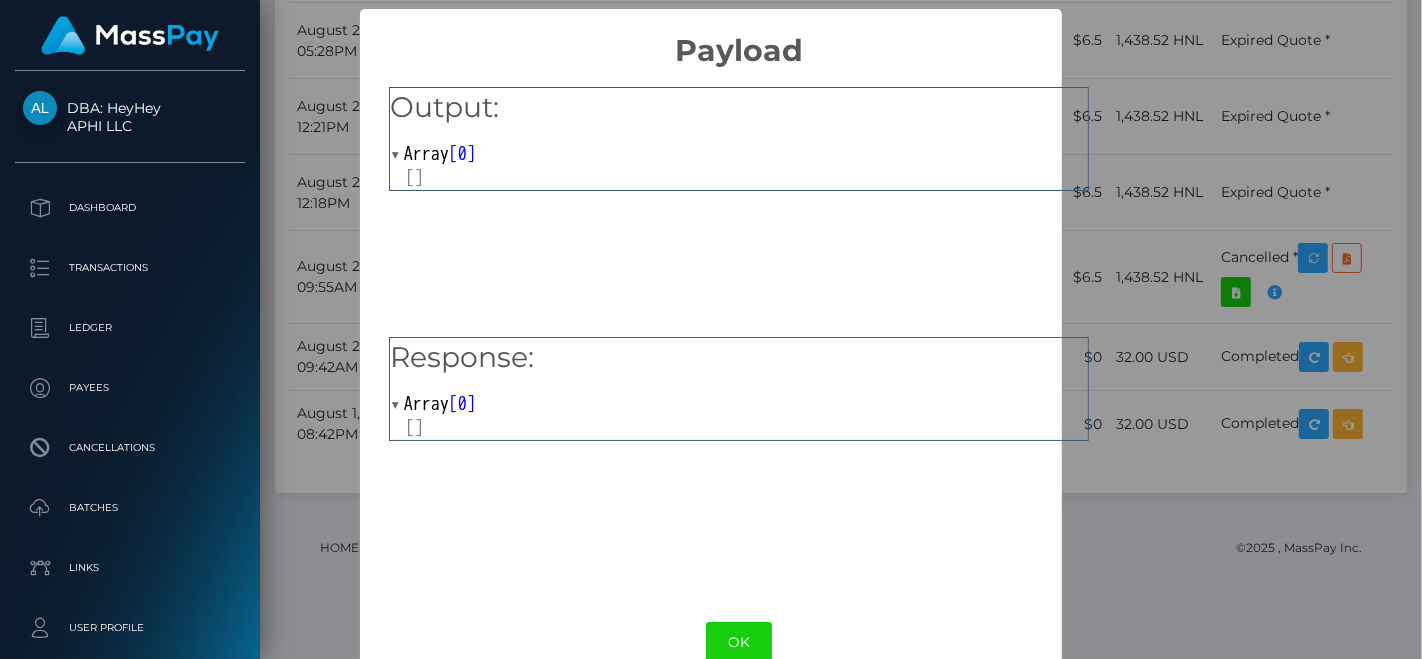 click on "× Payload Output: Array [ 0 ] Response: Array [ 0 ] OK No Cancel" at bounding box center (711, 329) 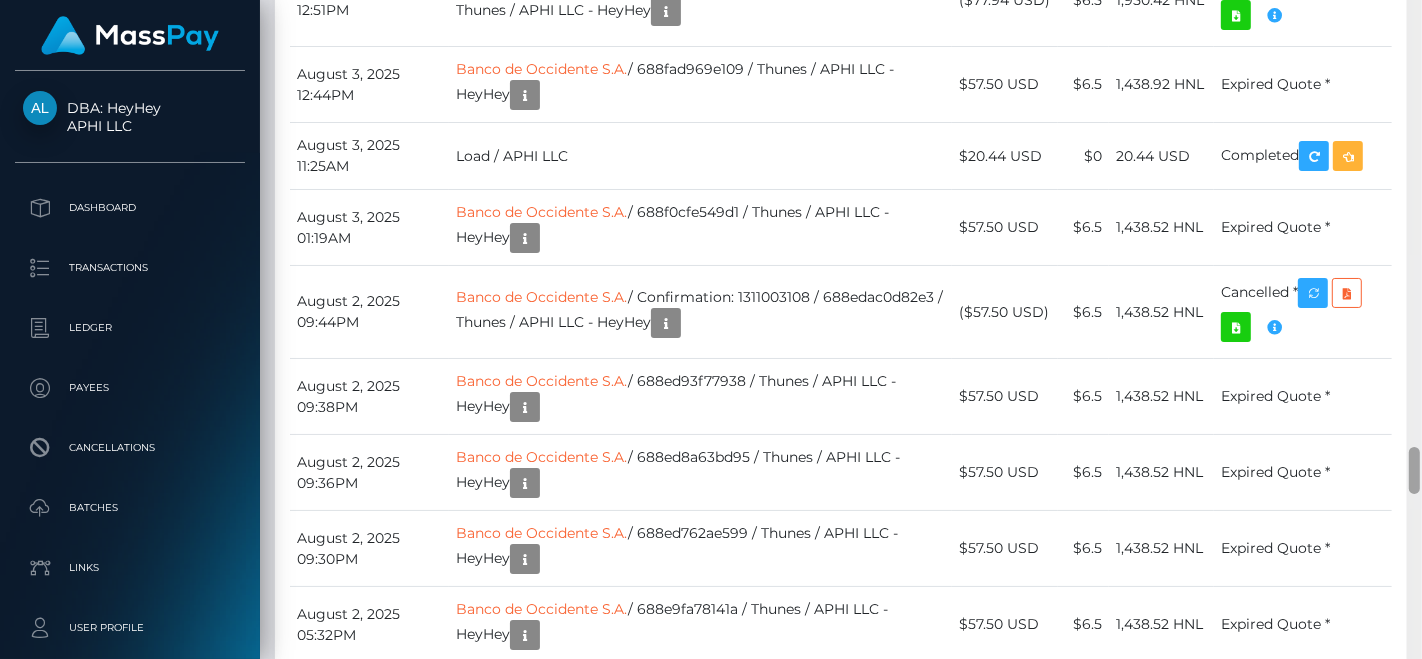 click at bounding box center [1414, 330] 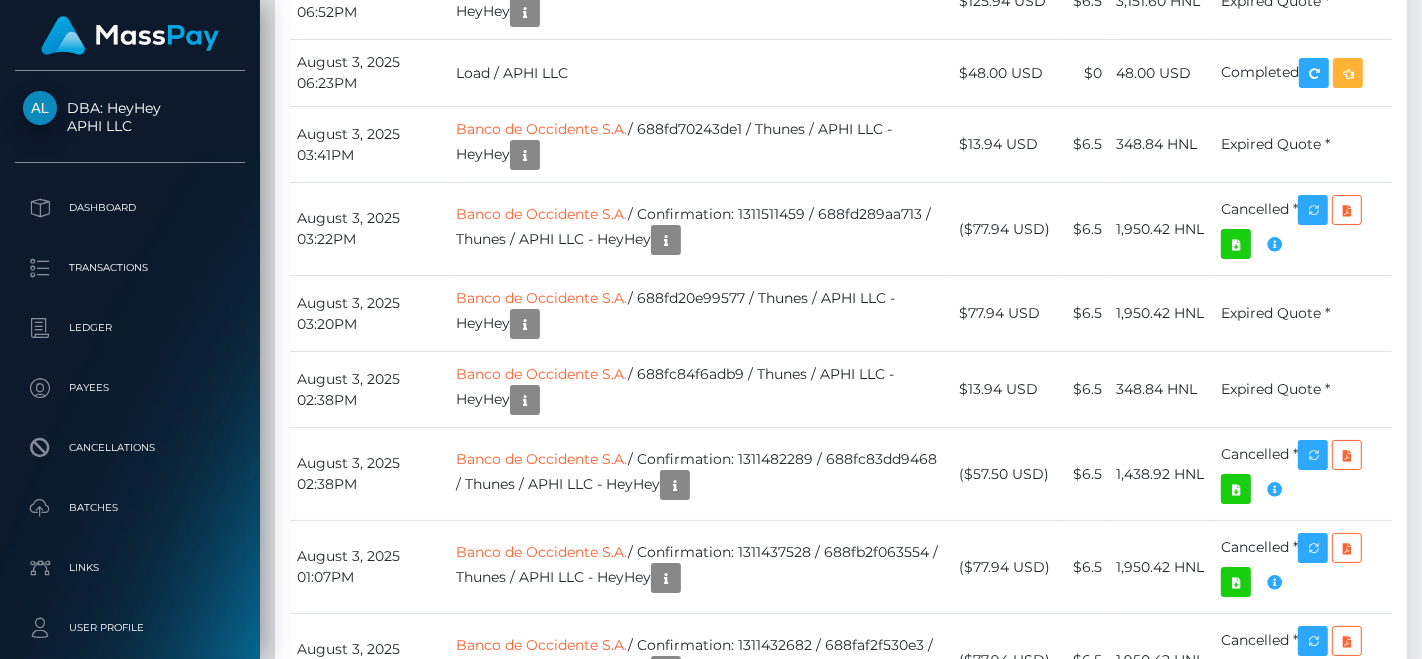 click at bounding box center (1414, 990) 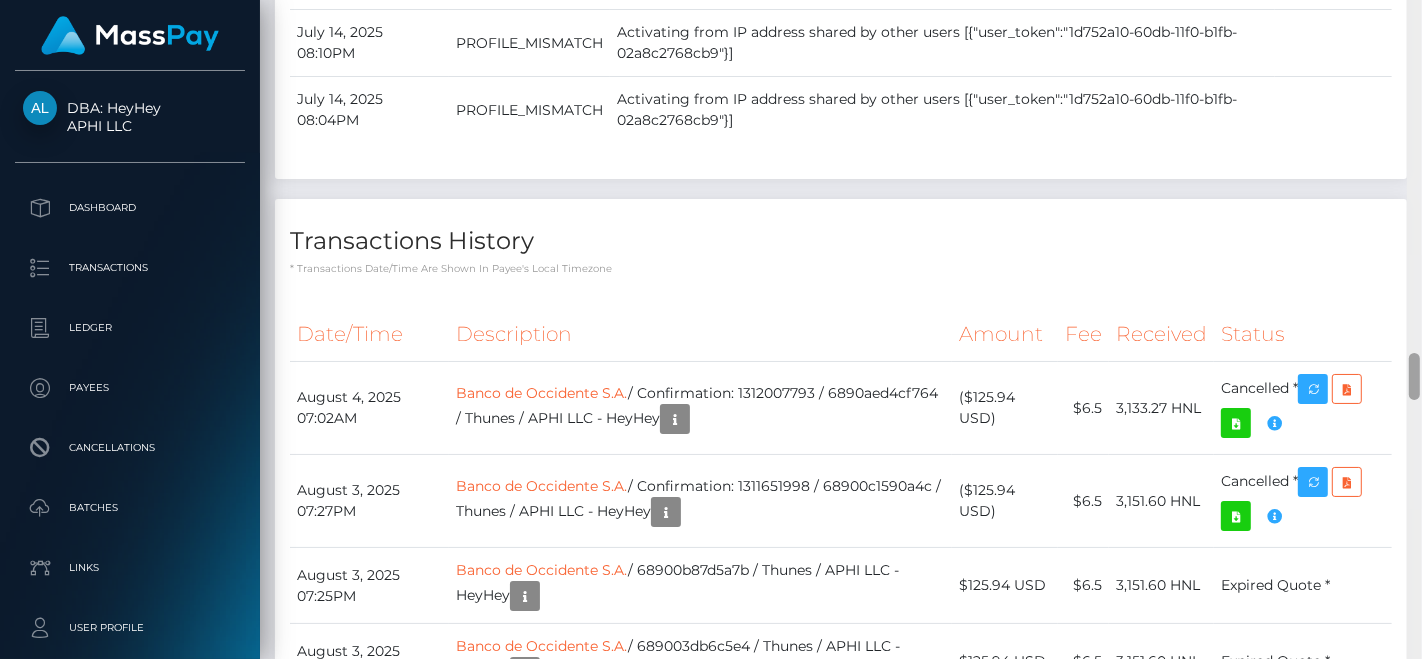 click at bounding box center (1414, 330) 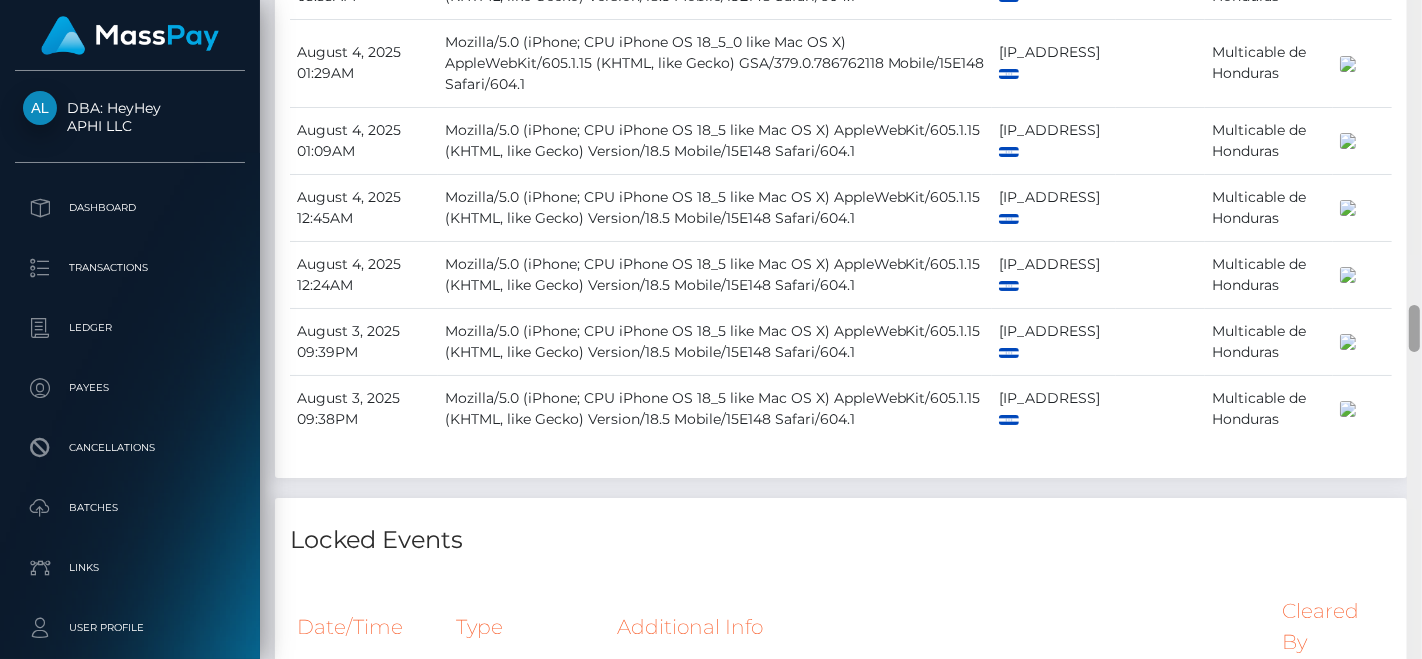 click at bounding box center (1414, 330) 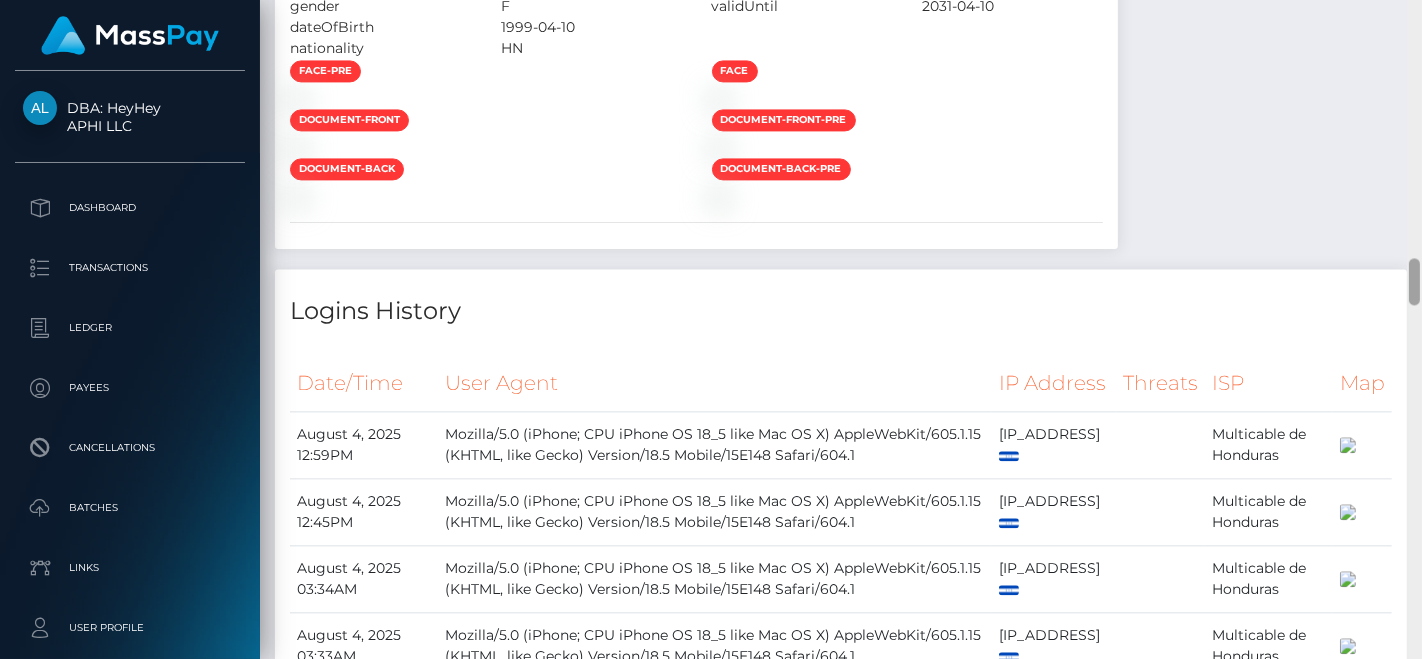 click at bounding box center (1414, 330) 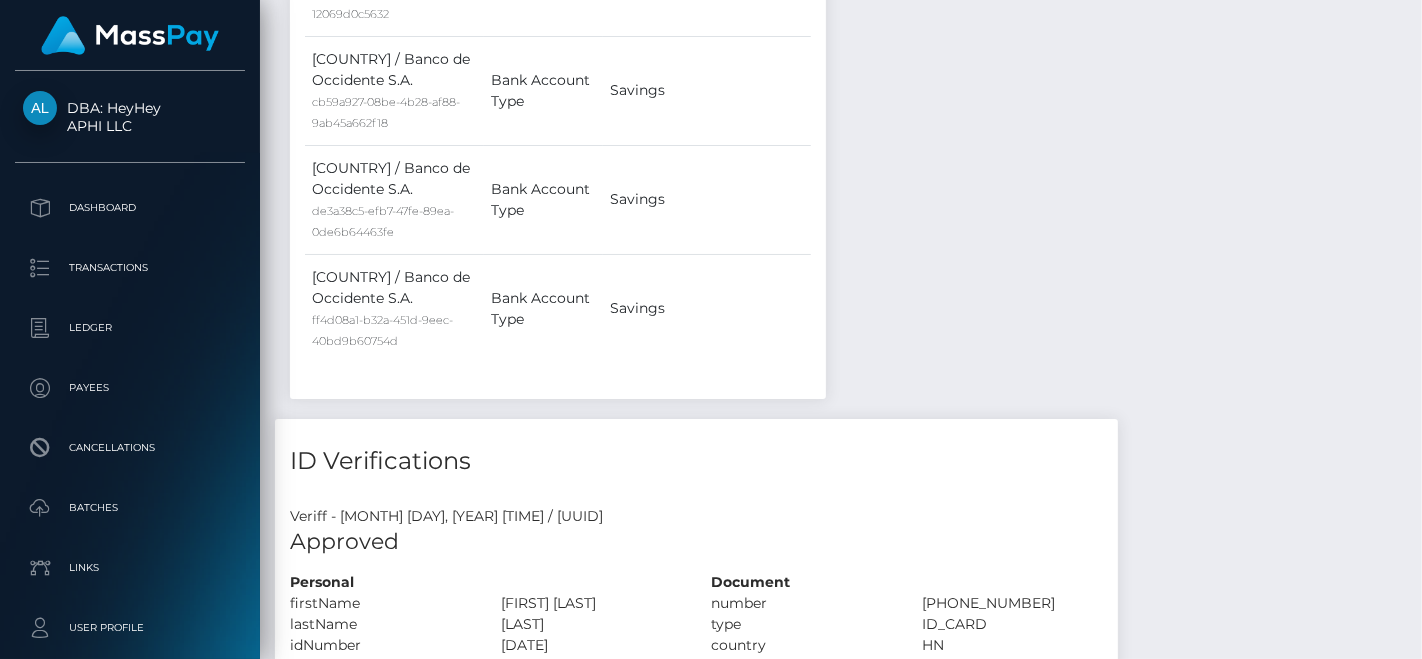 click at bounding box center [1414, 990] 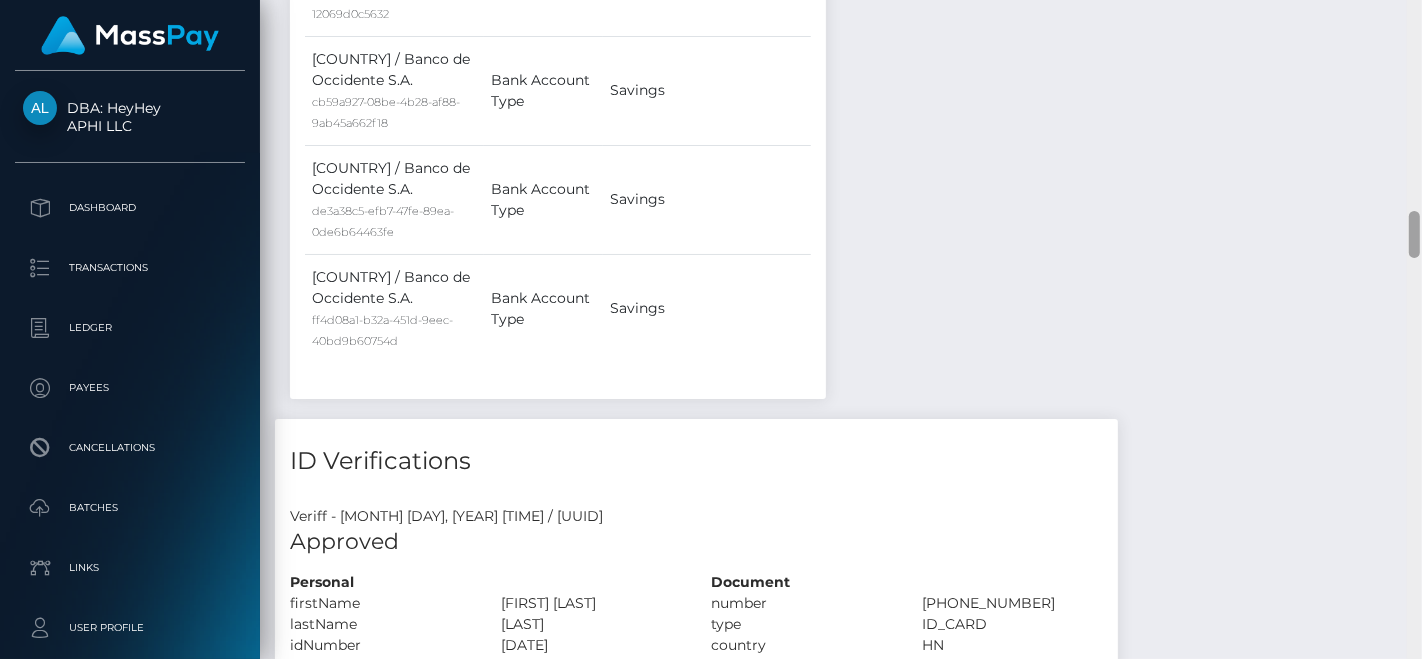scroll, scrollTop: 2301, scrollLeft: 0, axis: vertical 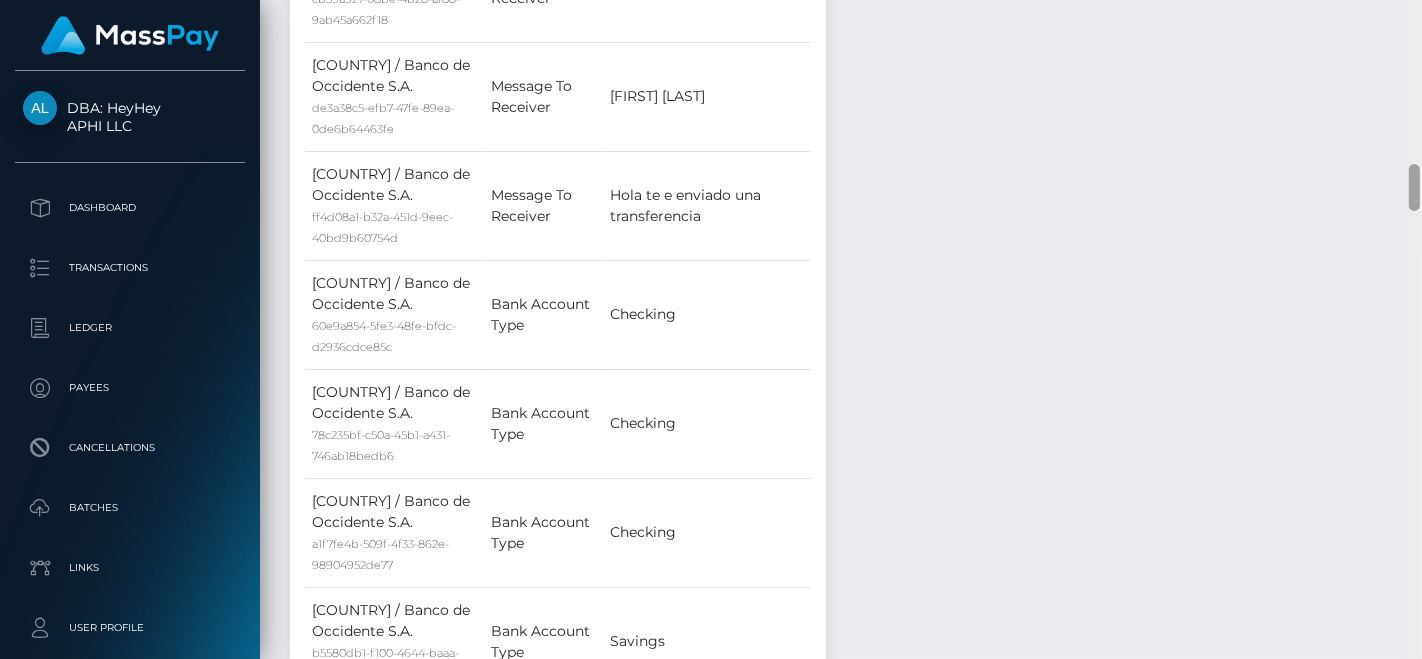 click at bounding box center (1414, 330) 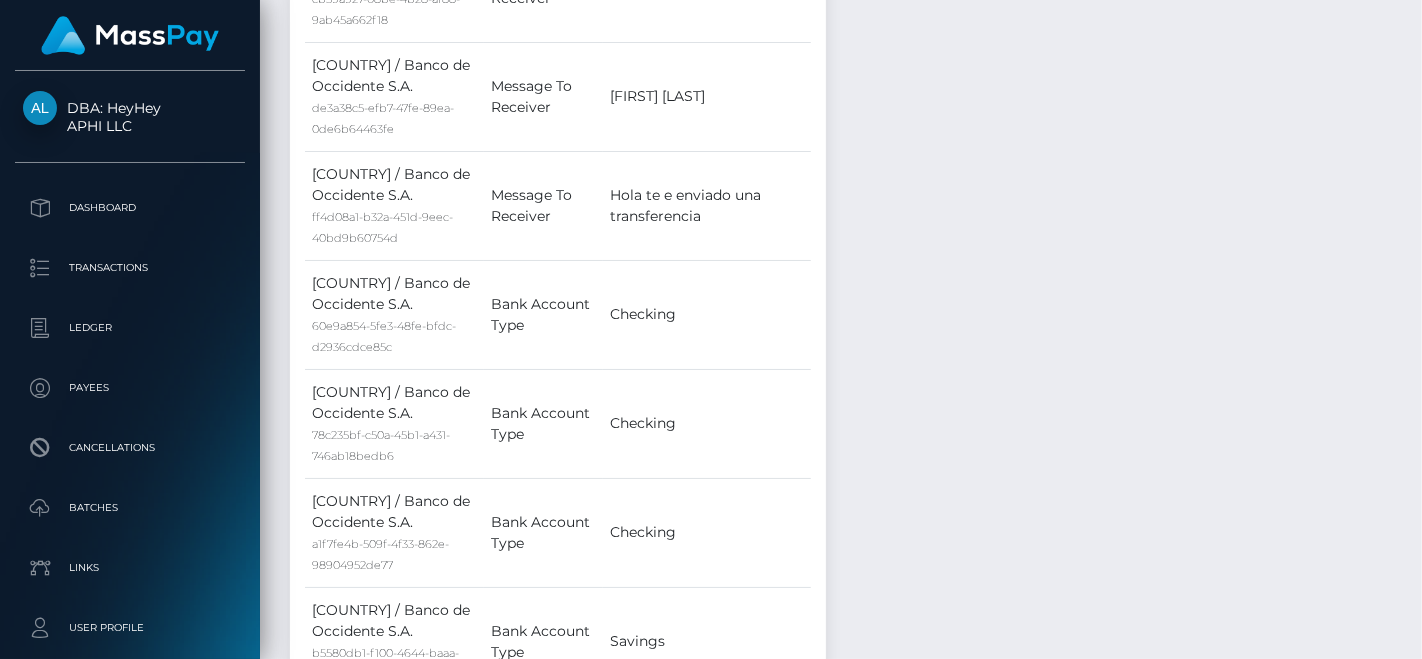 scroll, scrollTop: 2961, scrollLeft: 0, axis: vertical 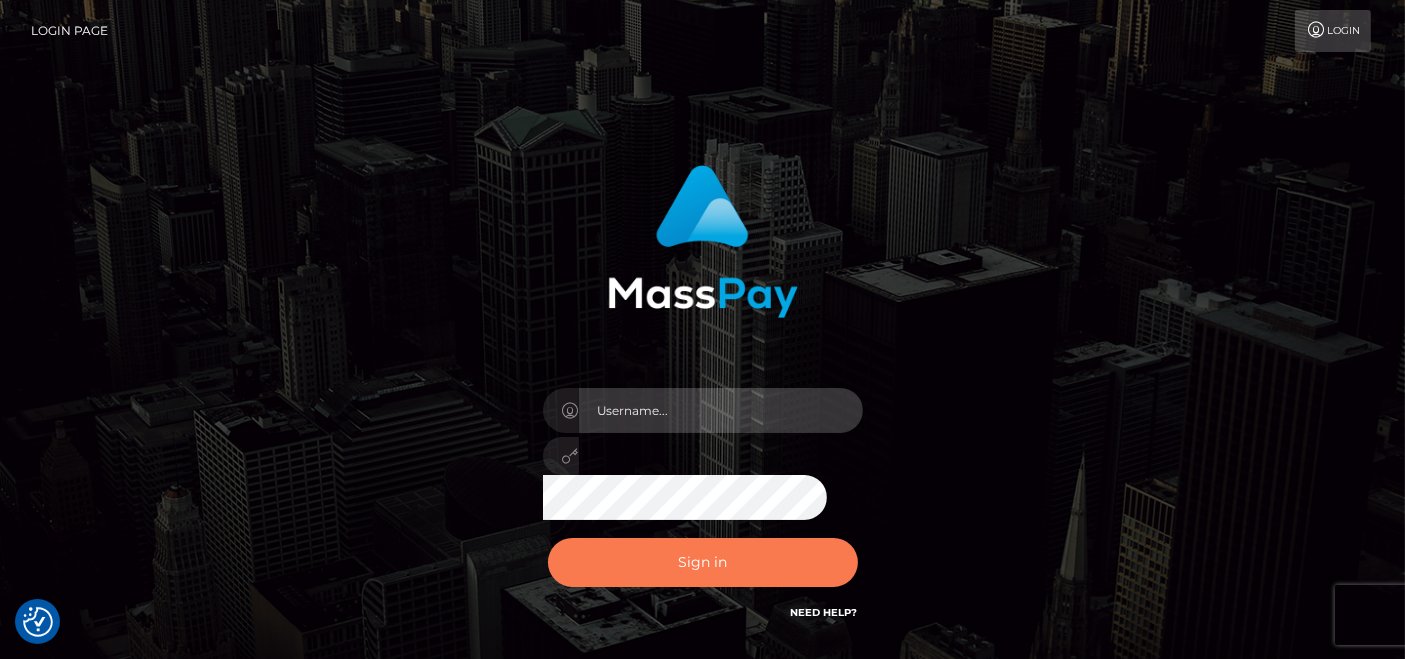 type on "pk.es" 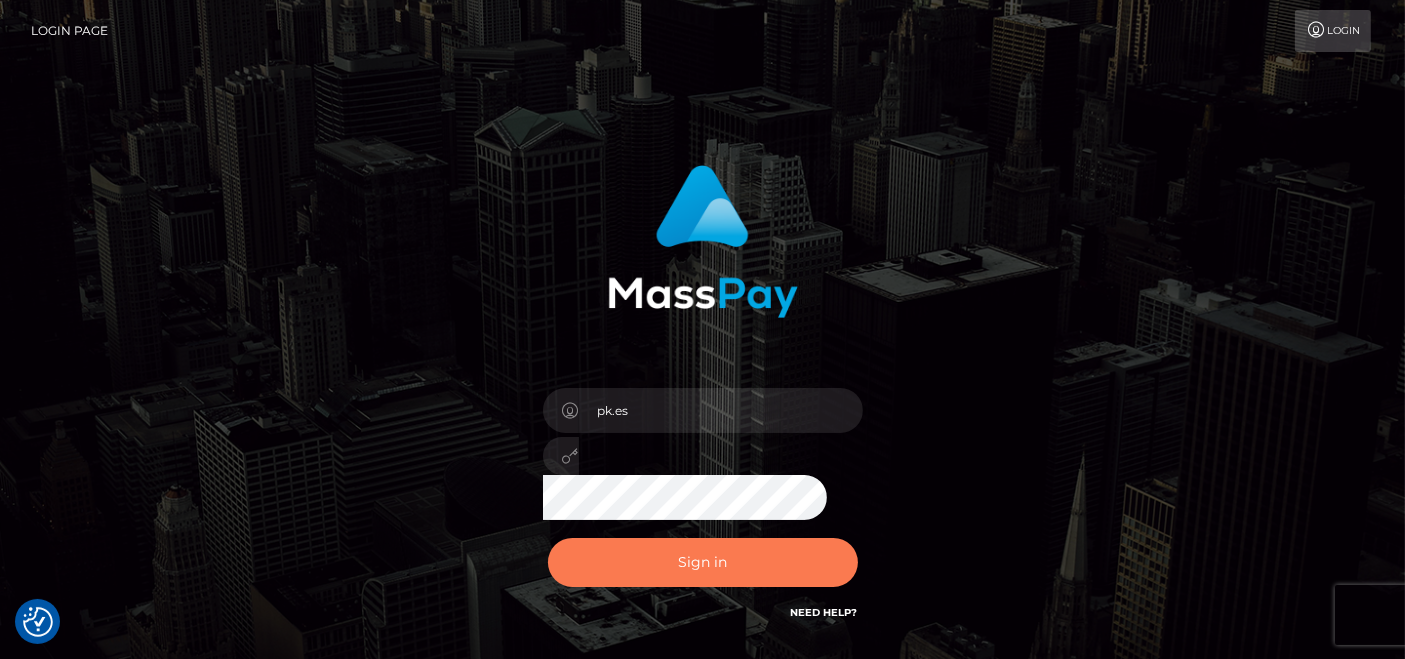click on "Sign in" at bounding box center (703, 562) 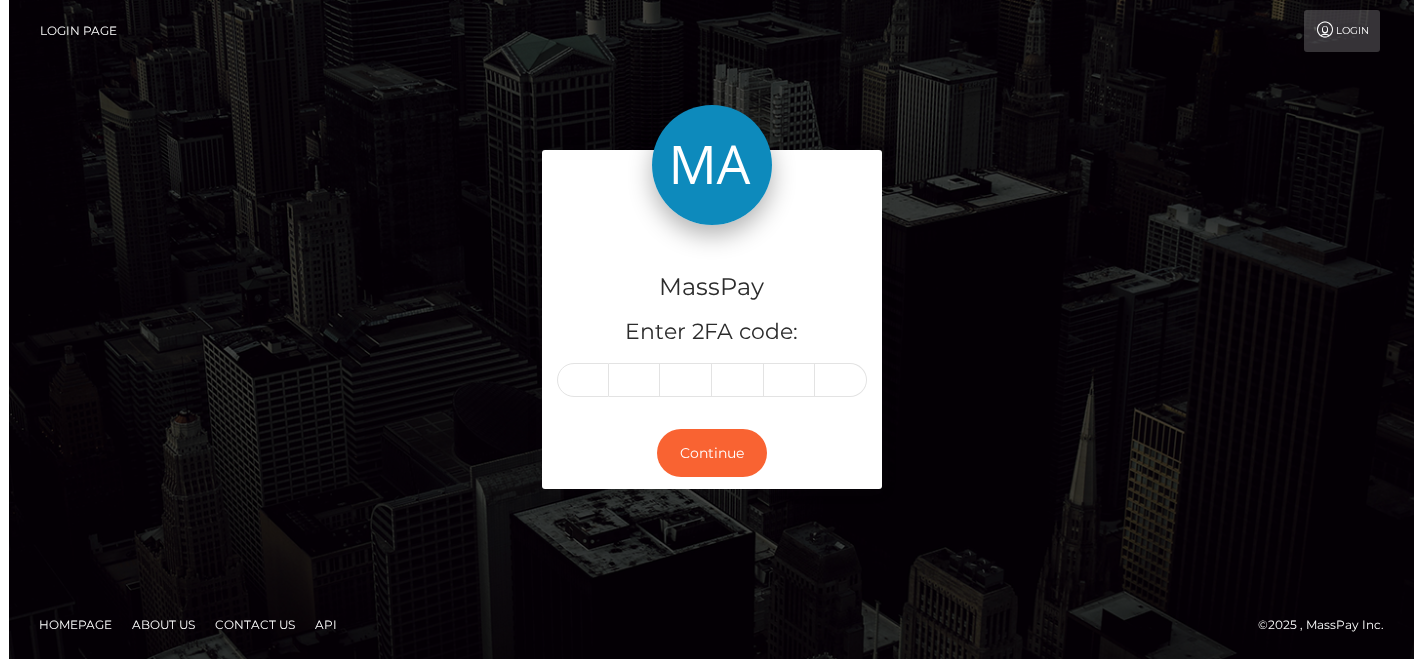 scroll, scrollTop: 0, scrollLeft: 0, axis: both 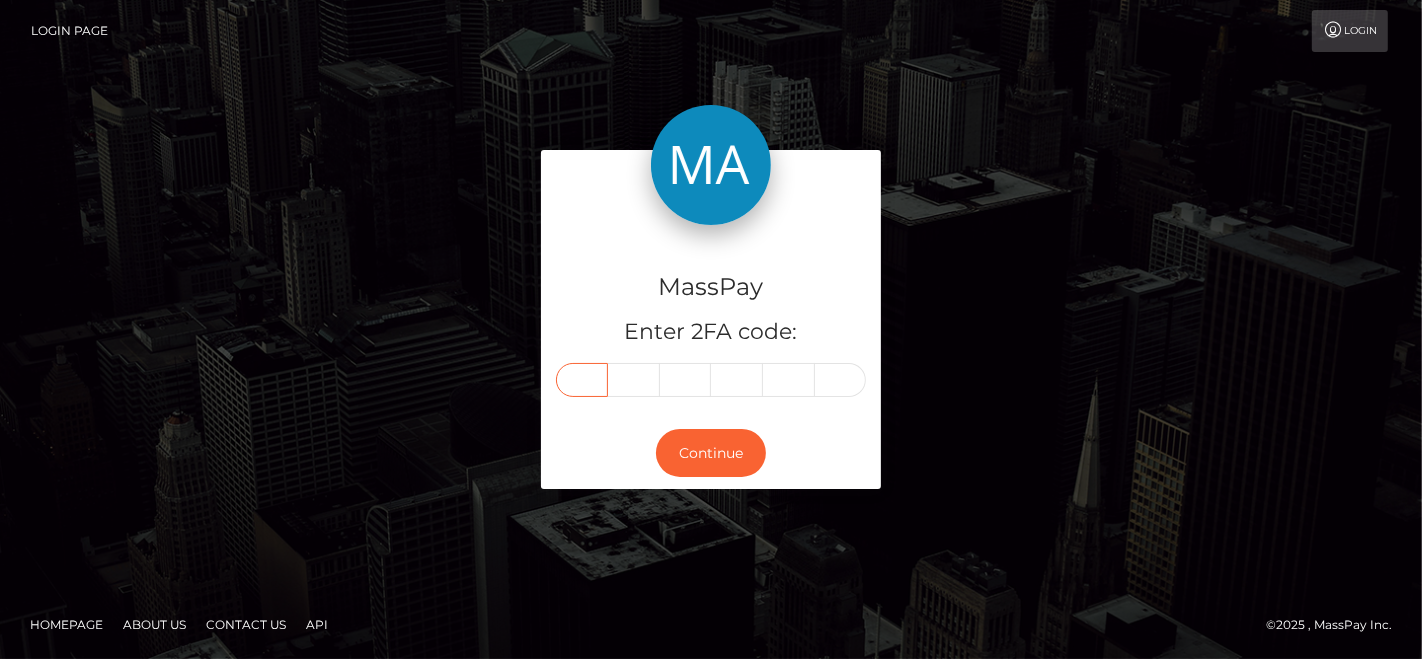 click at bounding box center (582, 380) 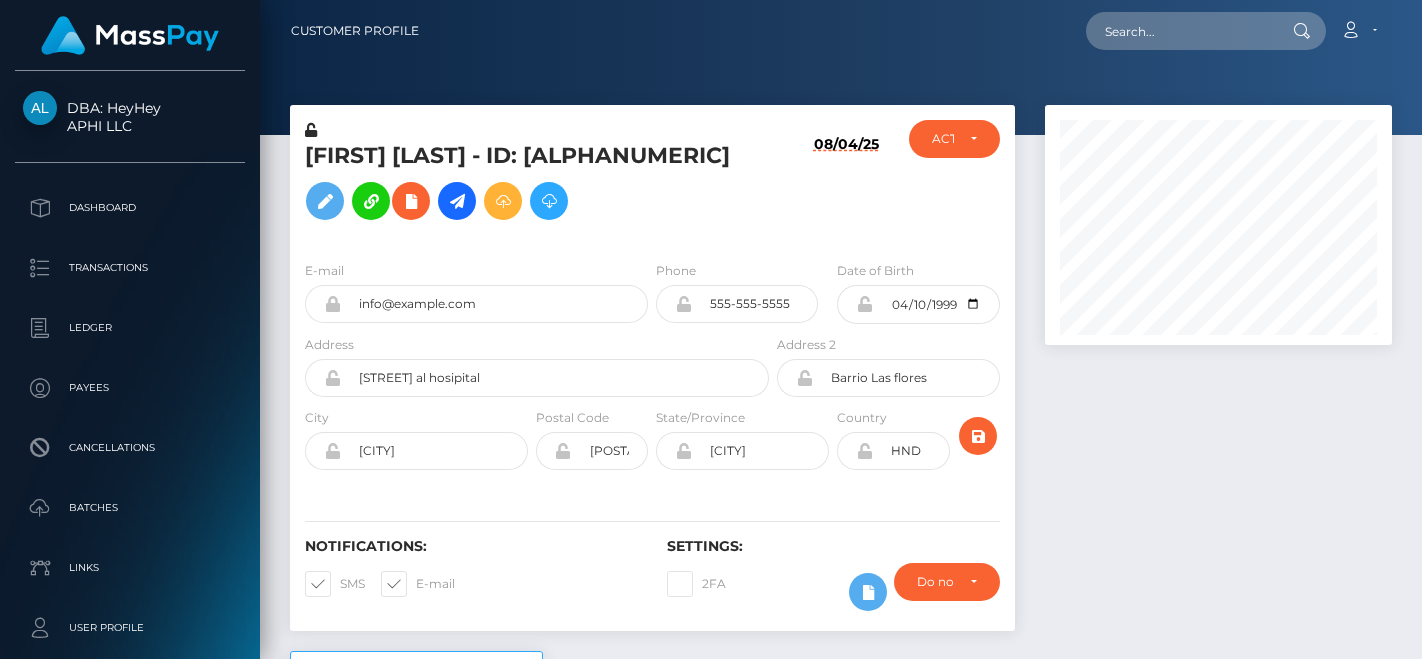 scroll, scrollTop: 0, scrollLeft: 0, axis: both 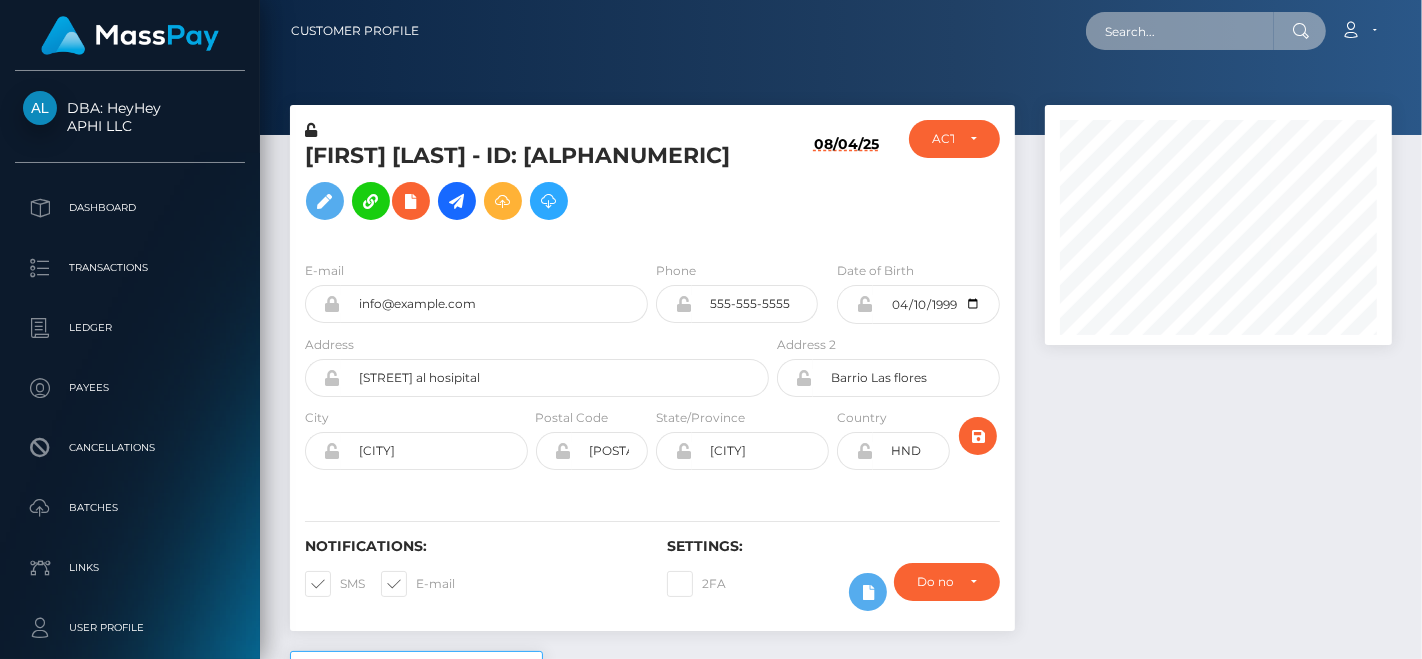 click at bounding box center [1180, 31] 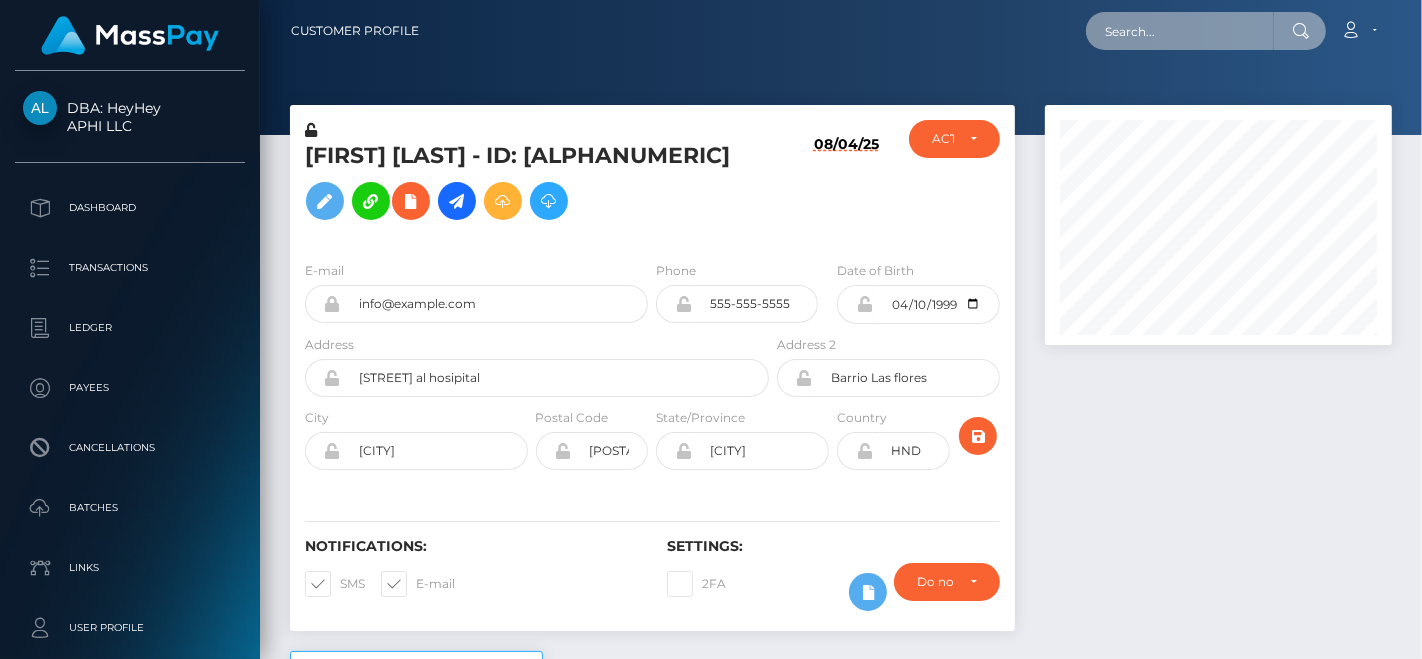 paste on "support@example.com" 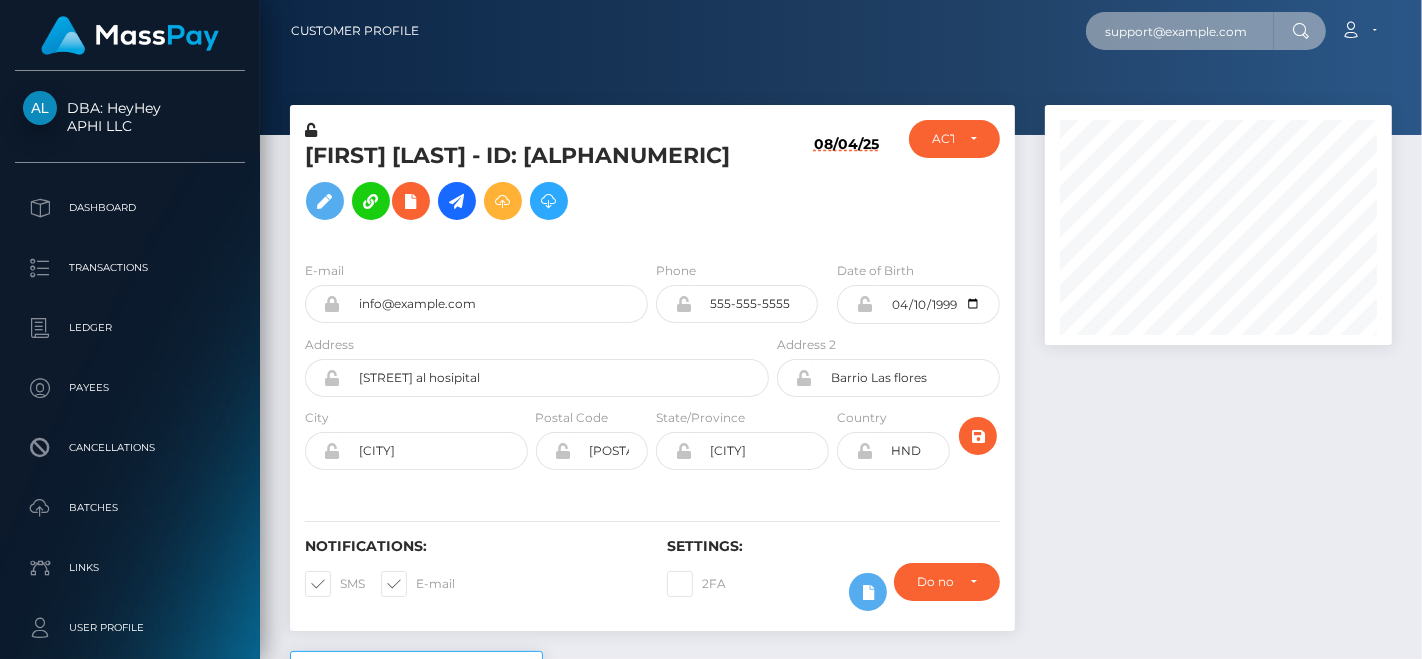 scroll, scrollTop: 0, scrollLeft: 8, axis: horizontal 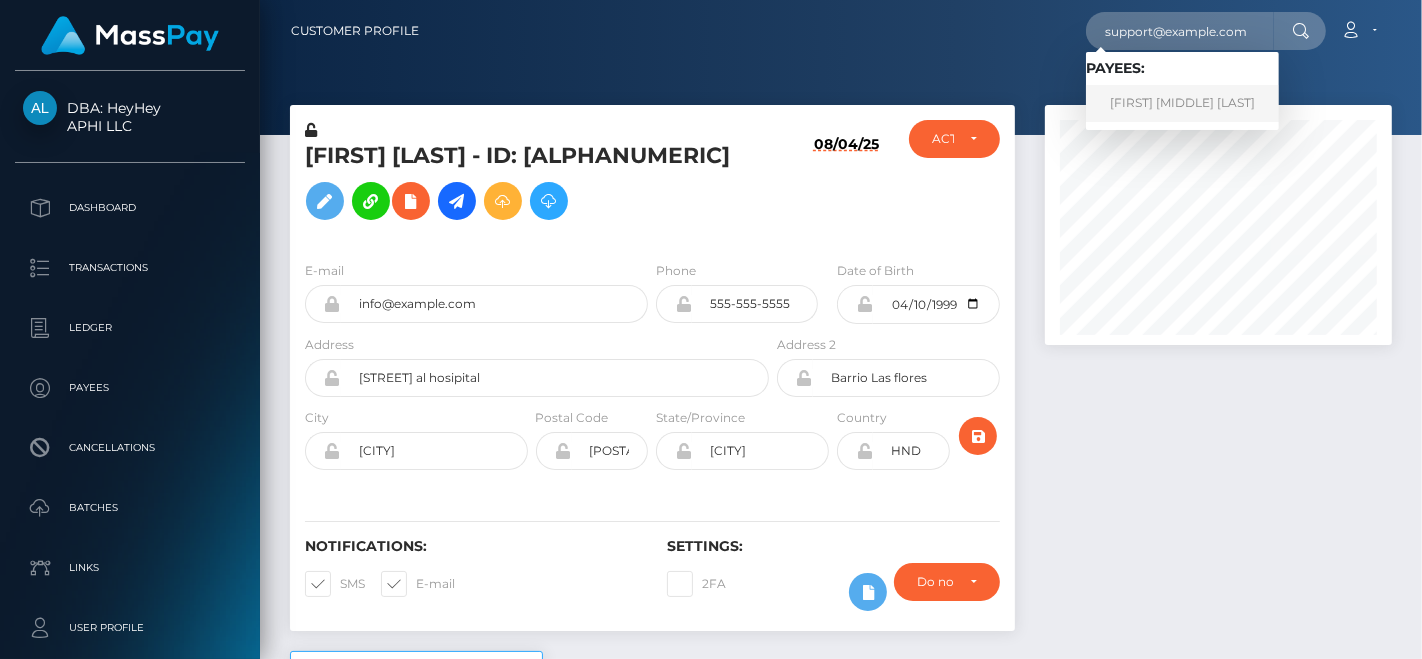 click on "KATRINA MARIE LOSITO" at bounding box center (1182, 103) 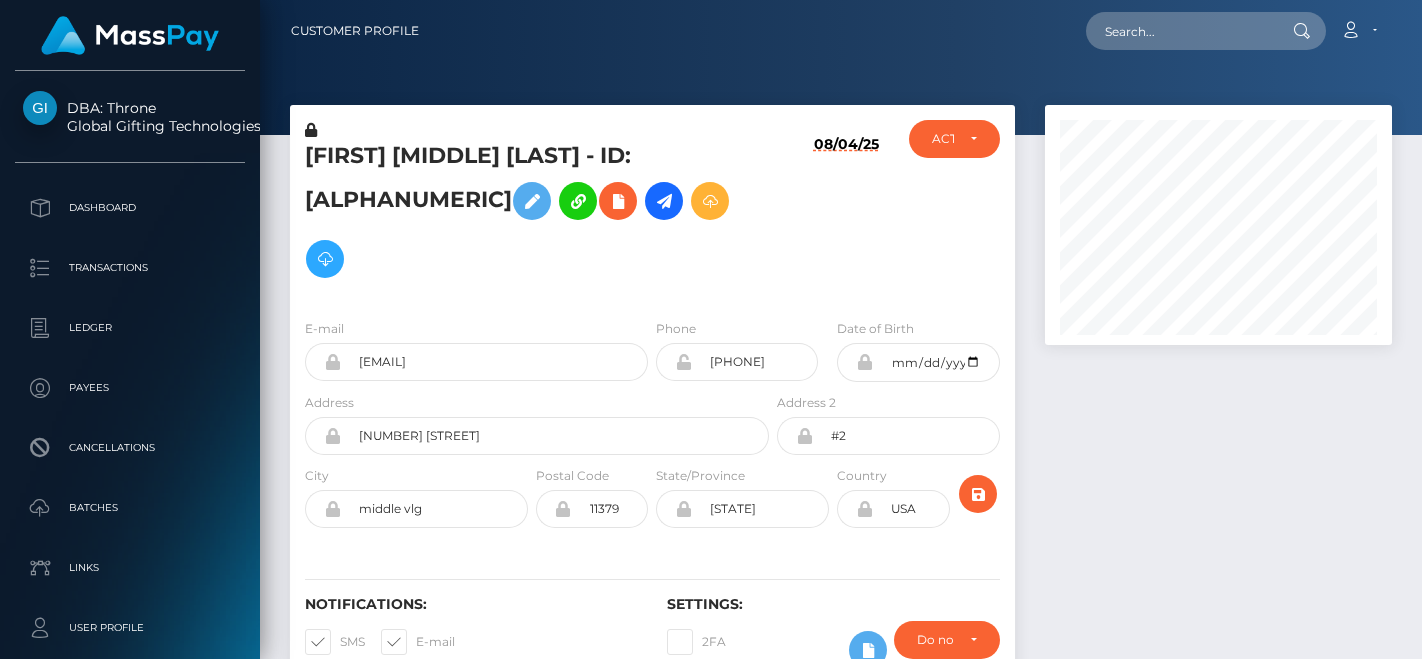 scroll, scrollTop: 0, scrollLeft: 0, axis: both 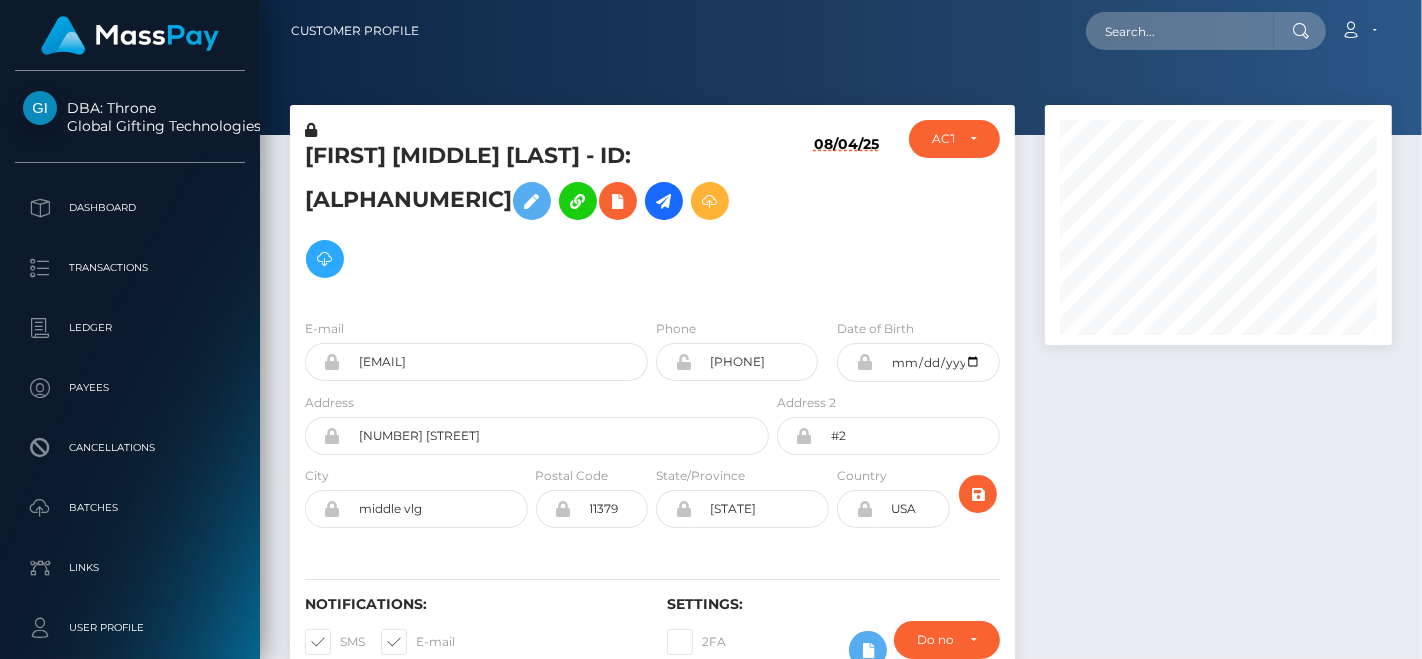 click at bounding box center [1218, 407] 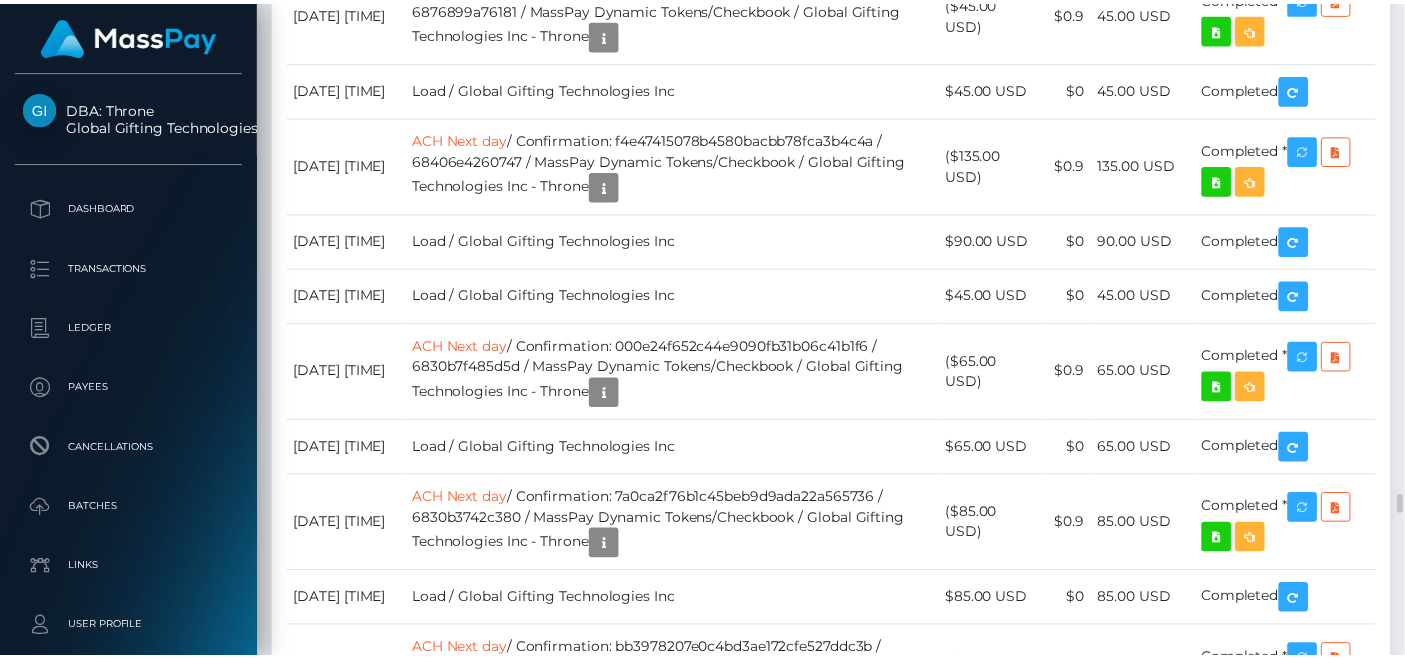 scroll, scrollTop: 16111, scrollLeft: 0, axis: vertical 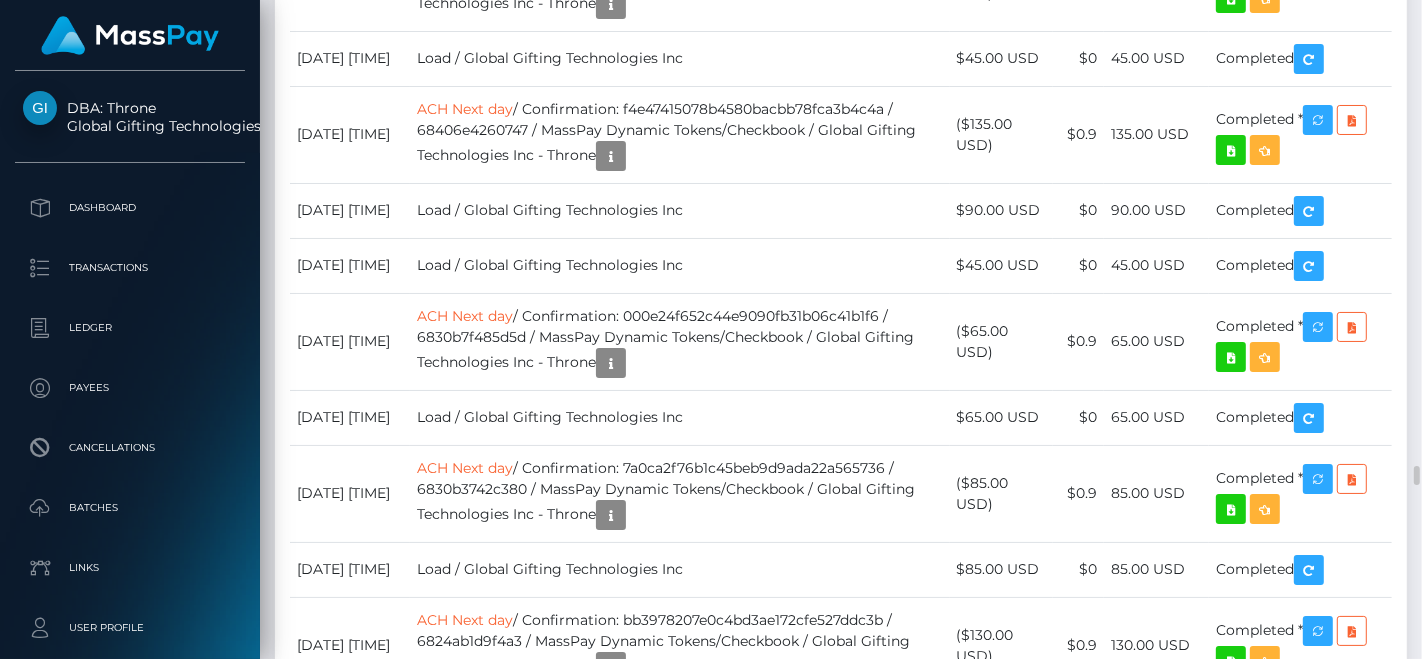 click on "Sent to Bank, Awaiting Confirmation
*" at bounding box center [1300, -1317] 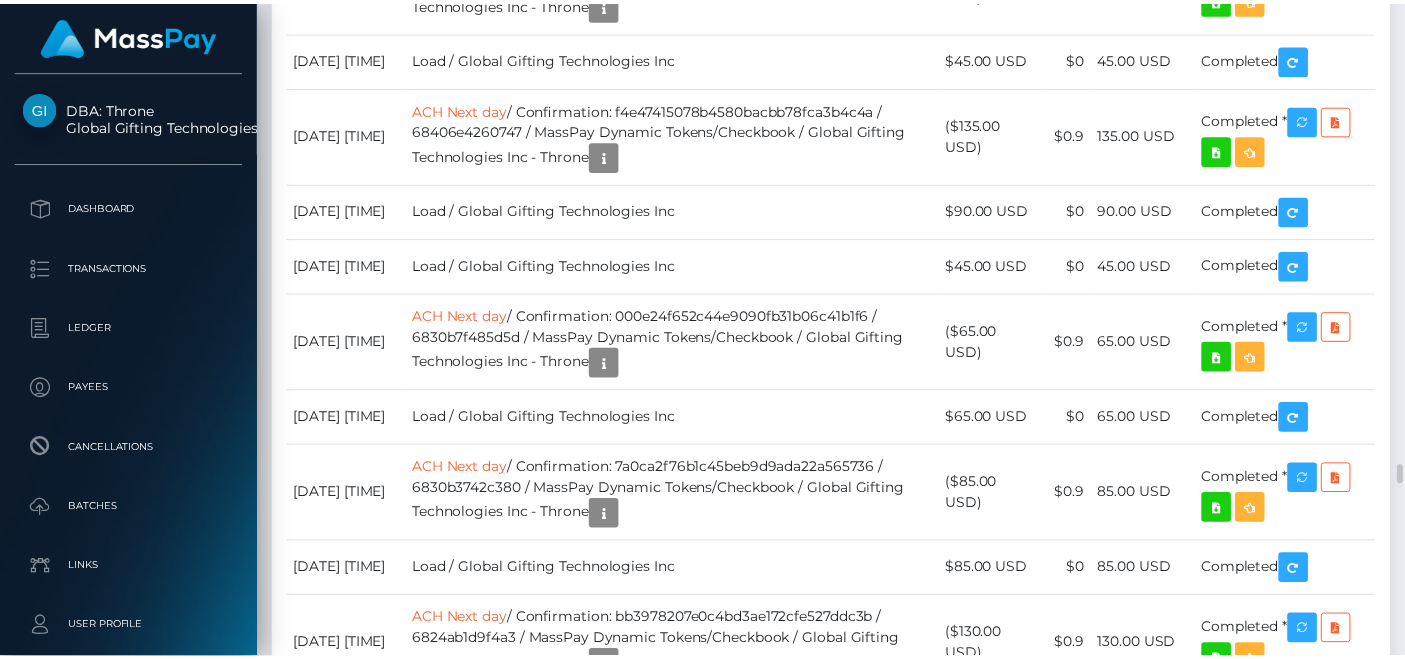 scroll, scrollTop: 240, scrollLeft: 342, axis: both 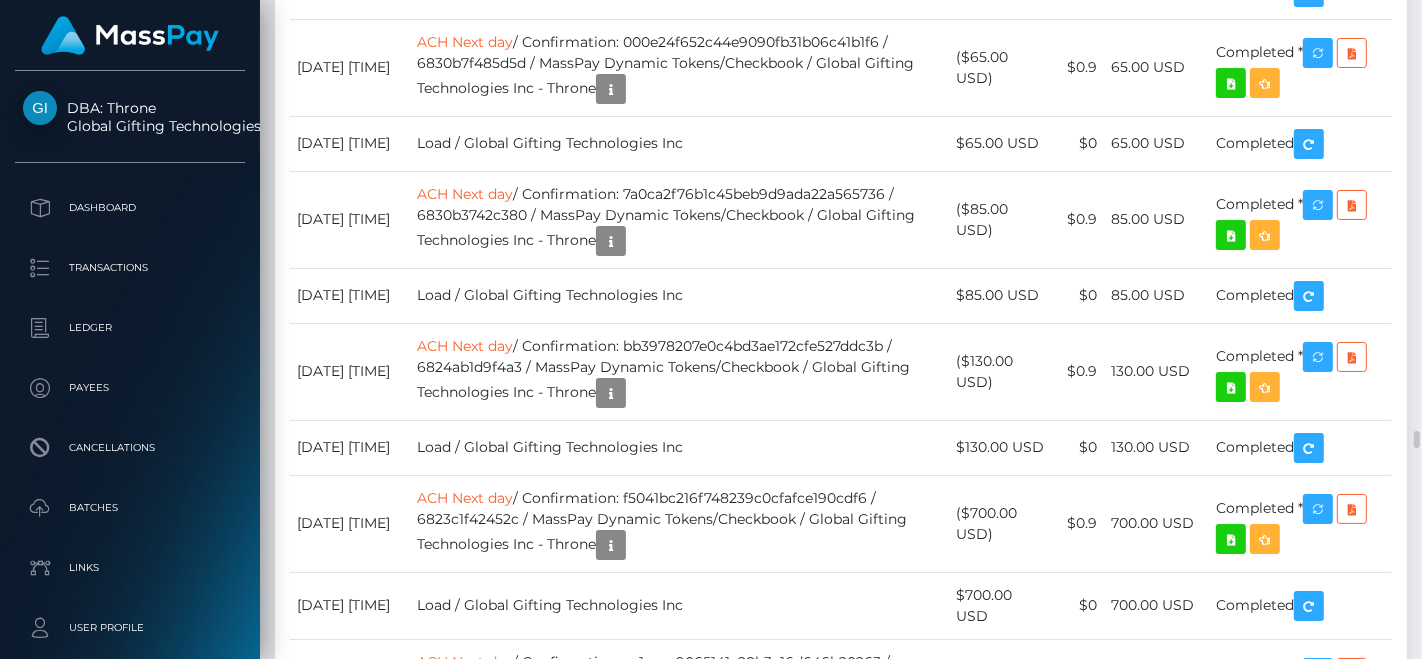 click on "Sent to Bank, Awaiting Confirmation
*" at bounding box center (1300, -1591) 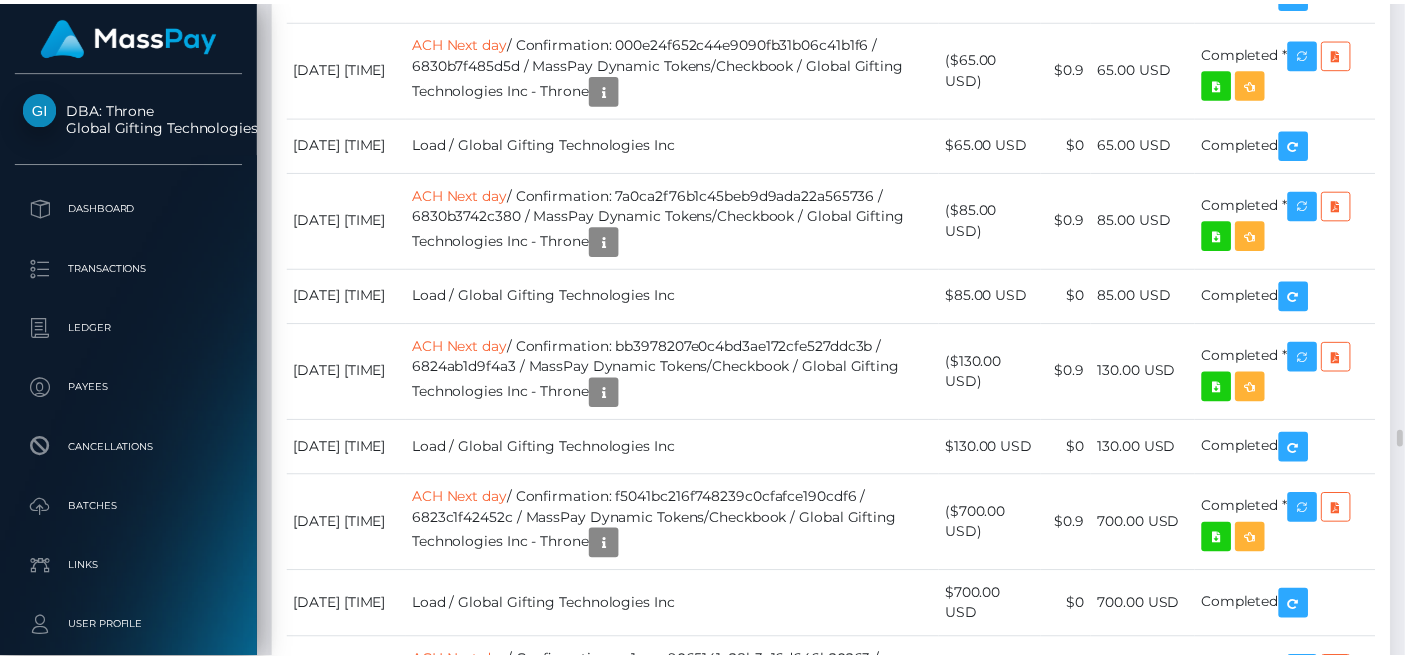 scroll, scrollTop: 240, scrollLeft: 342, axis: both 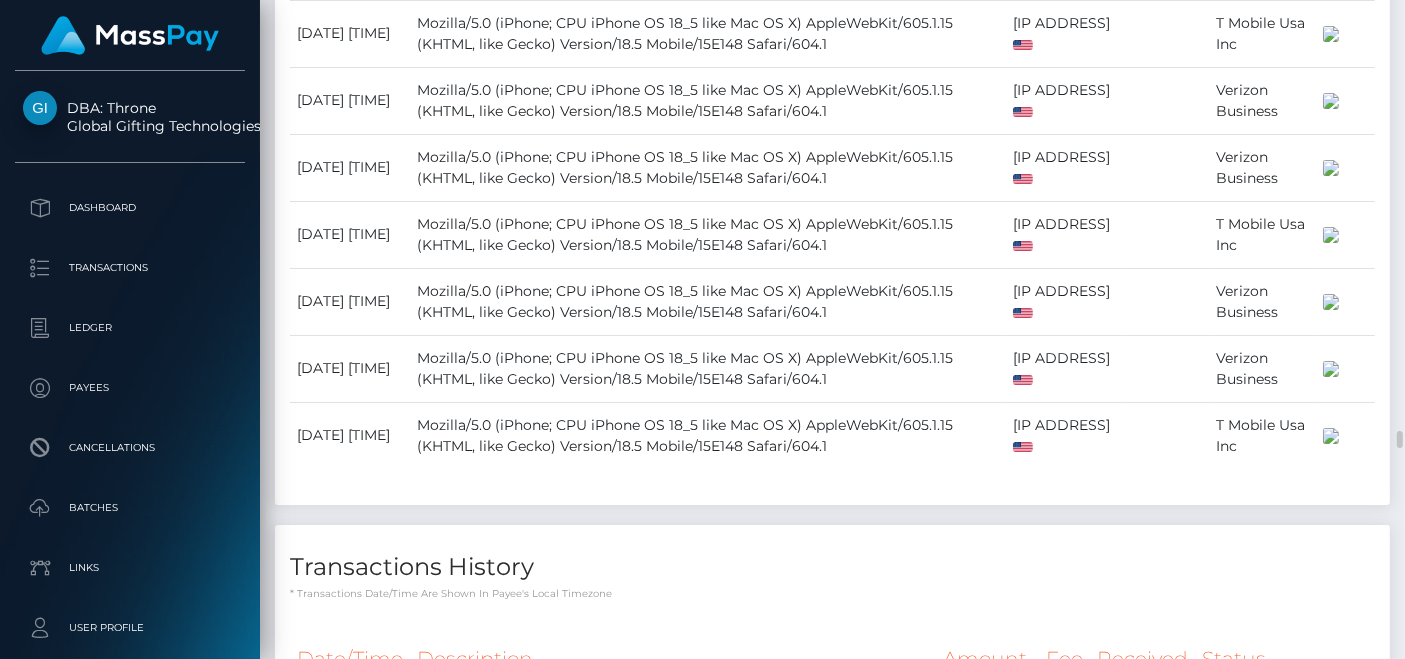 click at bounding box center (908, -496) 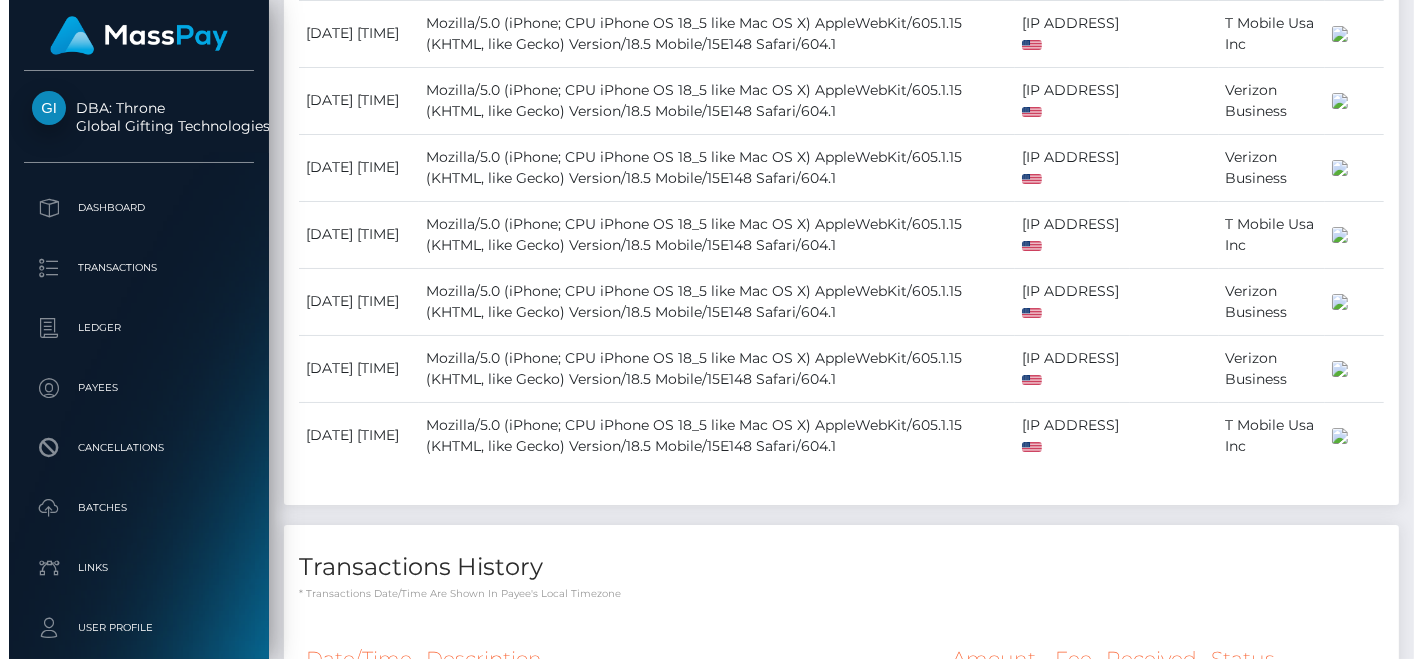 scroll, scrollTop: 999760, scrollLeft: 999652, axis: both 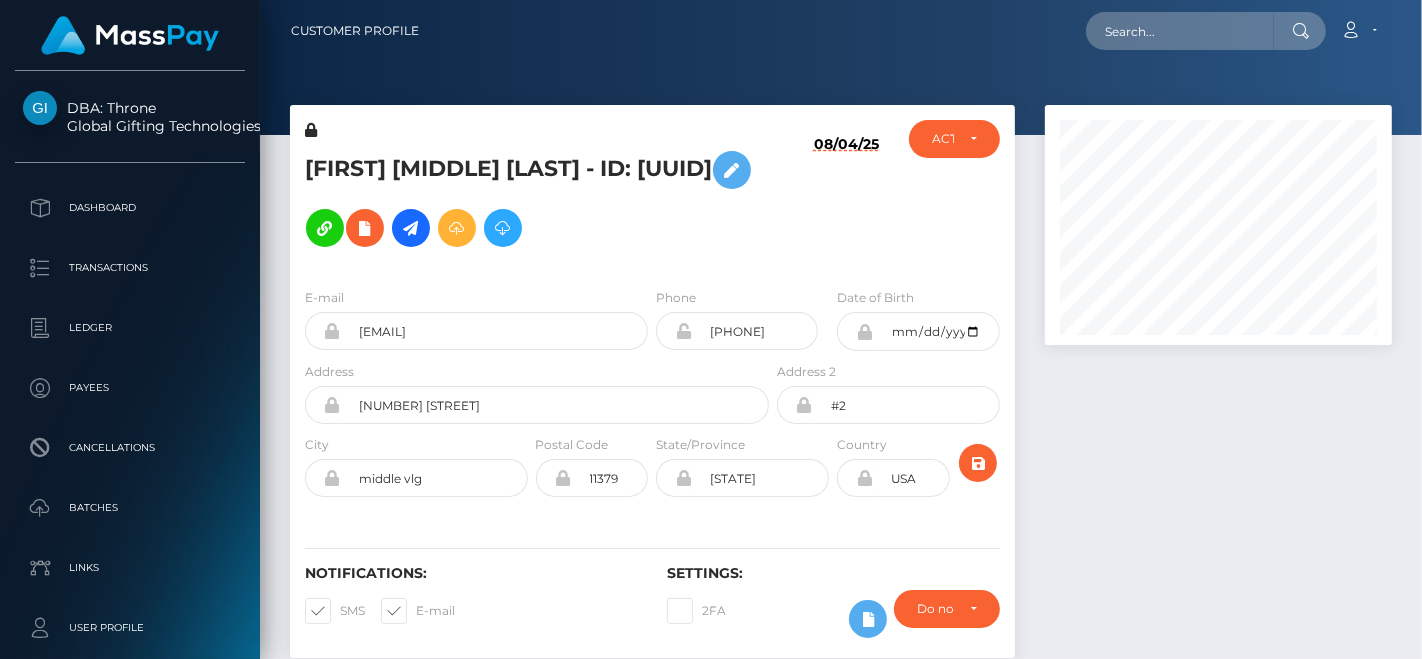 click at bounding box center (1218, 391) 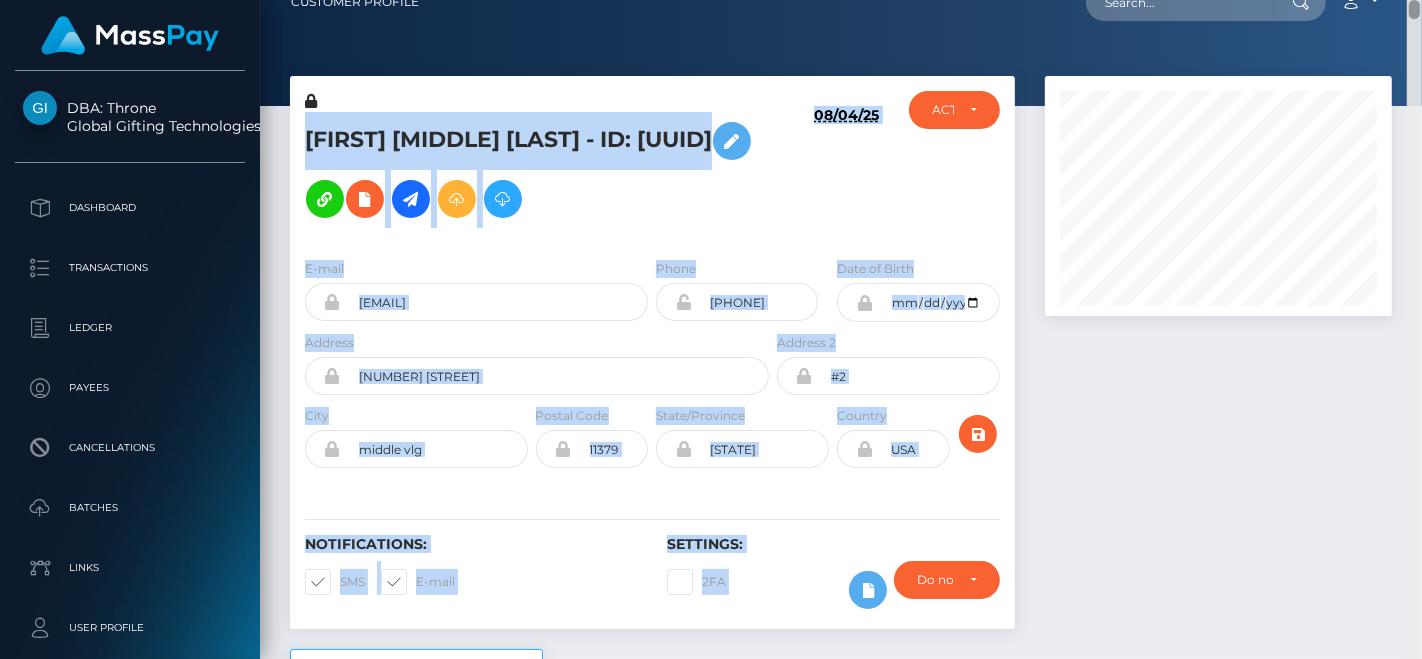 drag, startPoint x: 1414, startPoint y: 10, endPoint x: 1418, endPoint y: 206, distance: 196.04082 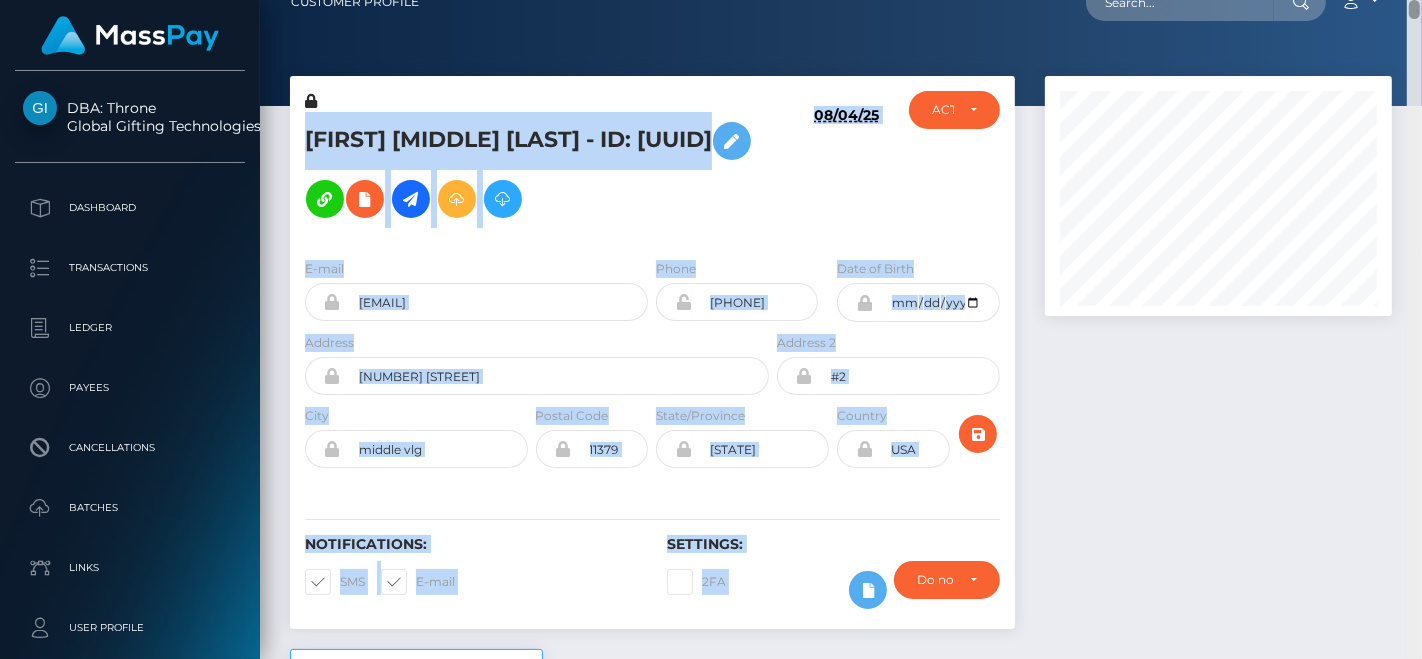 click on "Customer Profile
Loading...
Loading..." at bounding box center (841, 329) 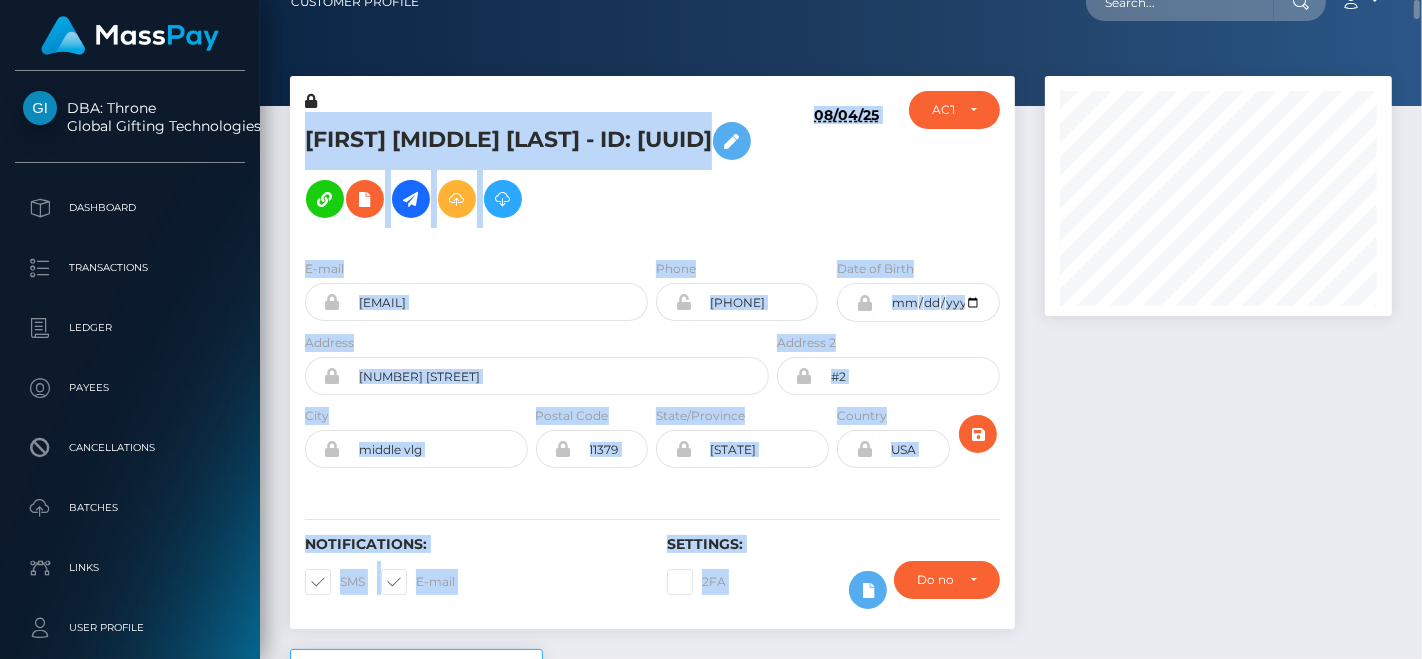 click at bounding box center [1218, 362] 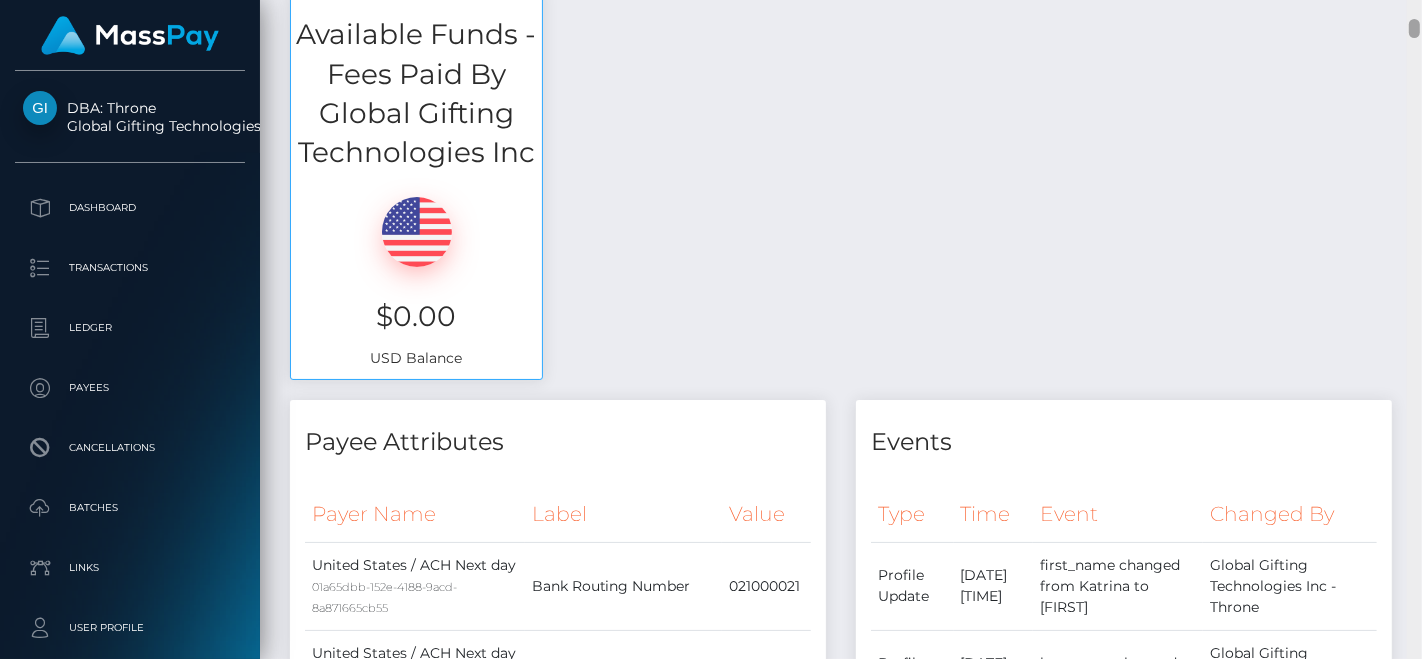 click at bounding box center [1414, 330] 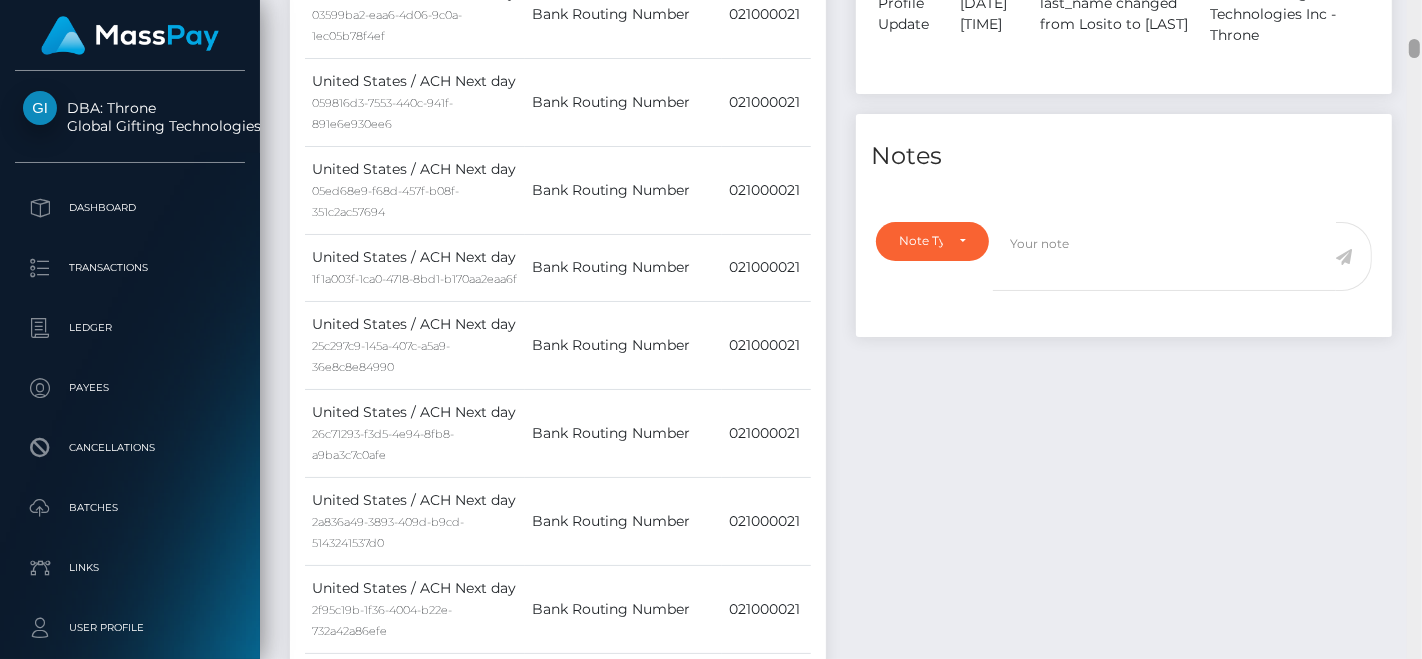 click at bounding box center [1414, 330] 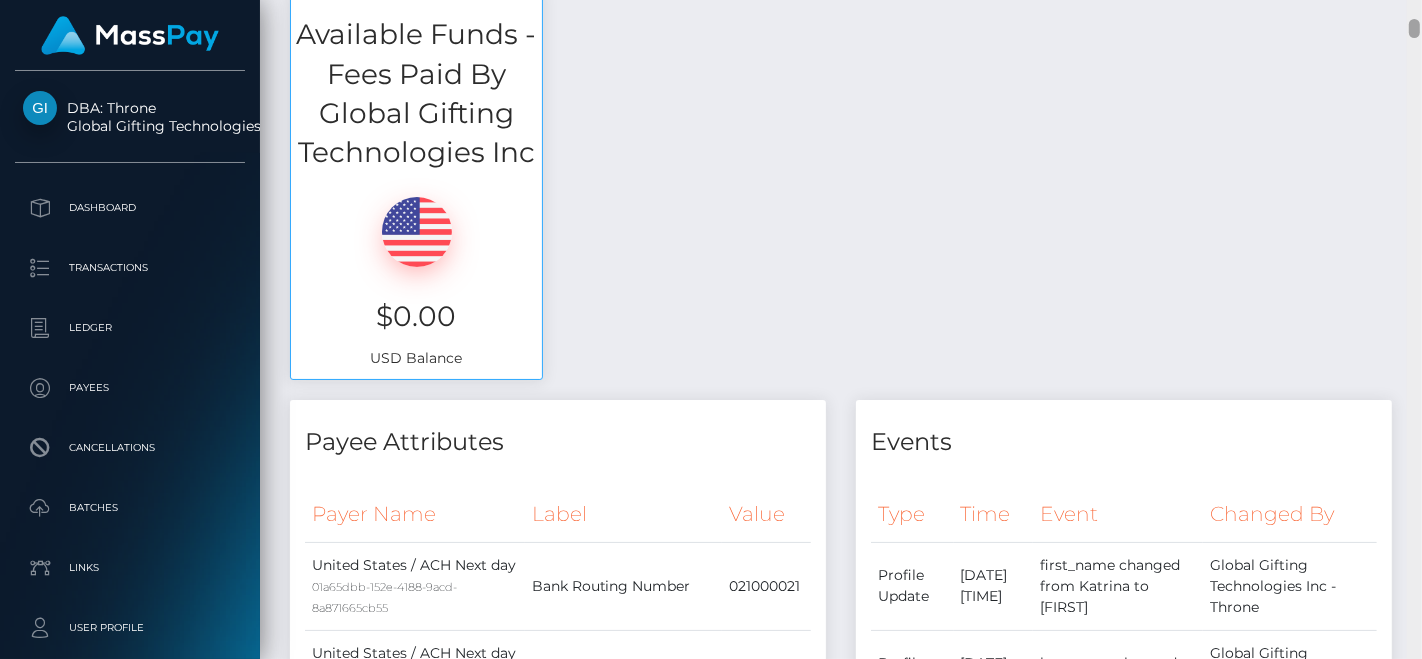 click at bounding box center (1414, 330) 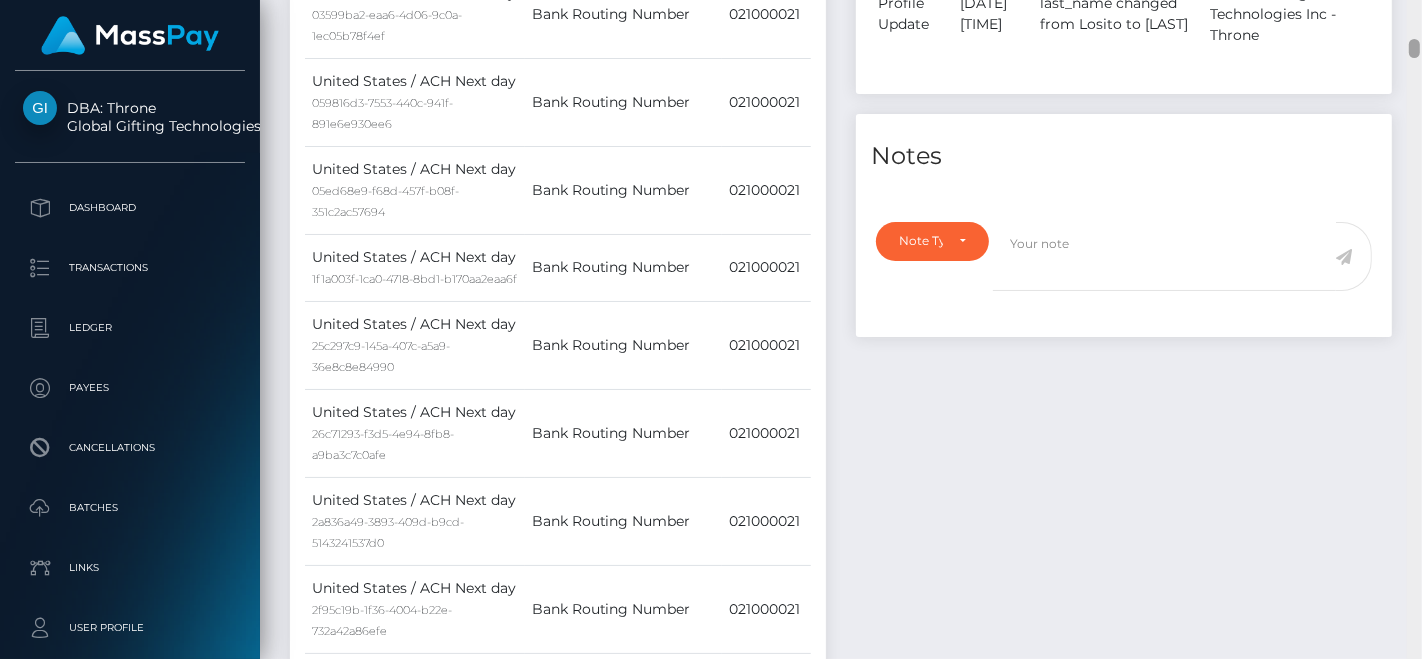 click at bounding box center (1414, 330) 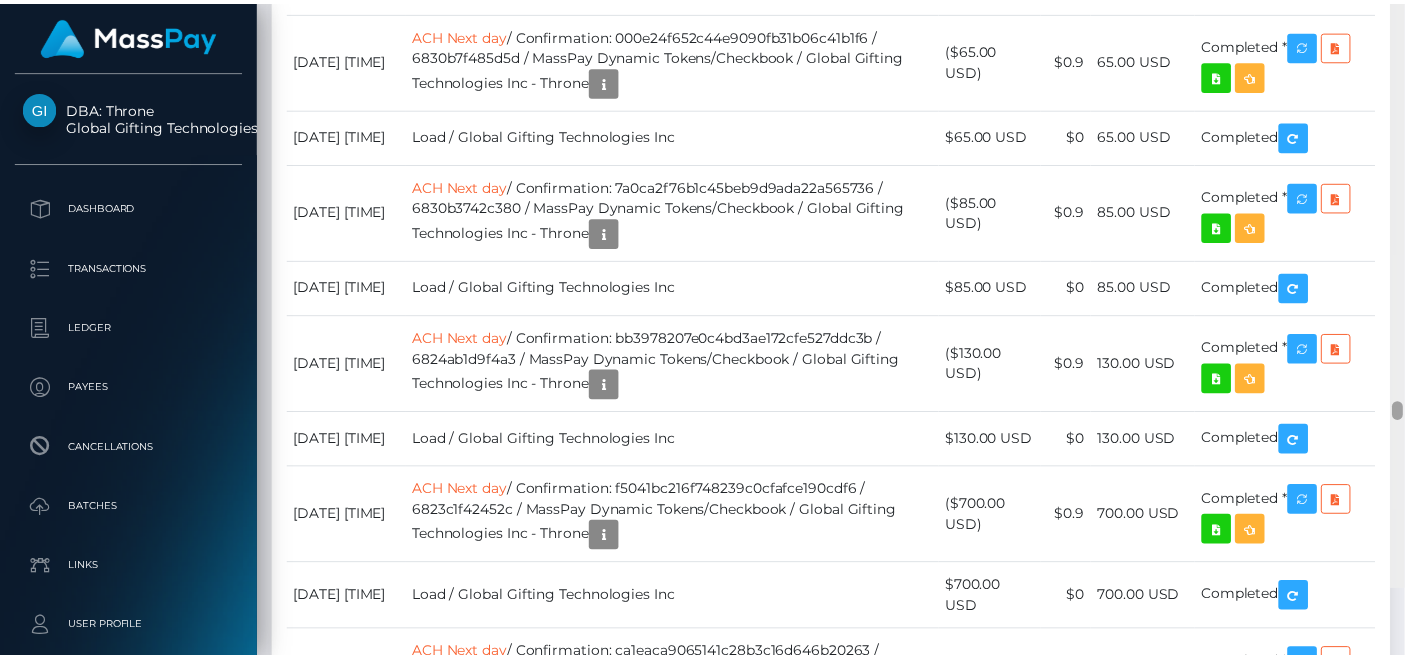 scroll, scrollTop: 16263, scrollLeft: 0, axis: vertical 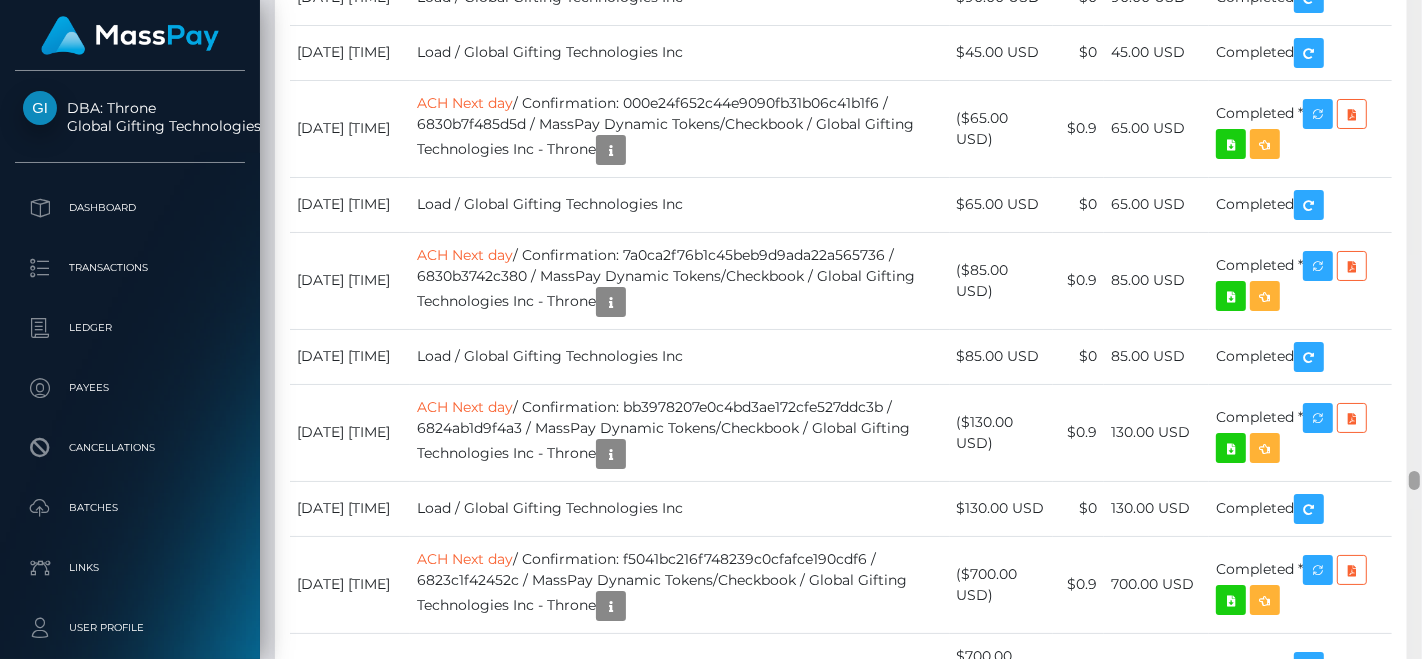 drag, startPoint x: 1408, startPoint y: 50, endPoint x: 1394, endPoint y: 482, distance: 432.2268 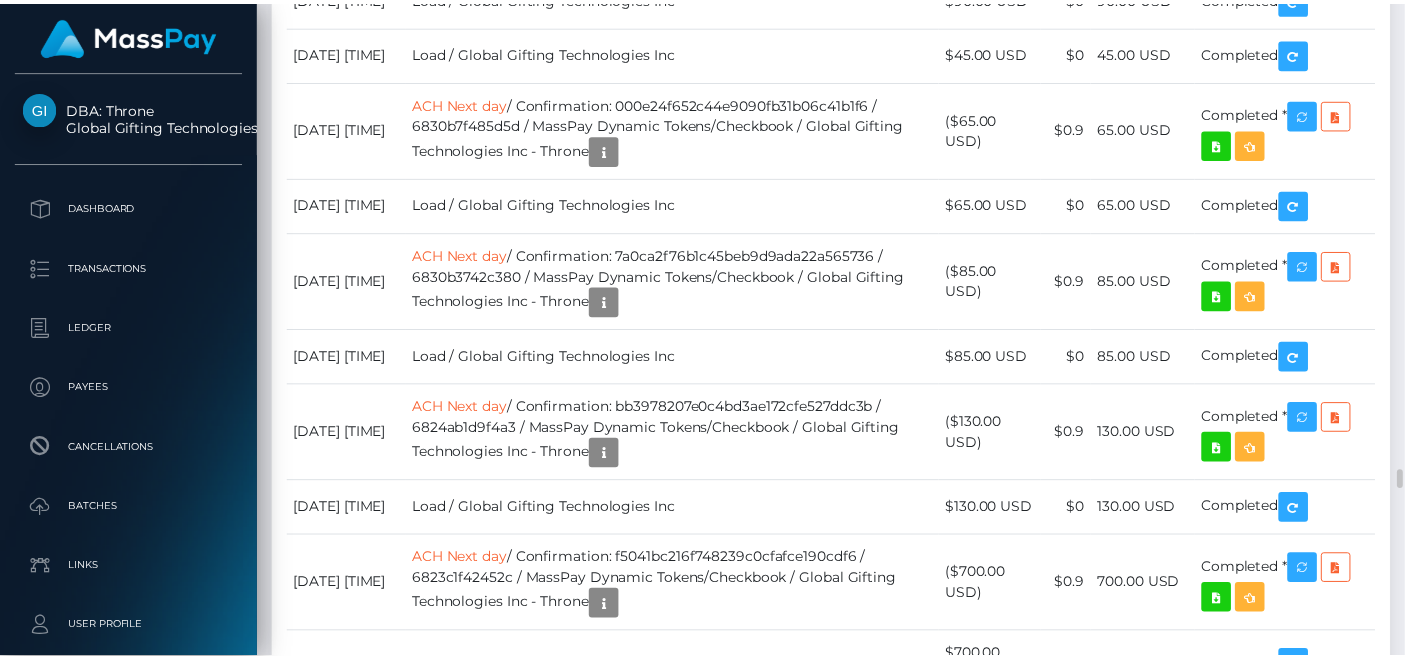 scroll, scrollTop: 240, scrollLeft: 342, axis: both 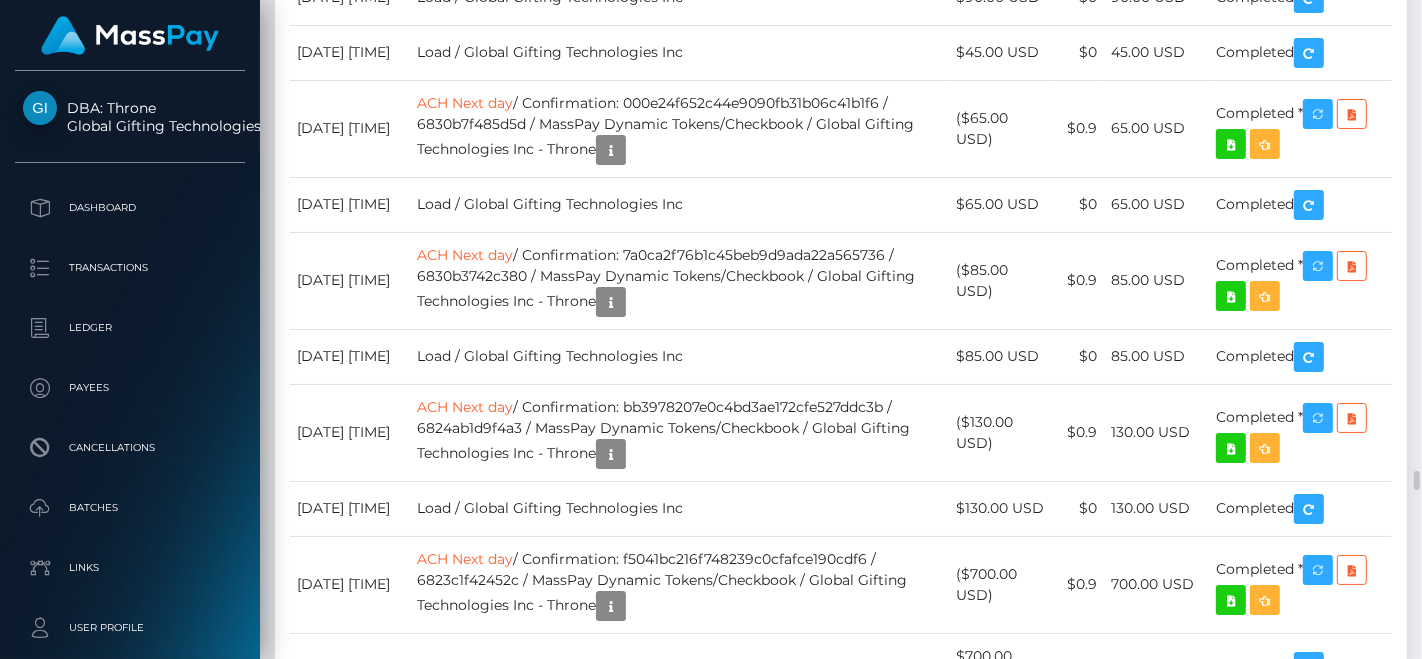 click on "Sent to Bank, Awaiting Confirmation
*" at bounding box center (1300, -1530) 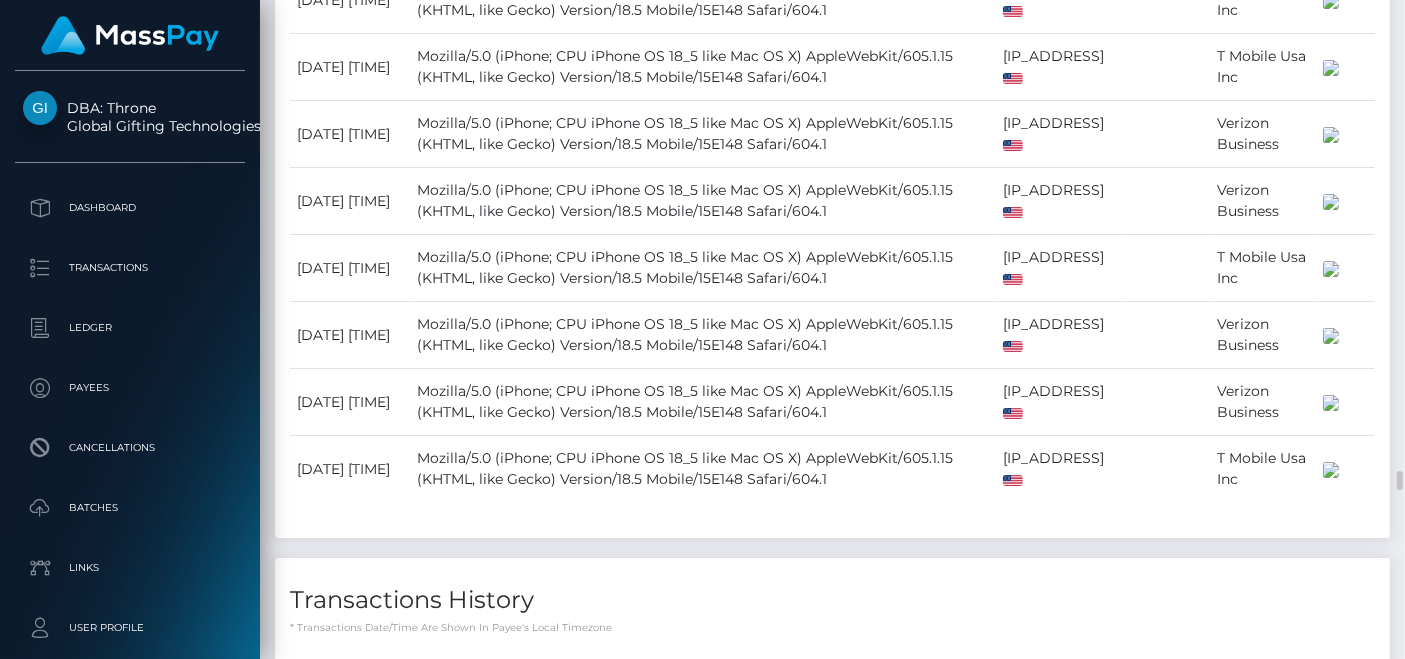 scroll, scrollTop: 240, scrollLeft: 342, axis: both 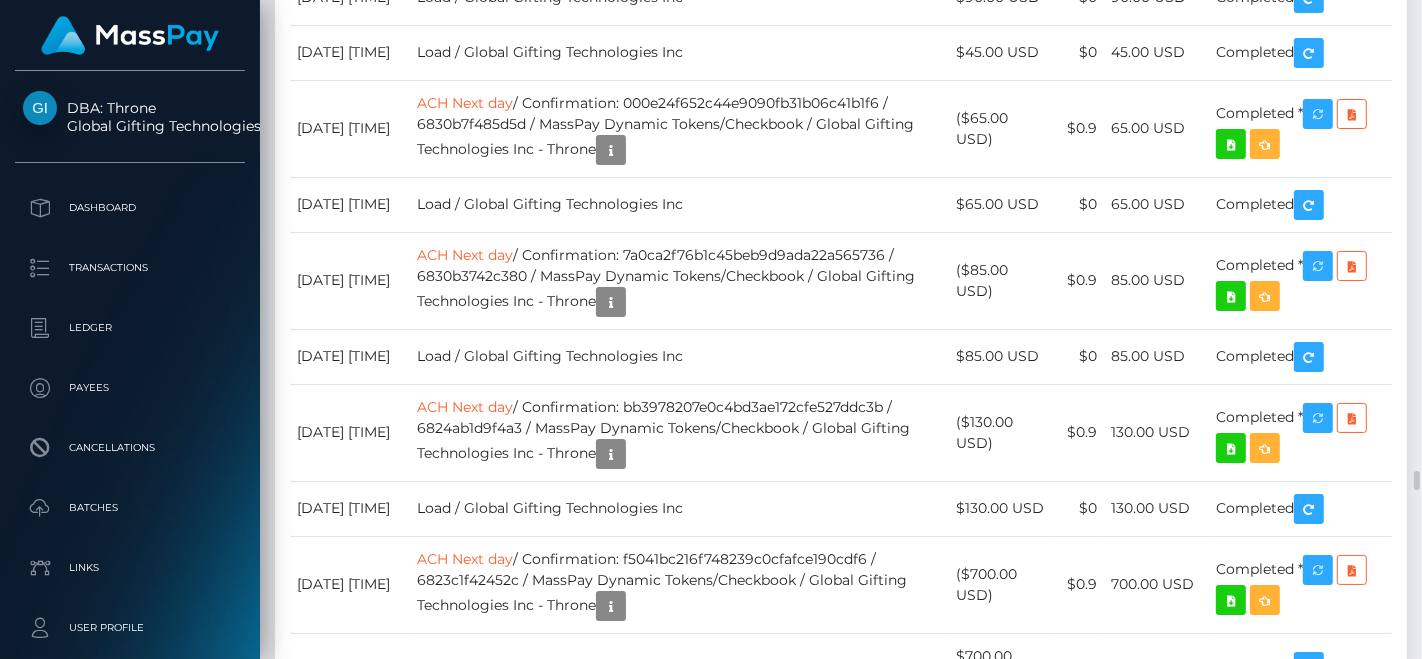 click on "ACH Next day  / Confirmation: fa763e64d7b4492791464f0b2dba26b8 / 6890af95ea7f7  / MassPay Dynamic Tokens/Checkbook / Global Gifting Technologies Inc - Throne" at bounding box center (680, -1530) 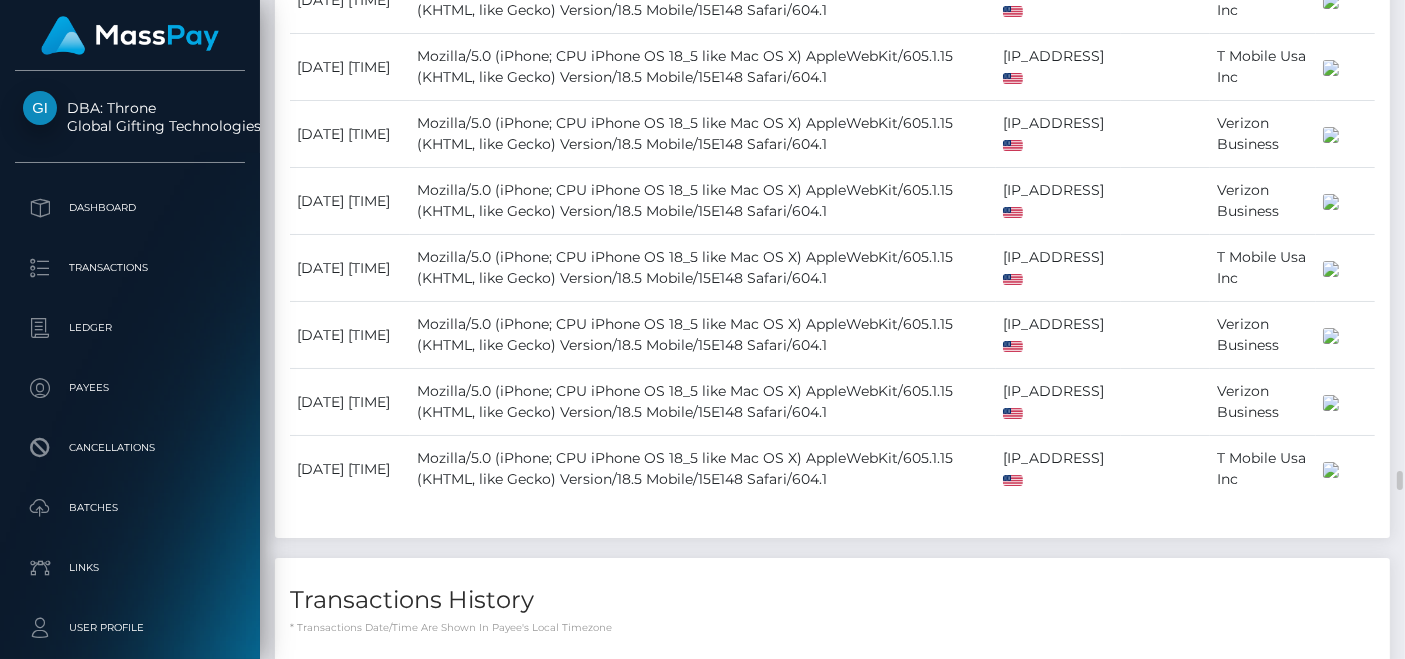 scroll, scrollTop: 240, scrollLeft: 342, axis: both 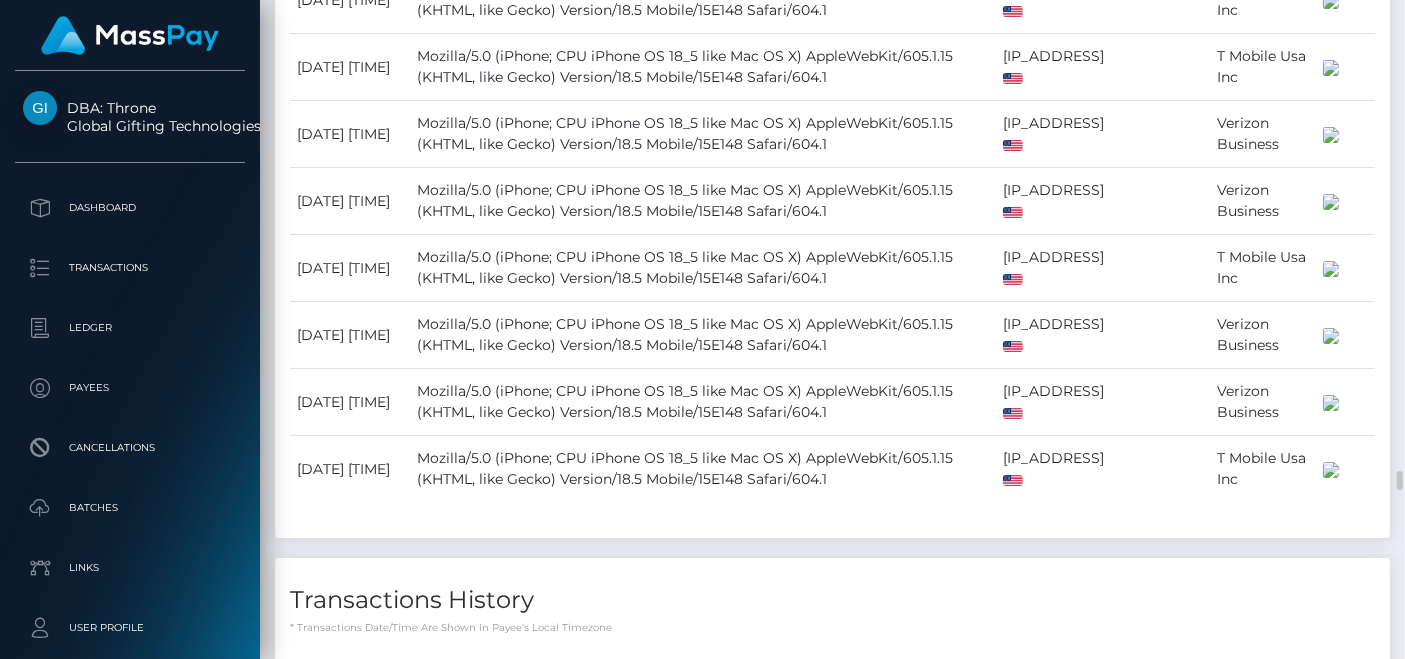 click at bounding box center (486, -432) 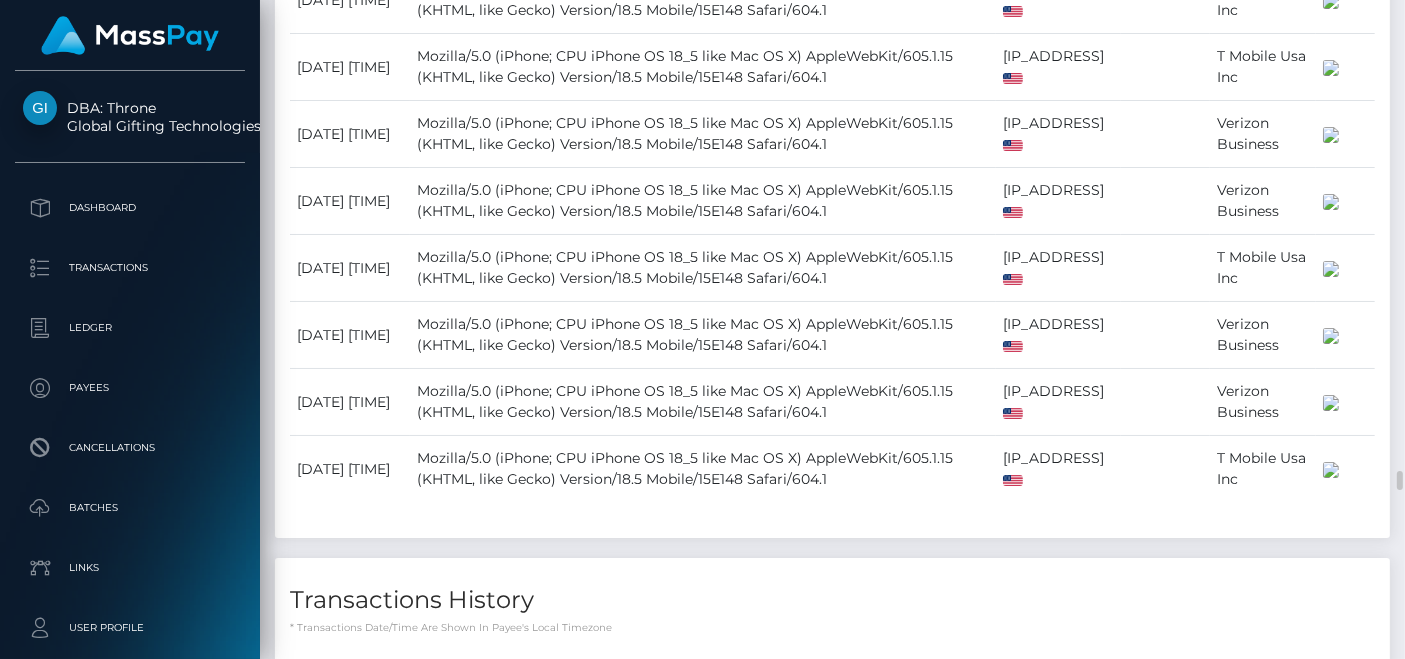 click at bounding box center [486, -432] 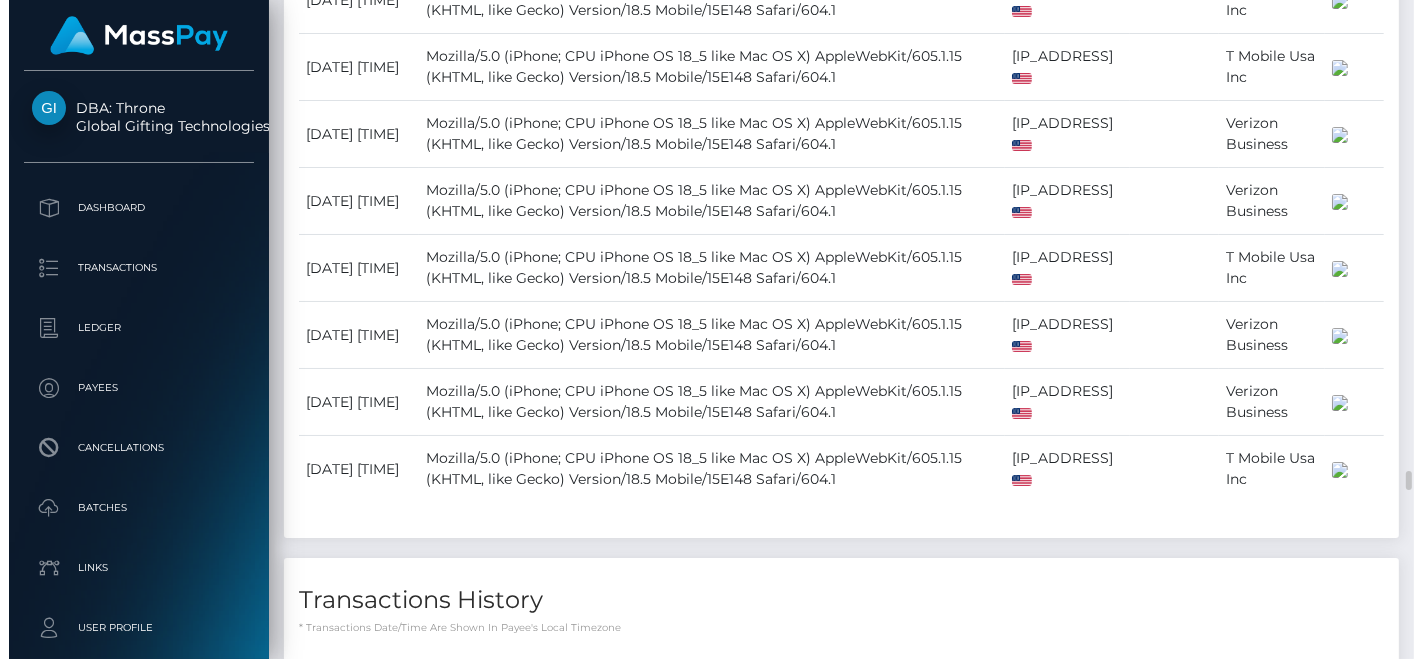 scroll, scrollTop: 999760, scrollLeft: 999652, axis: both 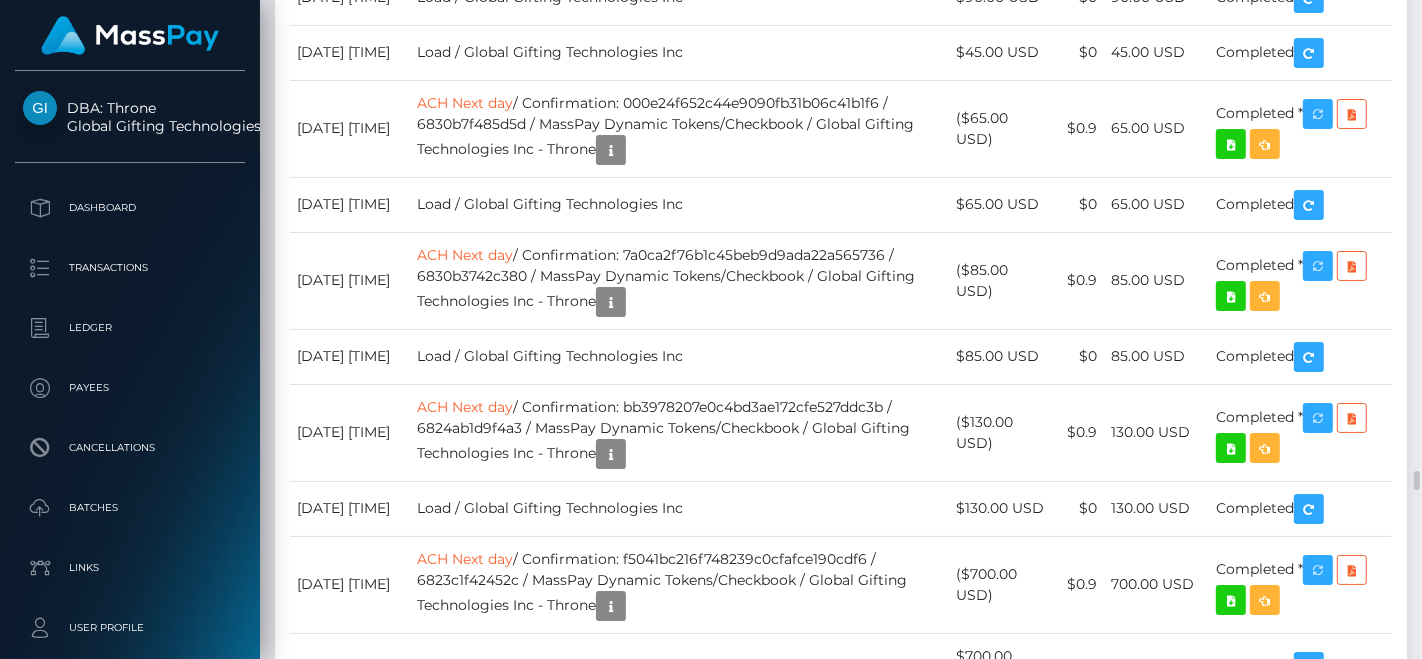 click on "ACH Next day  / Confirmation: fa763e64d7b4492791464f0b2dba26b8 / 6890af95ea7f7  / MassPay Dynamic Tokens/Checkbook / Global Gifting Technologies Inc - Throne" at bounding box center [680, -1530] 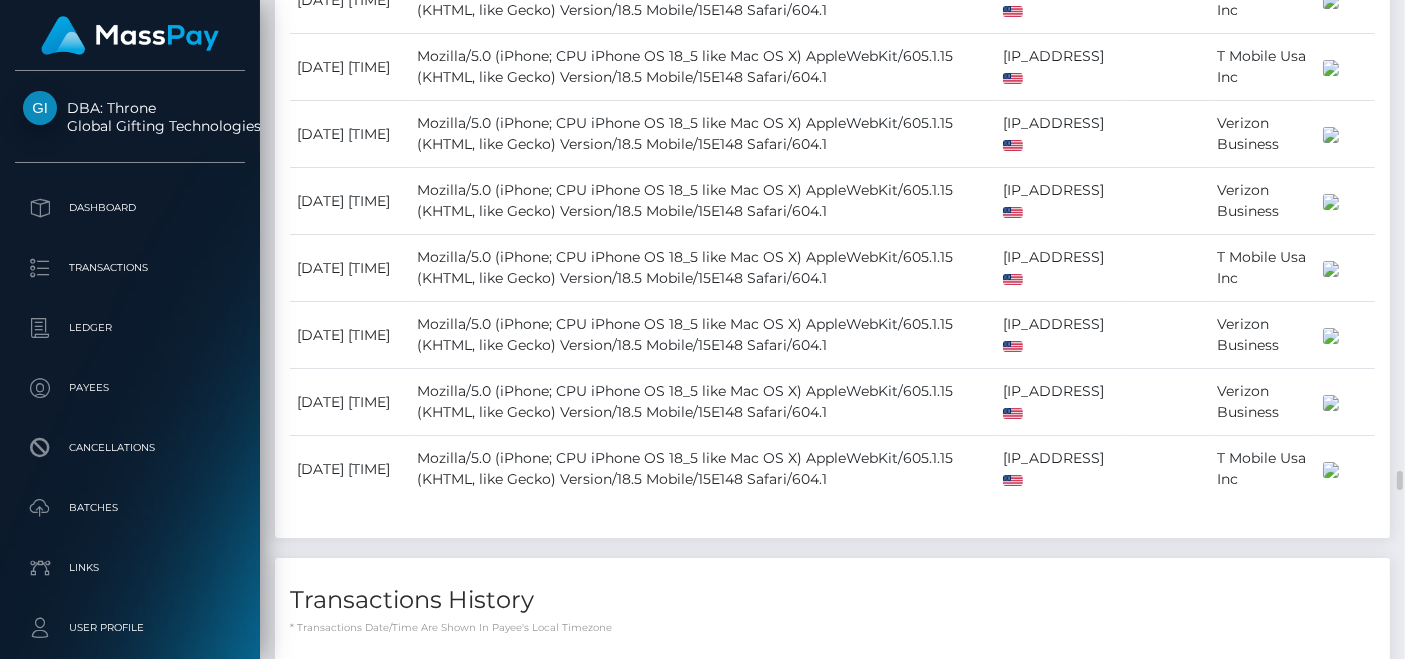 scroll, scrollTop: 240, scrollLeft: 342, axis: both 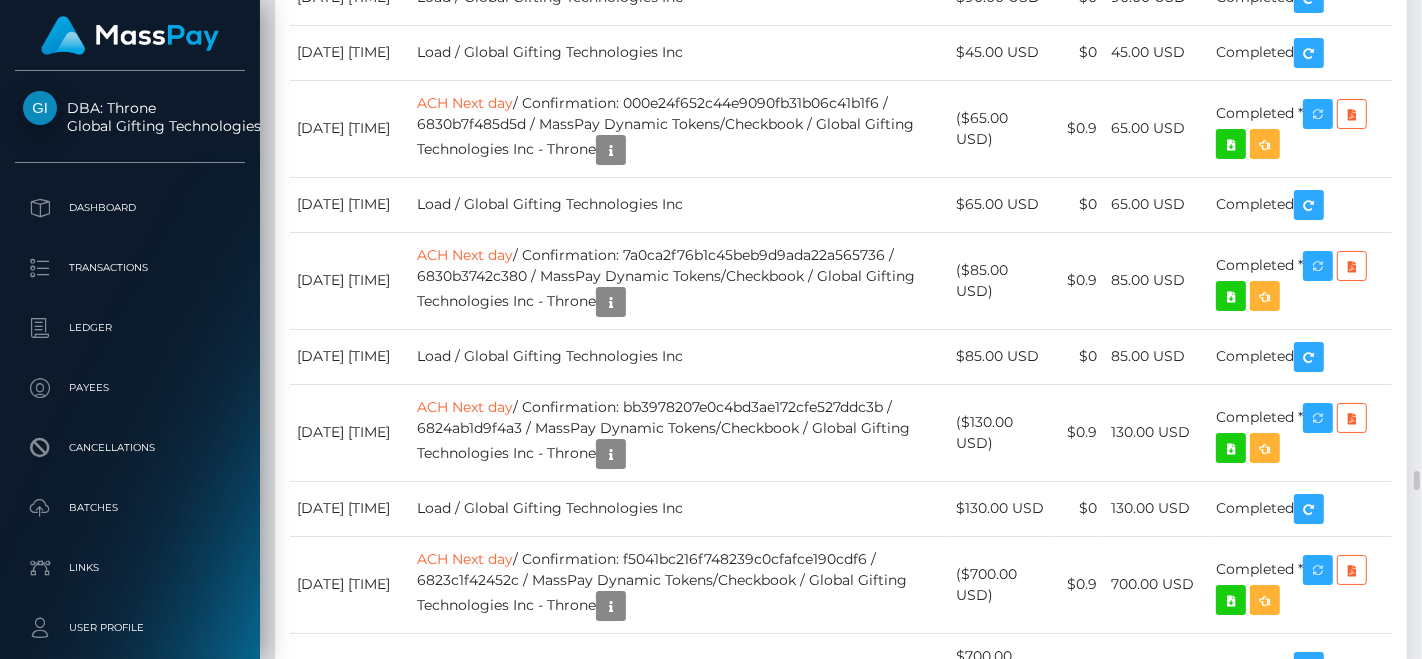 click at bounding box center [1368, -1534] 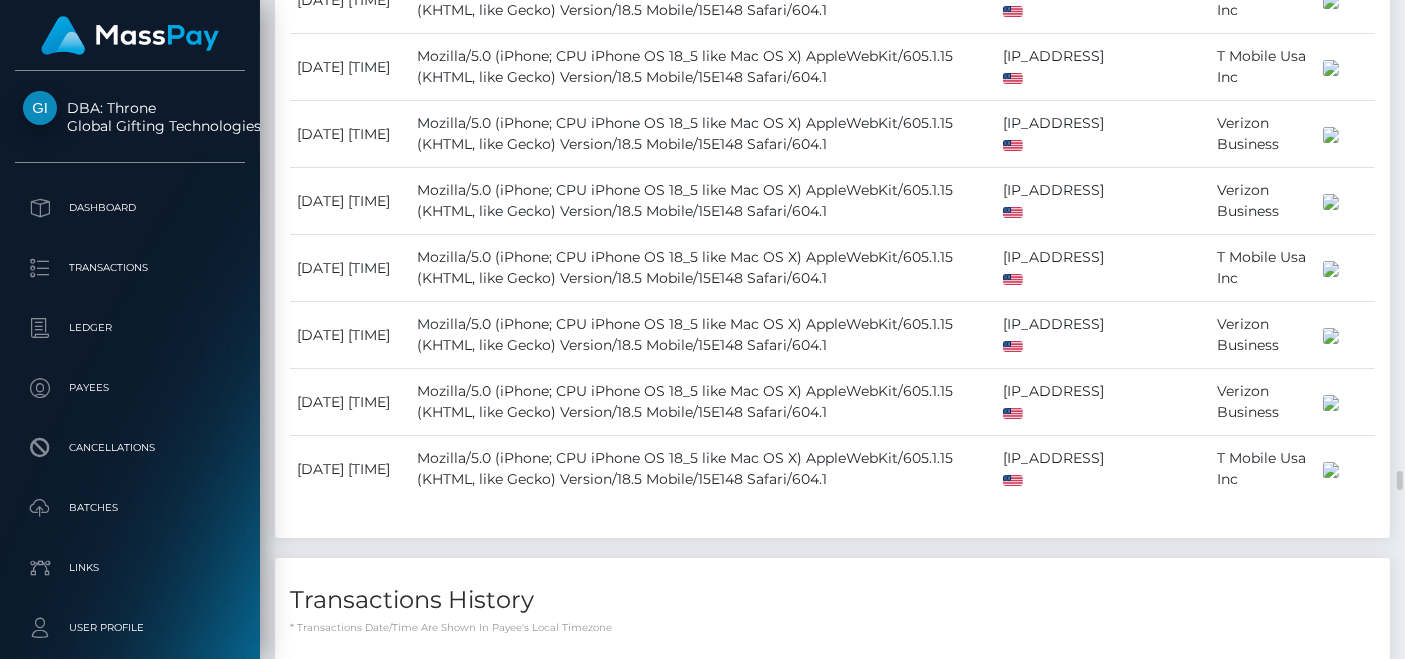 scroll, scrollTop: 240, scrollLeft: 342, axis: both 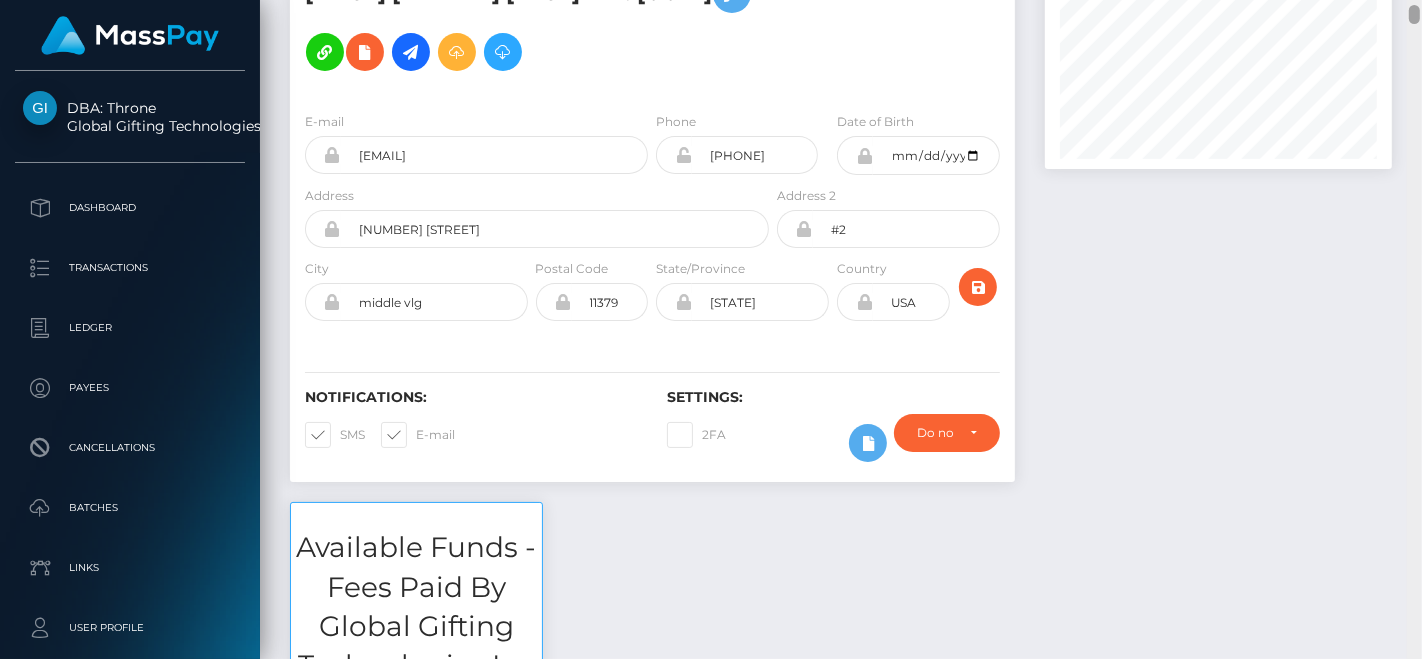 drag, startPoint x: 1413, startPoint y: 486, endPoint x: 1406, endPoint y: 19, distance: 467.05246 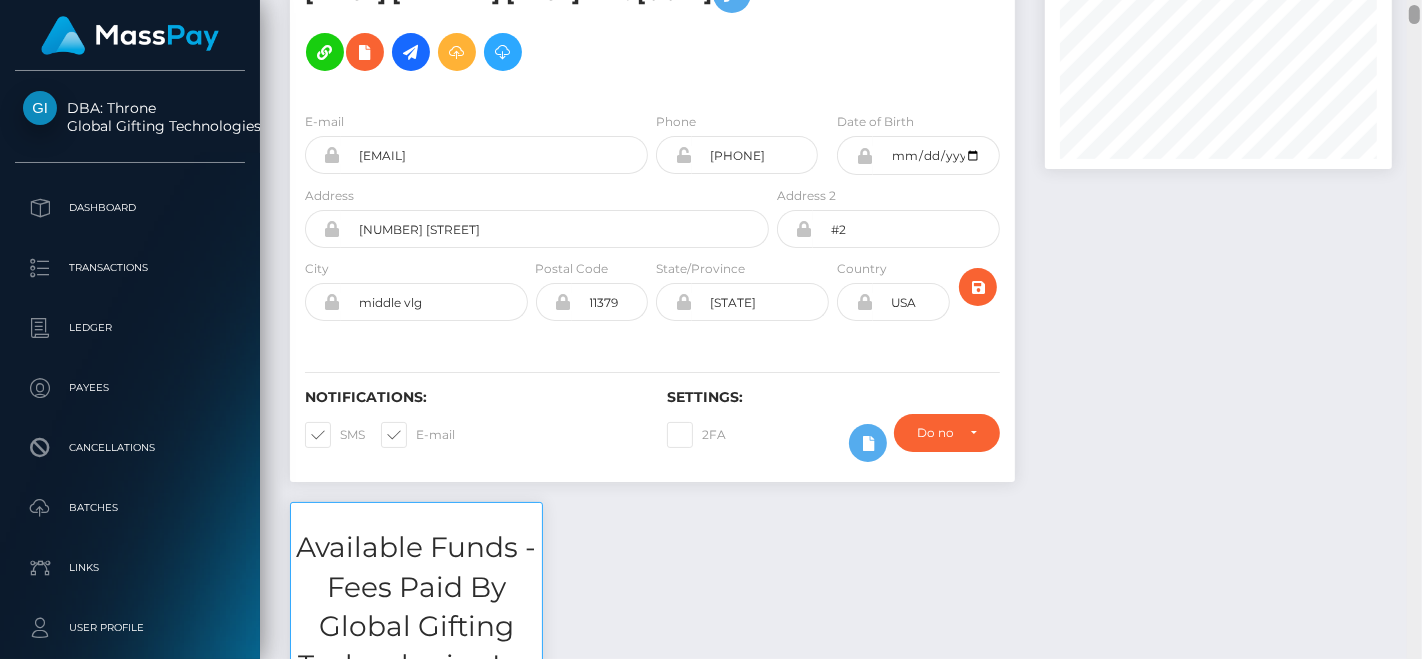click at bounding box center [1414, 330] 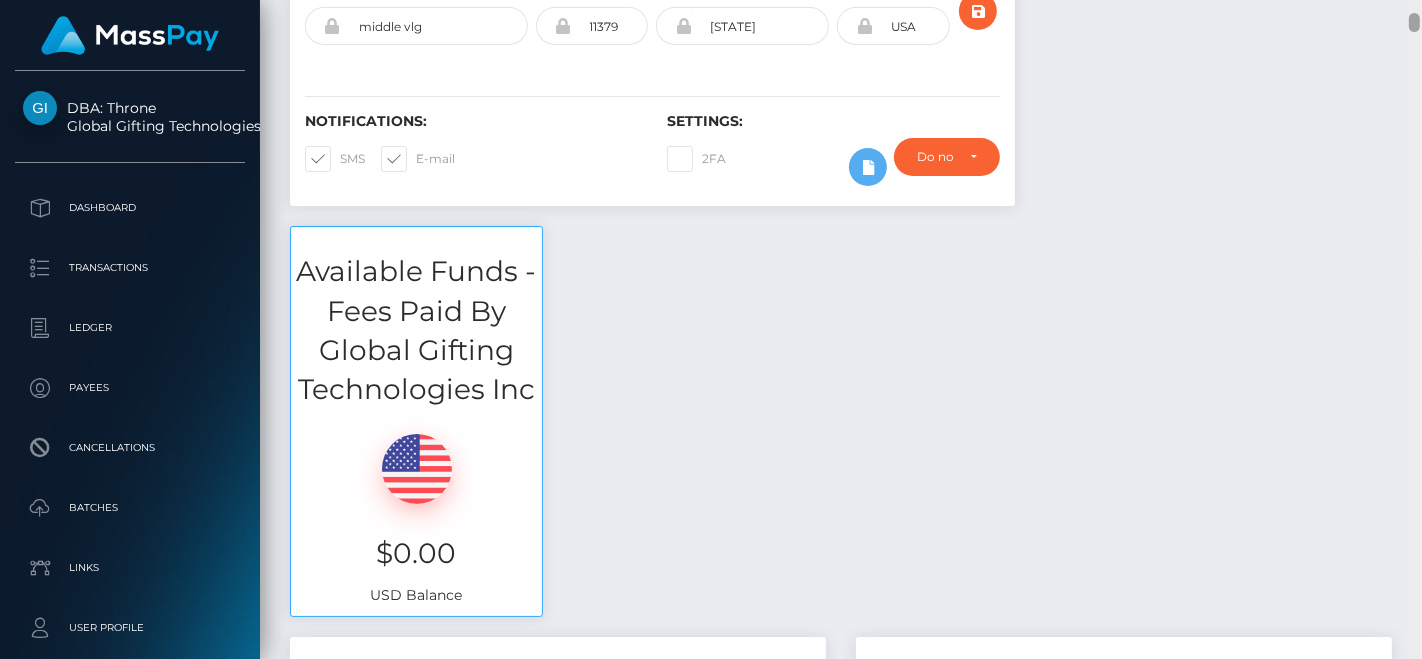 scroll, scrollTop: 486, scrollLeft: 0, axis: vertical 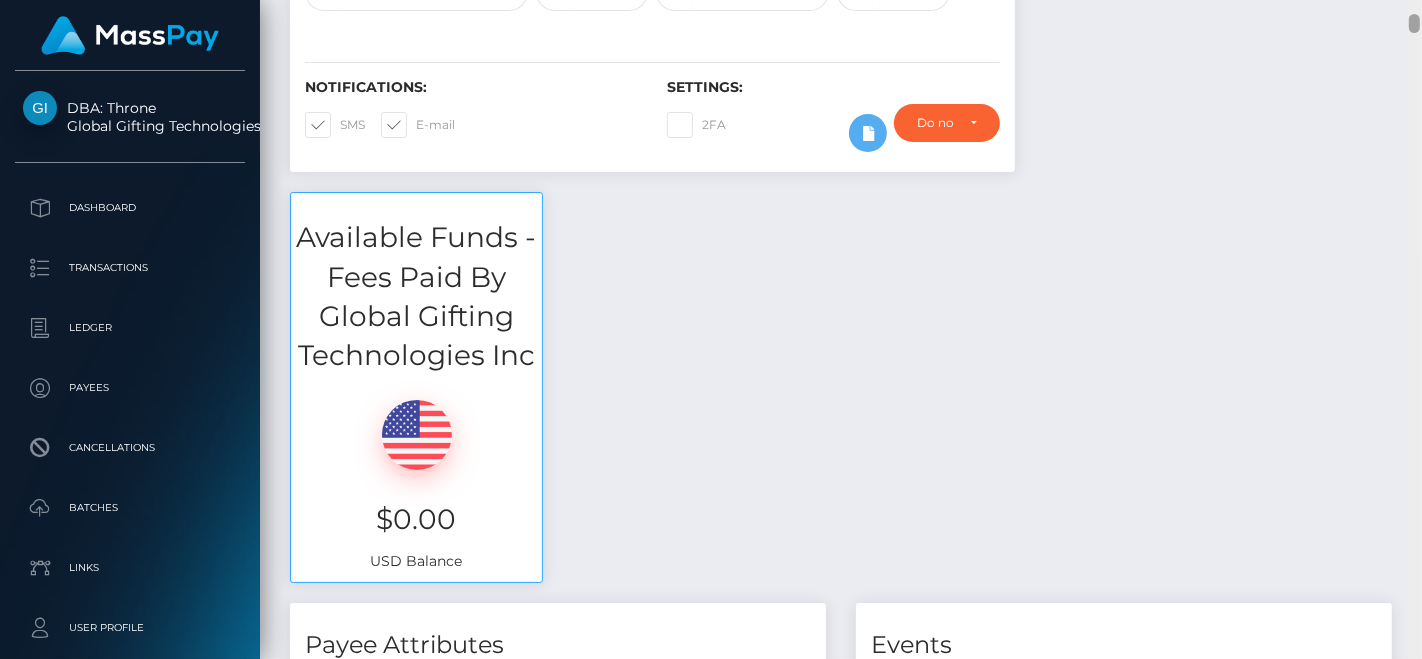 drag, startPoint x: 1416, startPoint y: 10, endPoint x: 1421, endPoint y: 19, distance: 10.29563 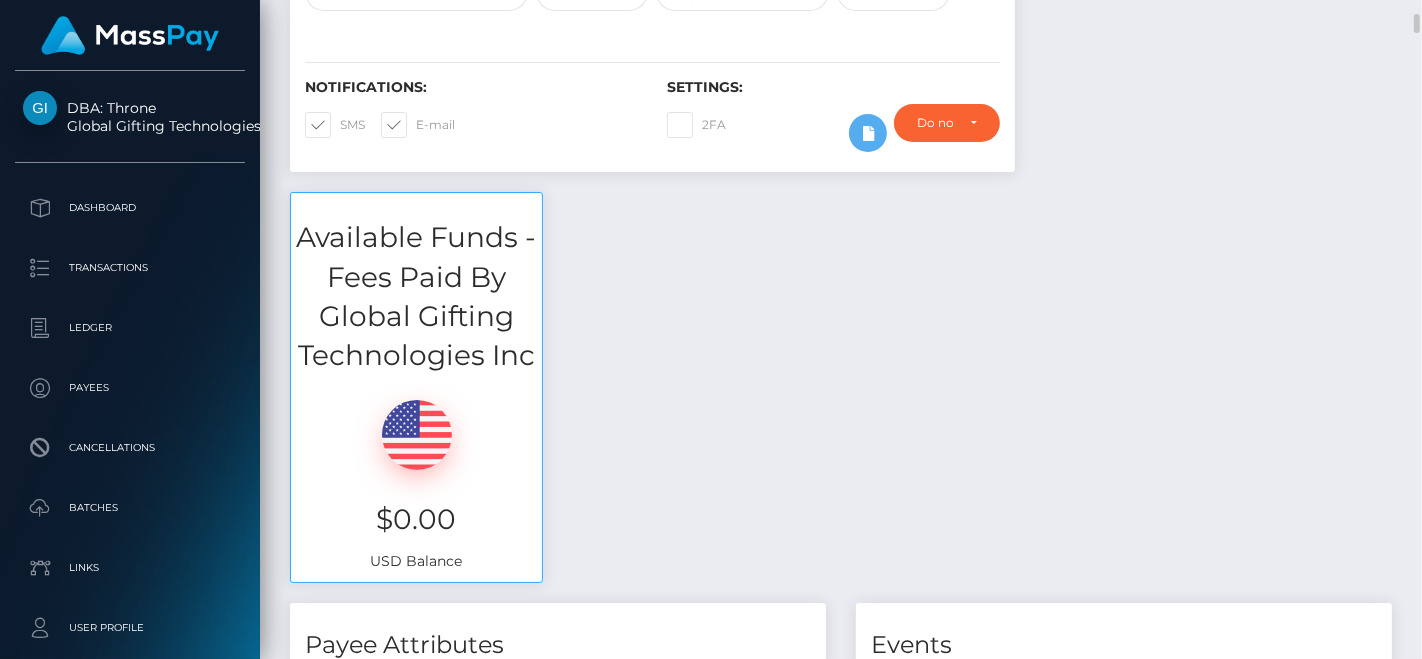 click on "Available
Funds  - Fees Paid By Global Gifting Technologies Inc
$0.00
USD Balance" at bounding box center [841, 398] 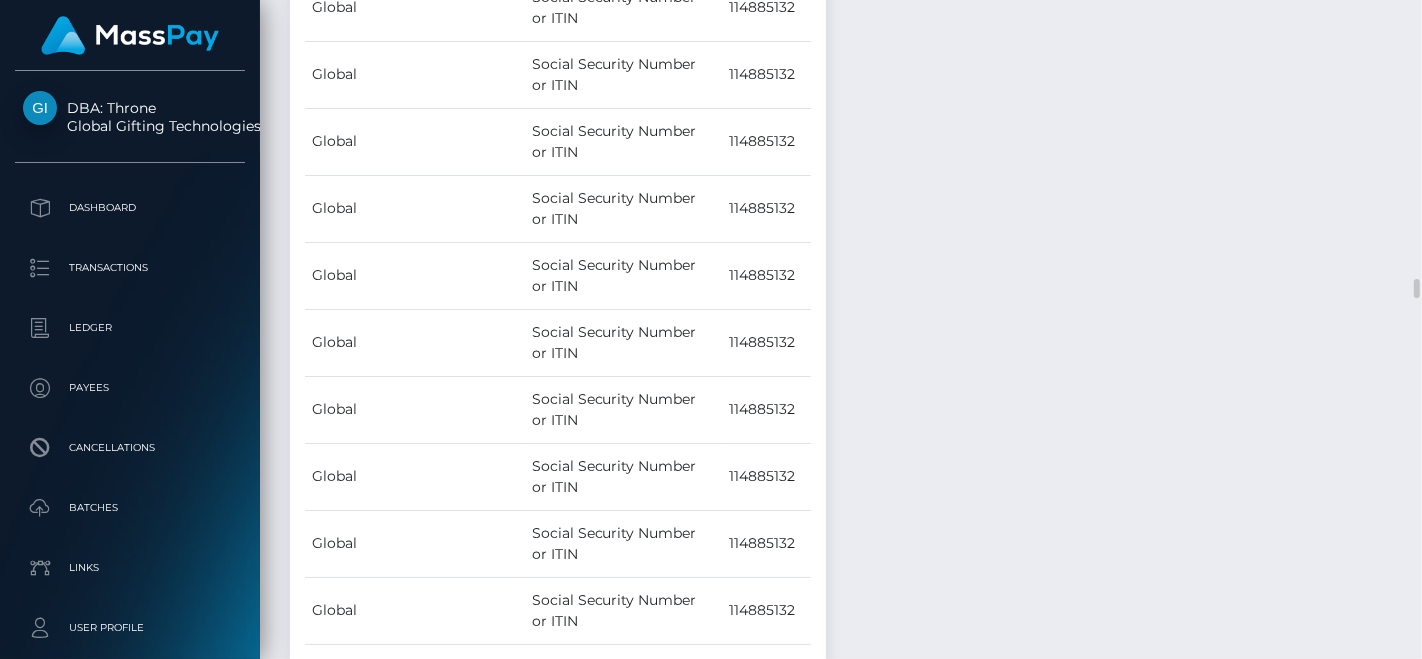 scroll, scrollTop: 10885, scrollLeft: 0, axis: vertical 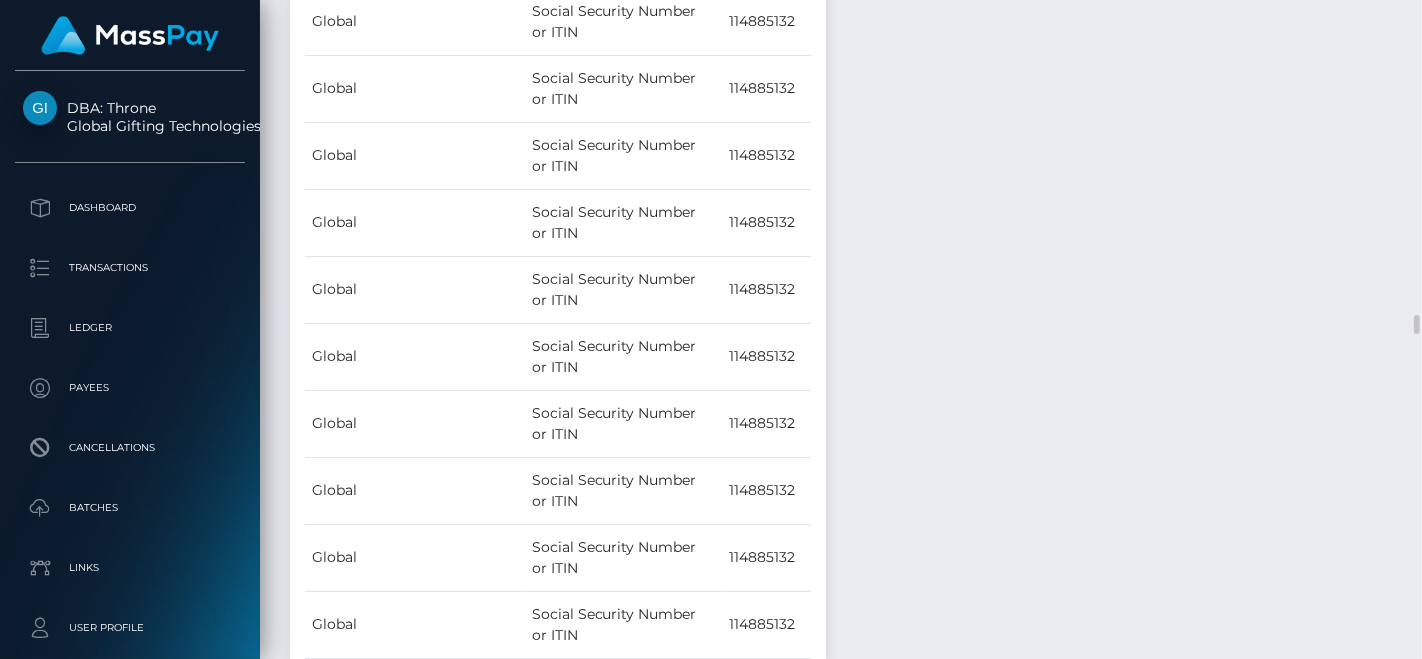 click on "Events
Type
Time
Event
Changed By" at bounding box center [1124, -3771] 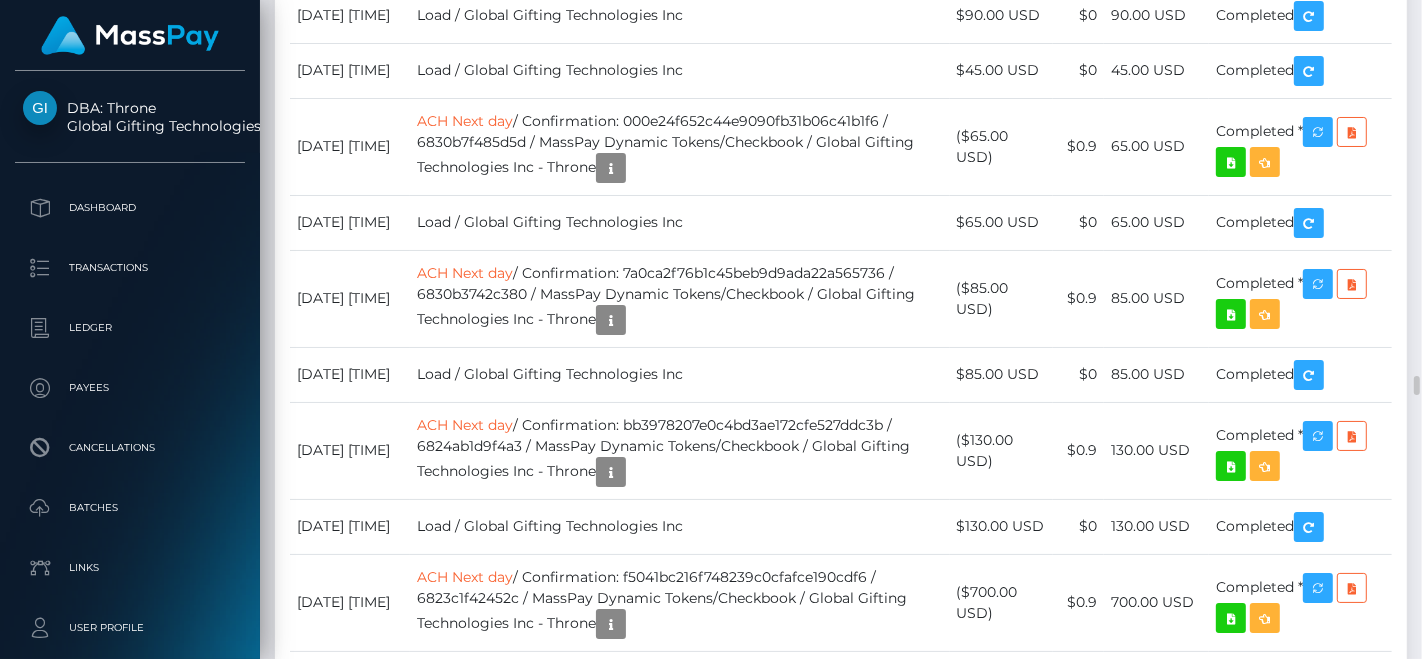 scroll, scrollTop: 16367, scrollLeft: 0, axis: vertical 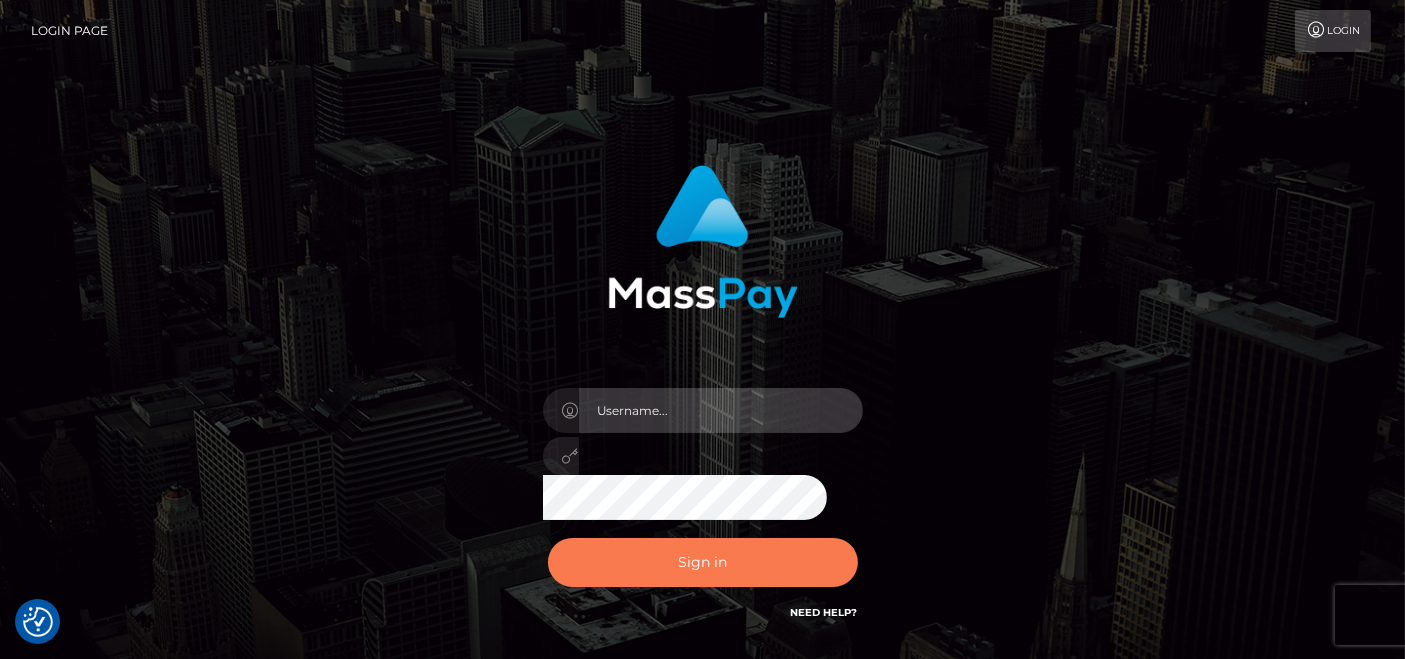 type on "pk.es" 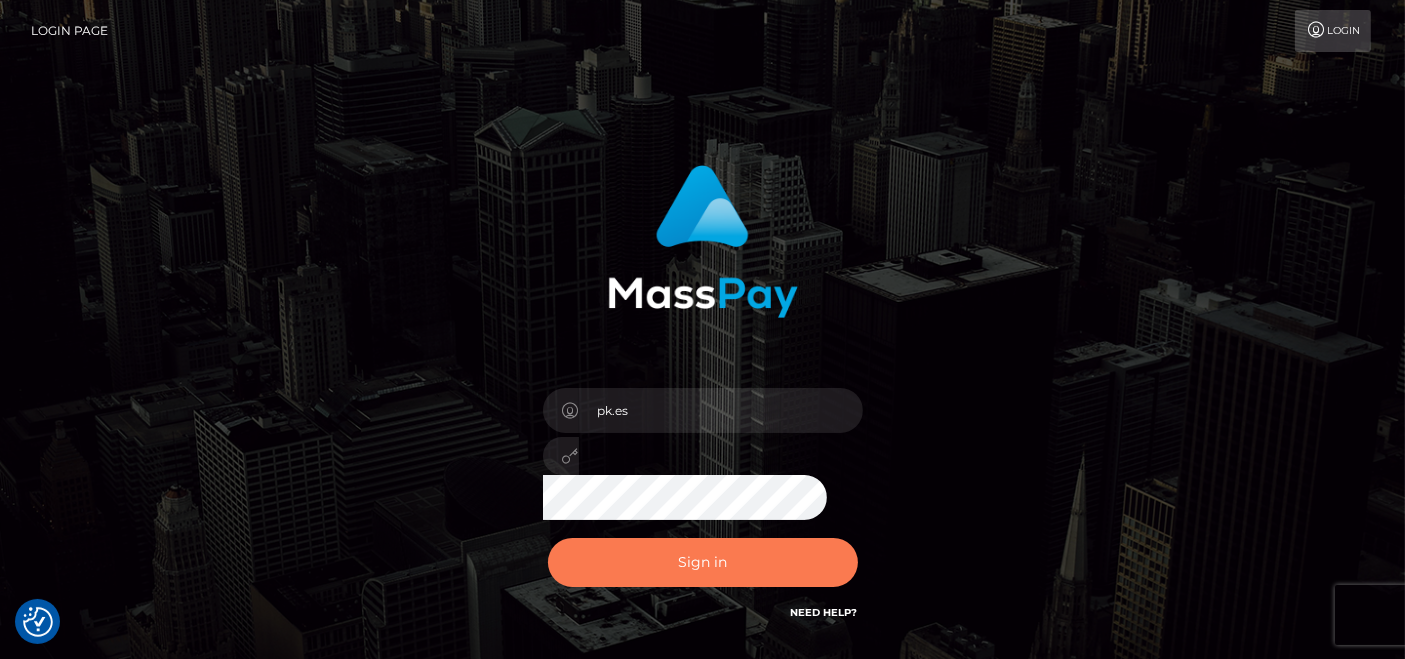 click on "Sign in" at bounding box center [703, 562] 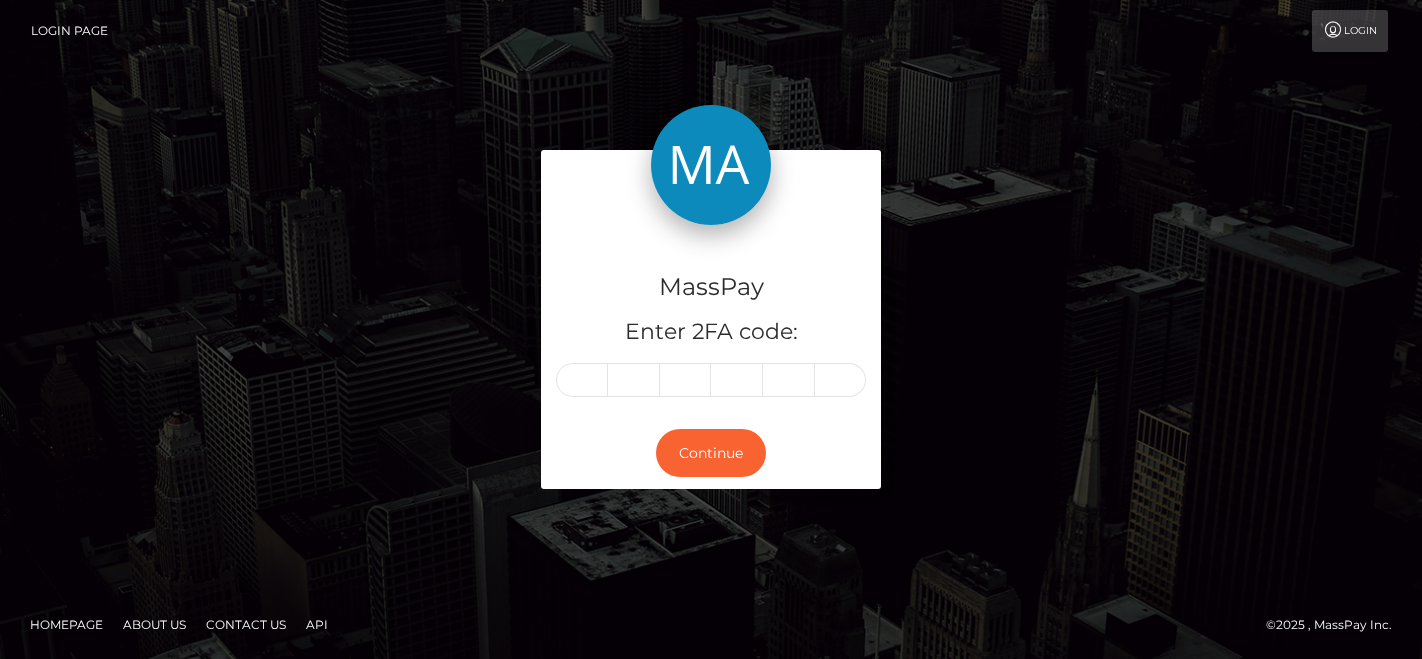 scroll, scrollTop: 0, scrollLeft: 0, axis: both 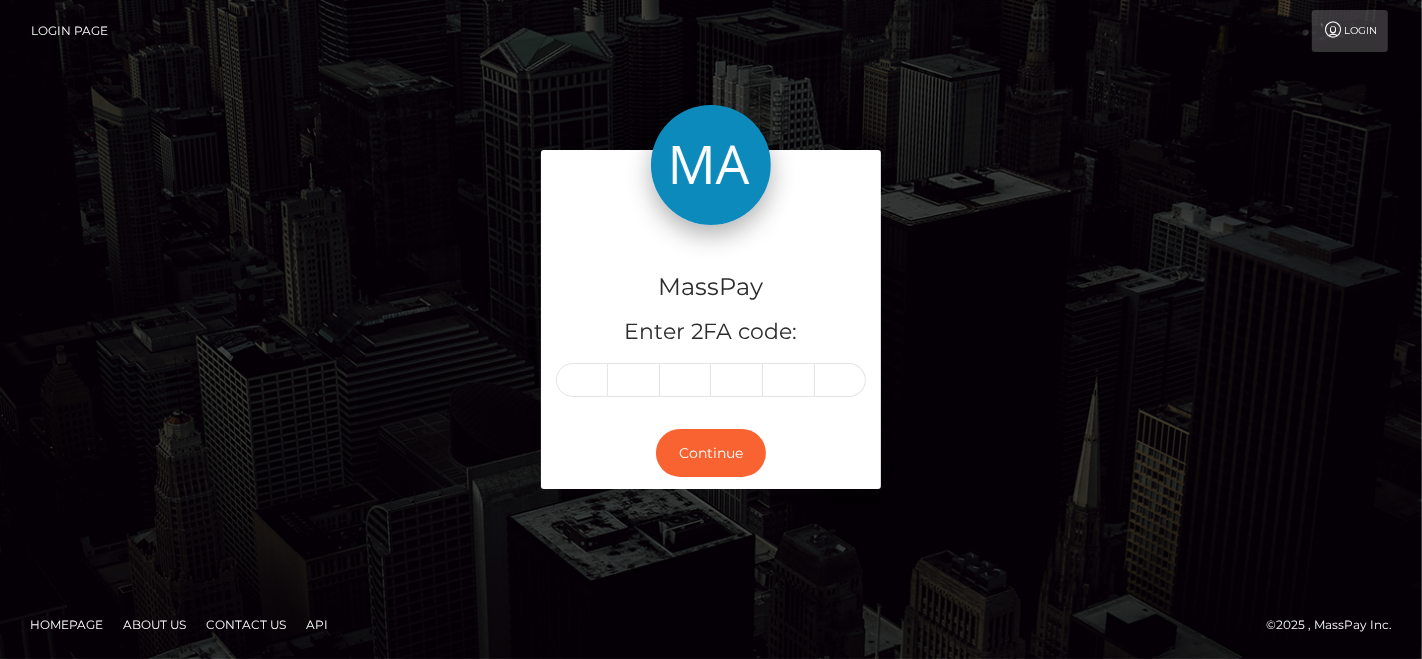 click on "MassPay
Enter 2FA code:" at bounding box center [711, 321] 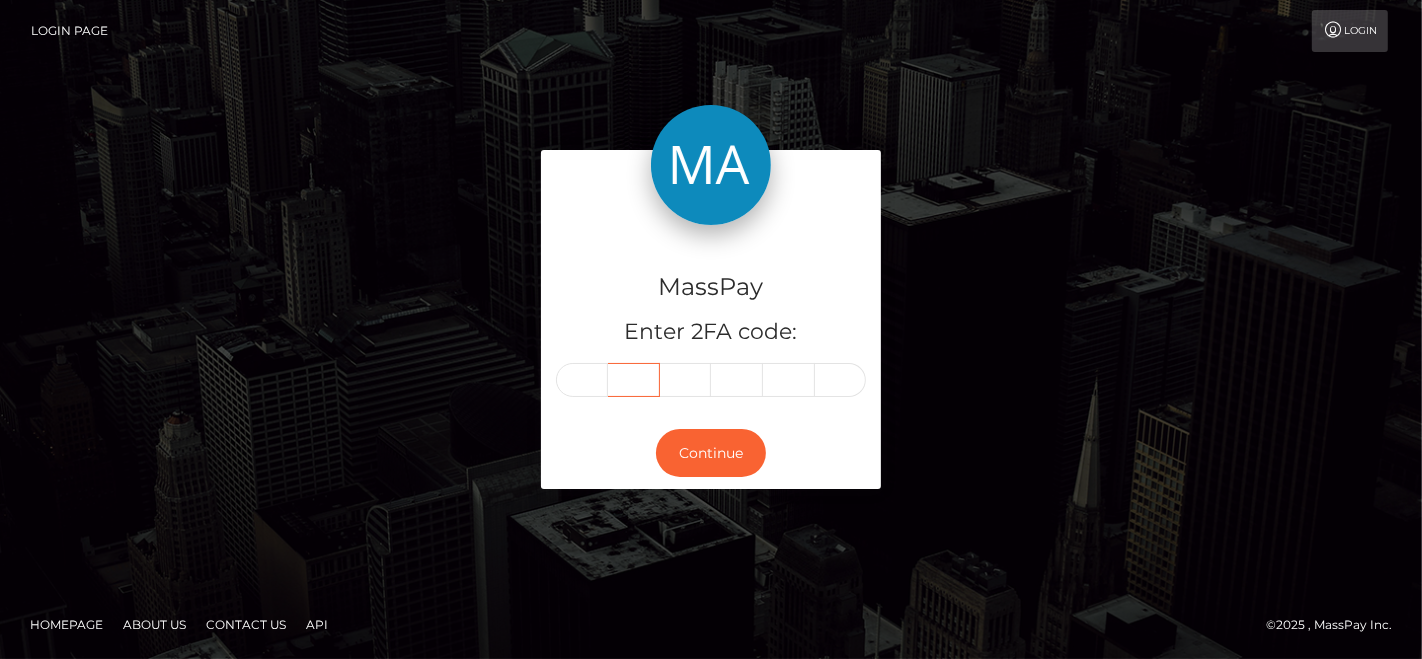 click at bounding box center (634, 380) 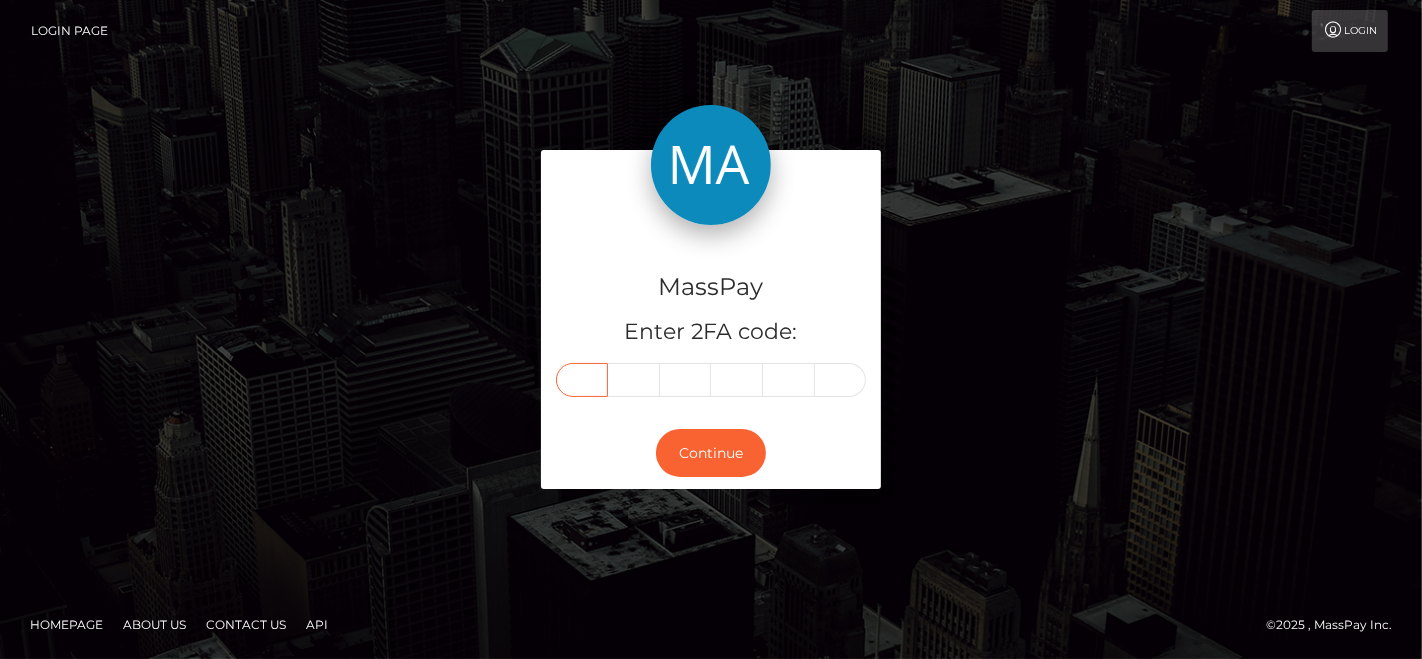 click at bounding box center [582, 380] 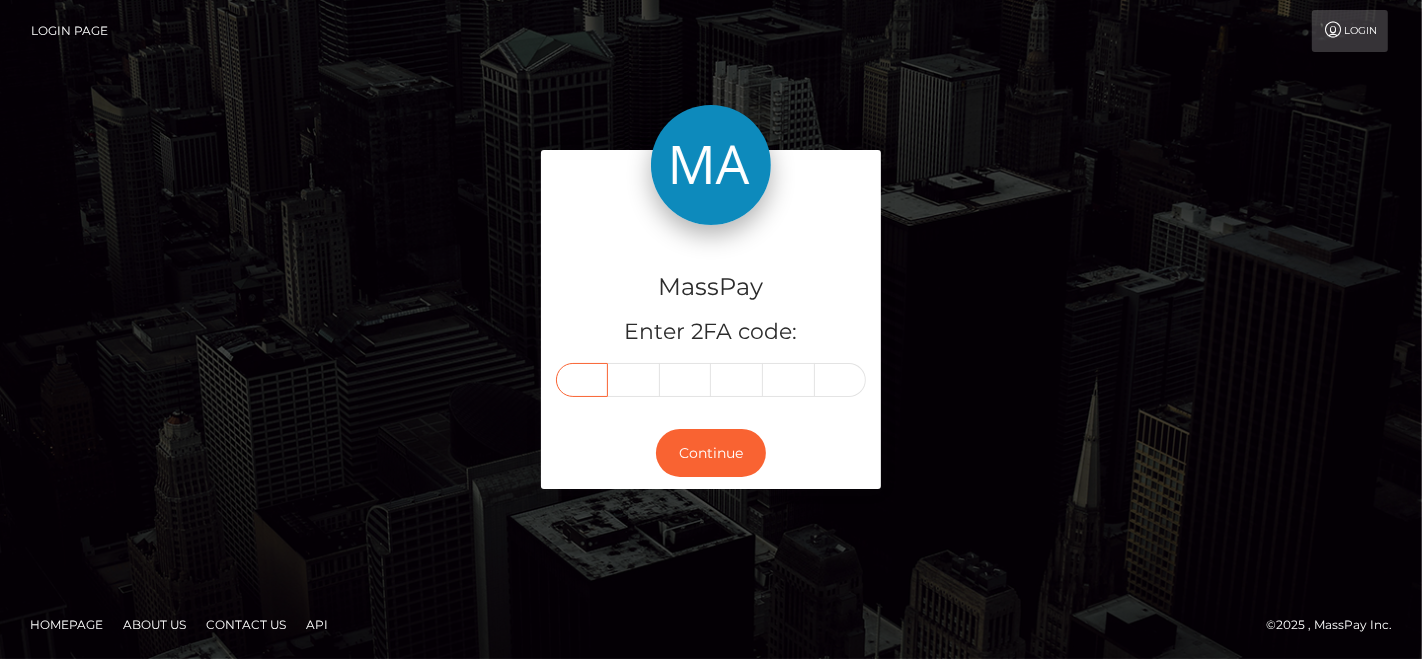 paste on "2" 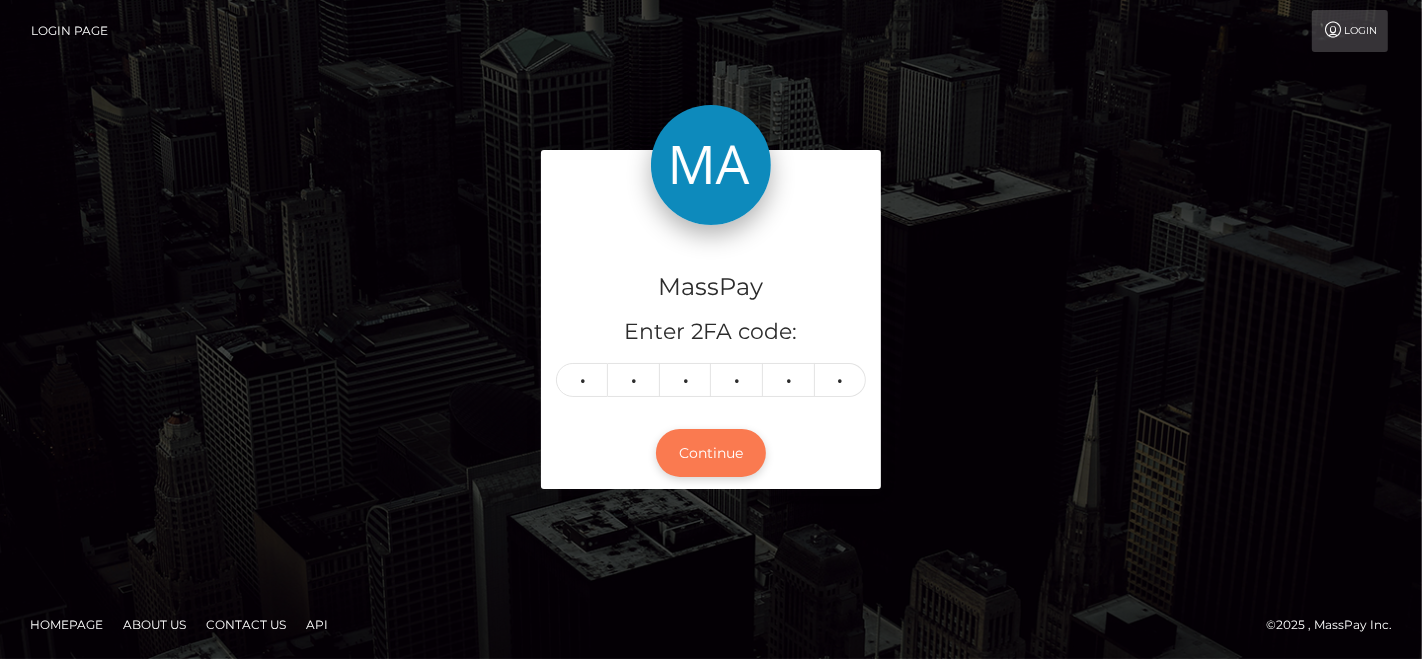 click on "Continue" at bounding box center (711, 453) 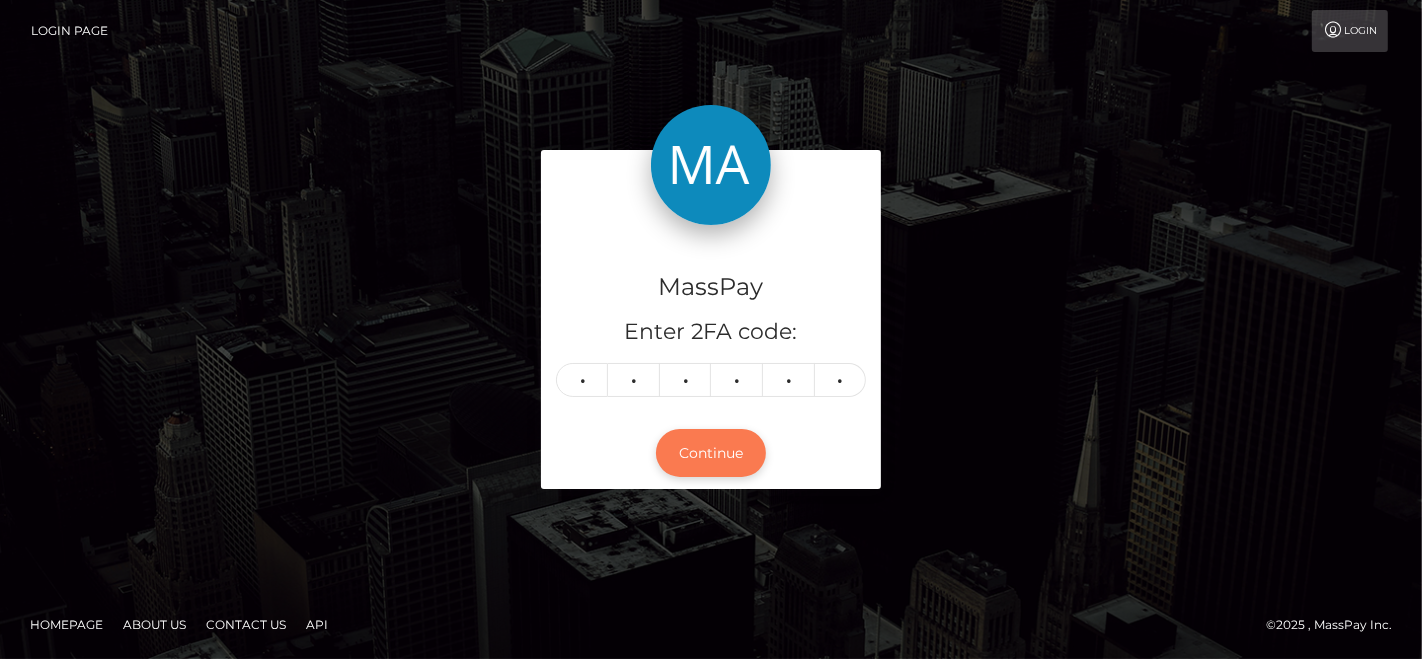 click on "Continue" at bounding box center [711, 453] 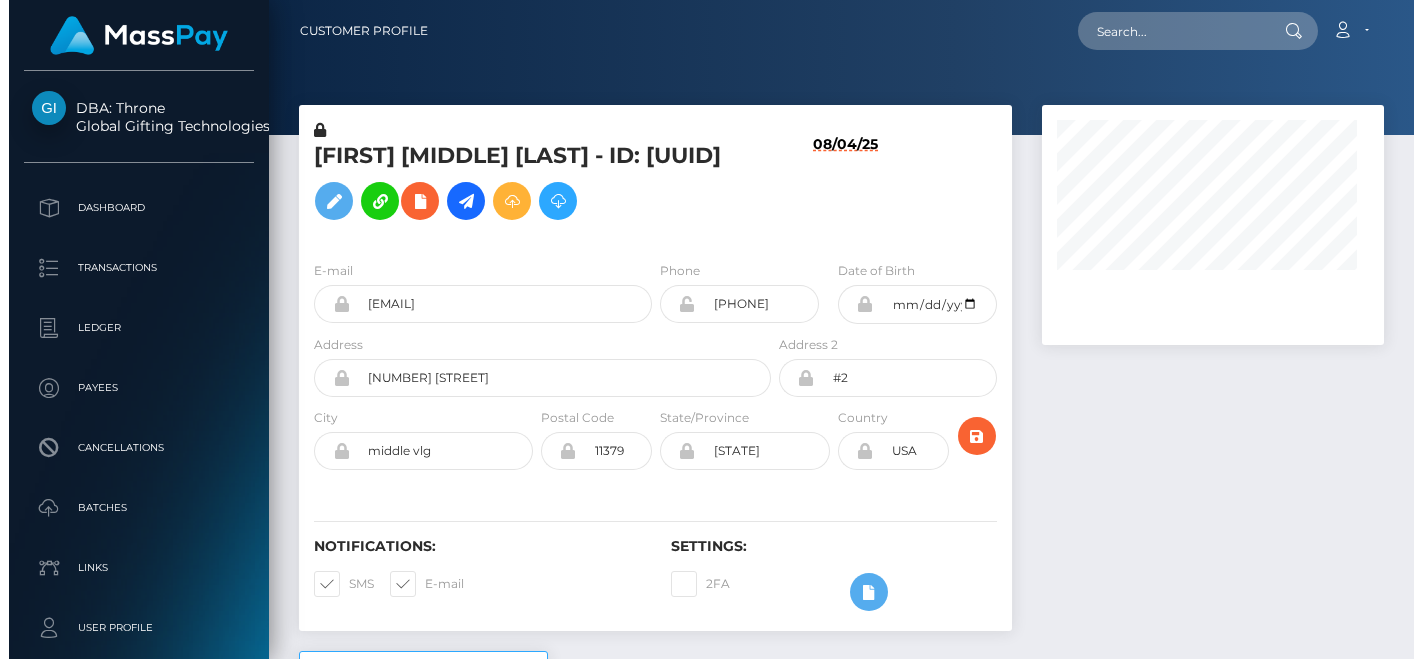 scroll, scrollTop: 0, scrollLeft: 0, axis: both 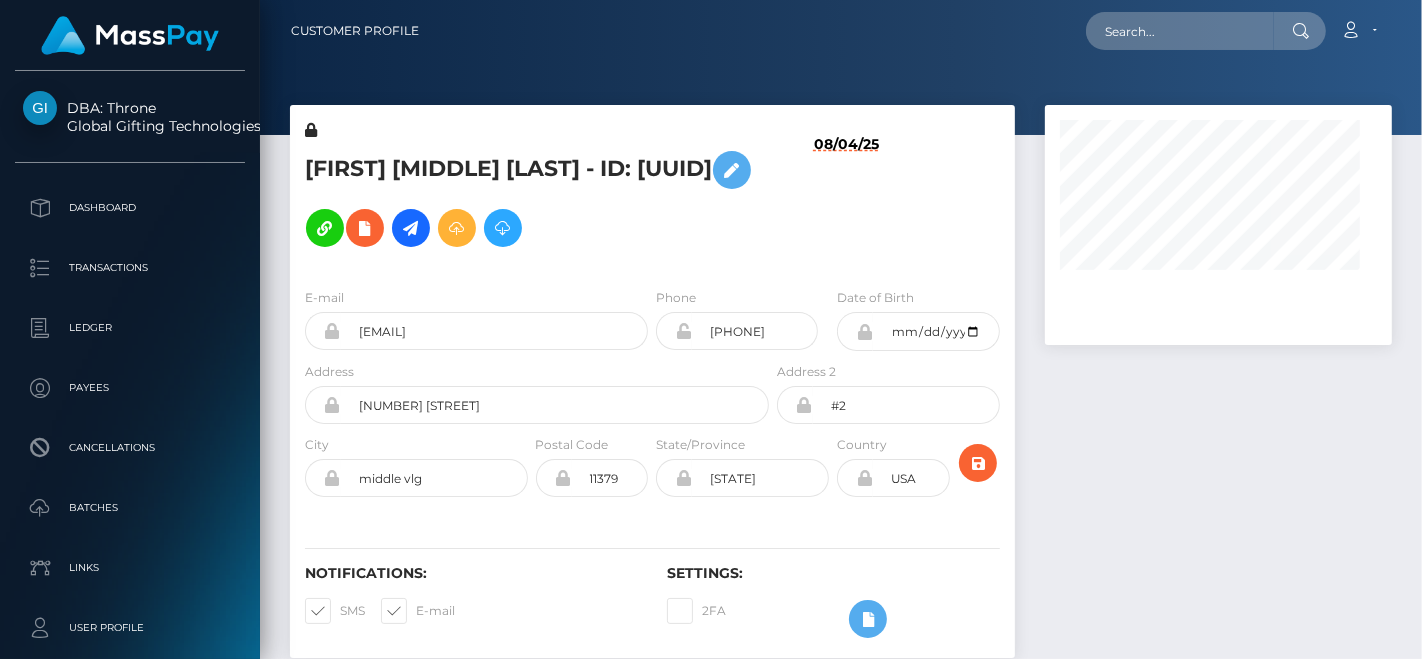 click on "Customer Profile
Loading...
Loading...
Account" at bounding box center (841, 31) 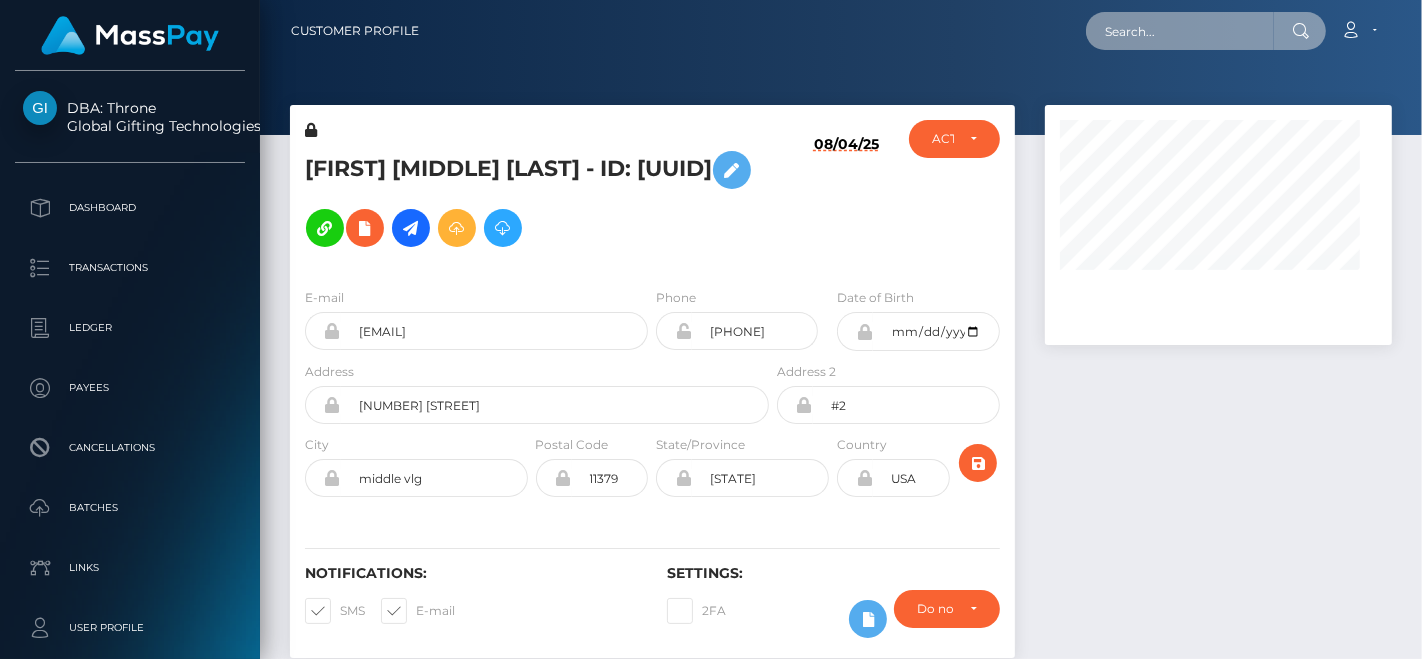 click at bounding box center [1180, 31] 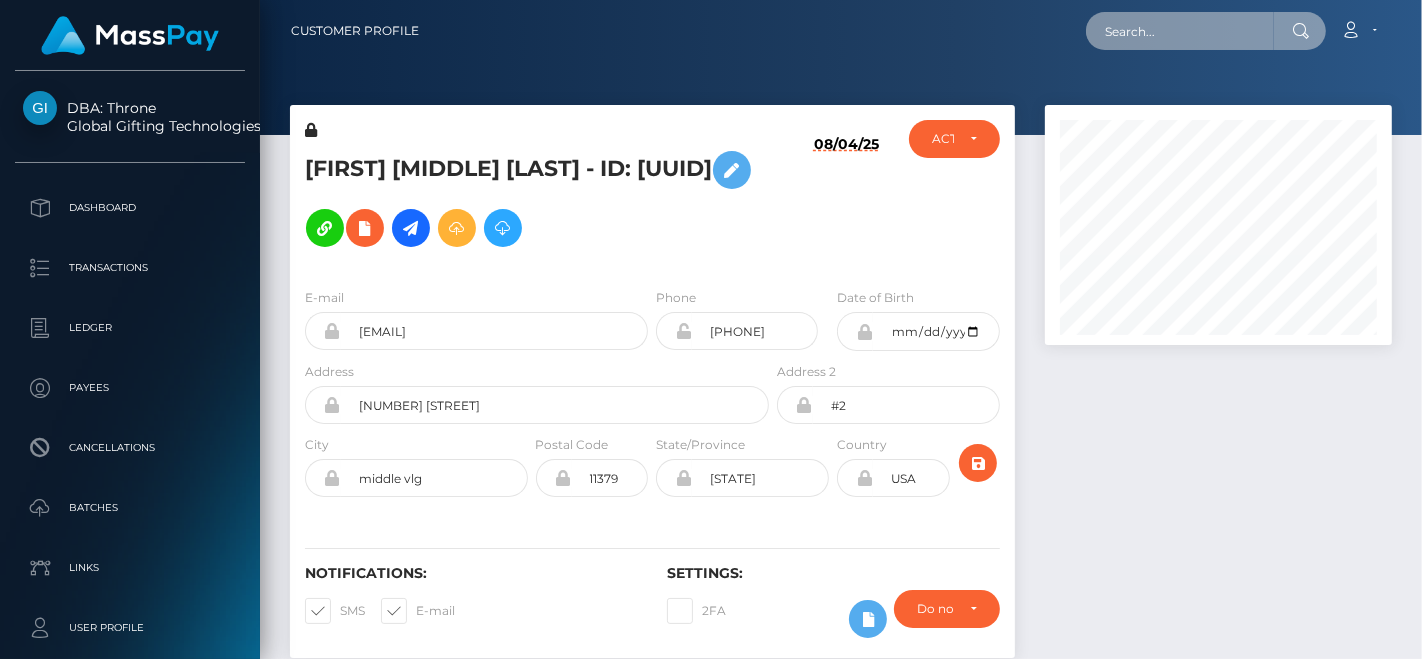 scroll, scrollTop: 999760, scrollLeft: 999652, axis: both 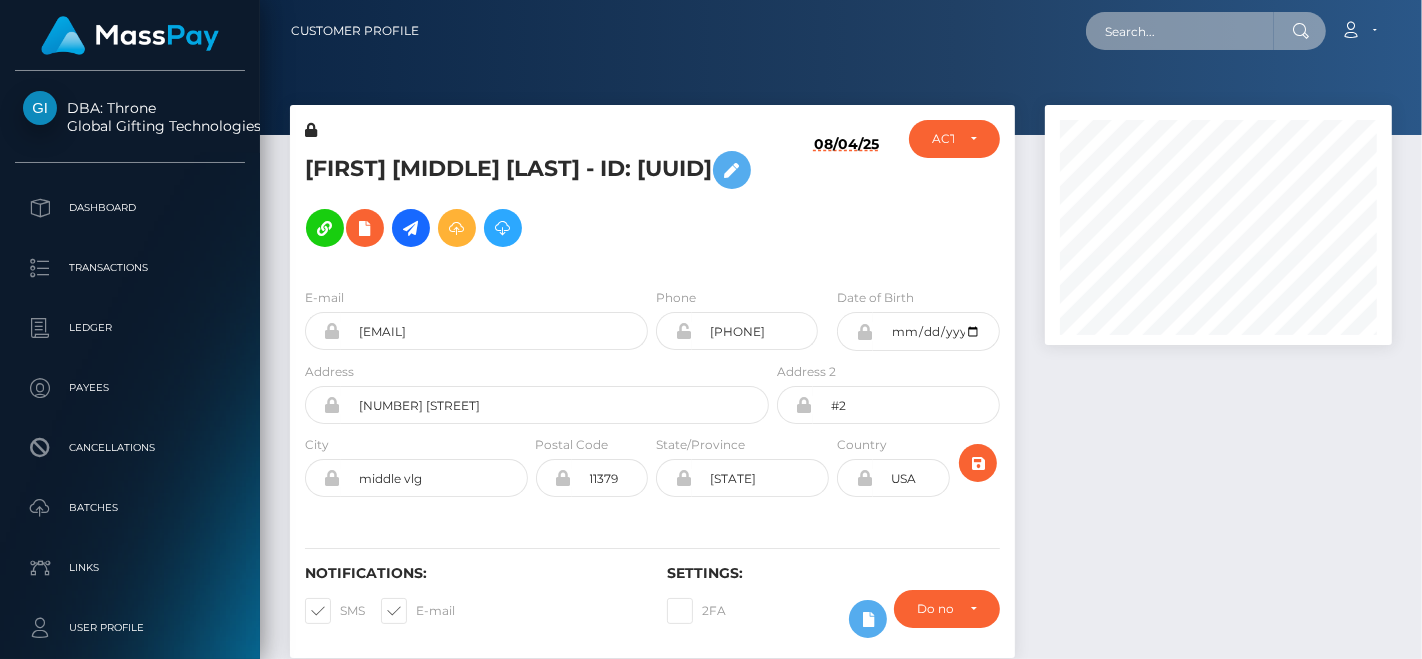 paste on "[EMAIL]" 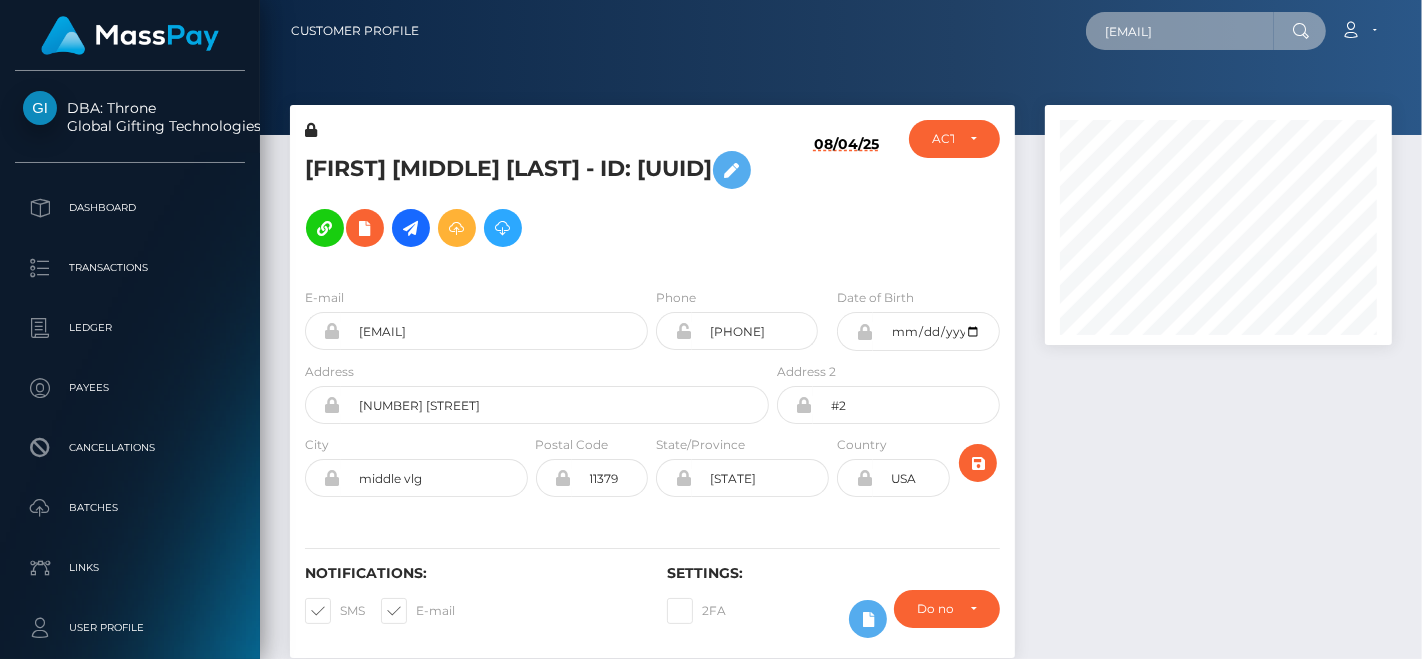 scroll, scrollTop: 0, scrollLeft: 7, axis: horizontal 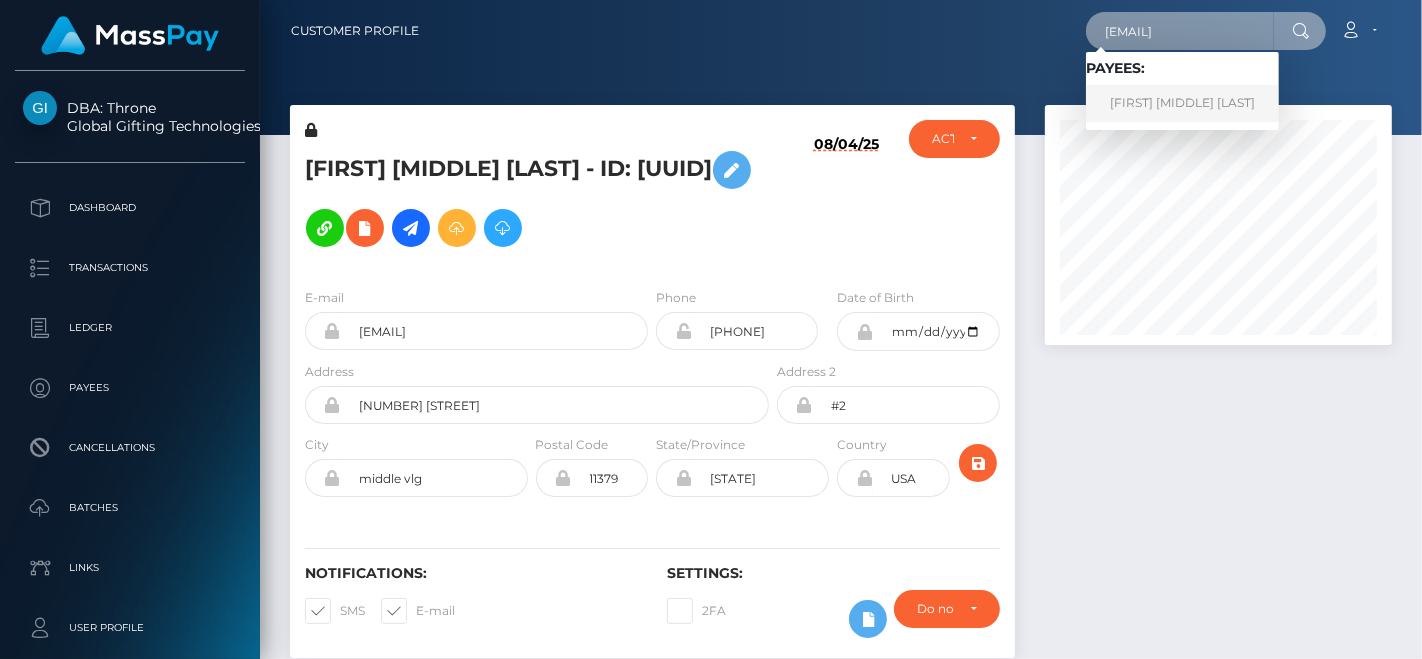 type on "[EMAIL]" 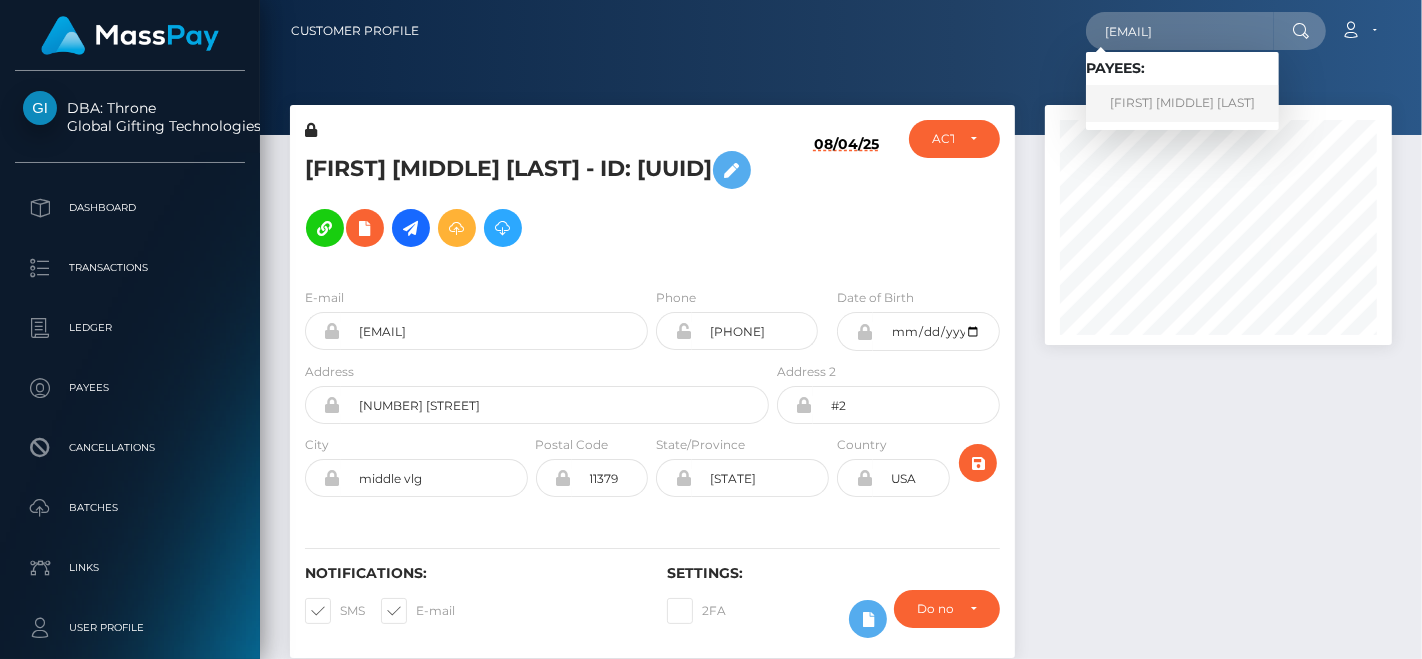 scroll, scrollTop: 0, scrollLeft: 0, axis: both 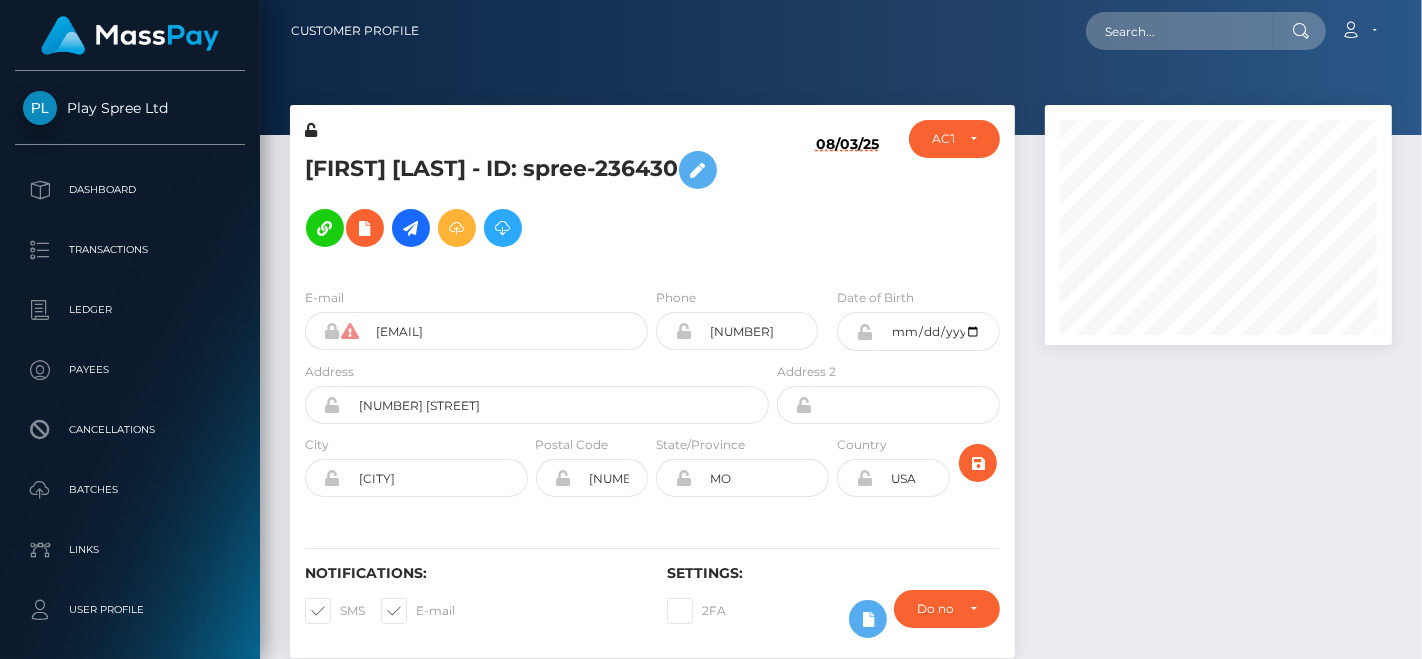 click on "Karen Ann  Murphy
- ID: spree-236430" at bounding box center (531, 199) 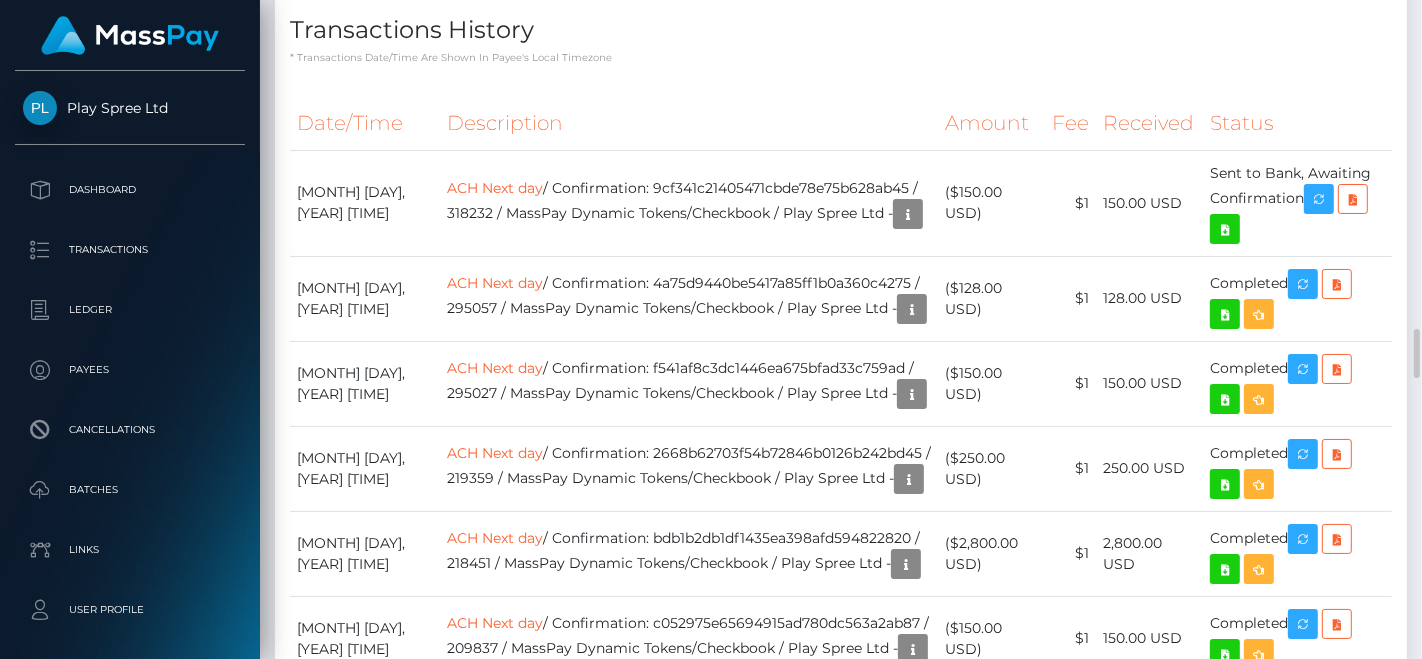 scroll, scrollTop: 3956, scrollLeft: 0, axis: vertical 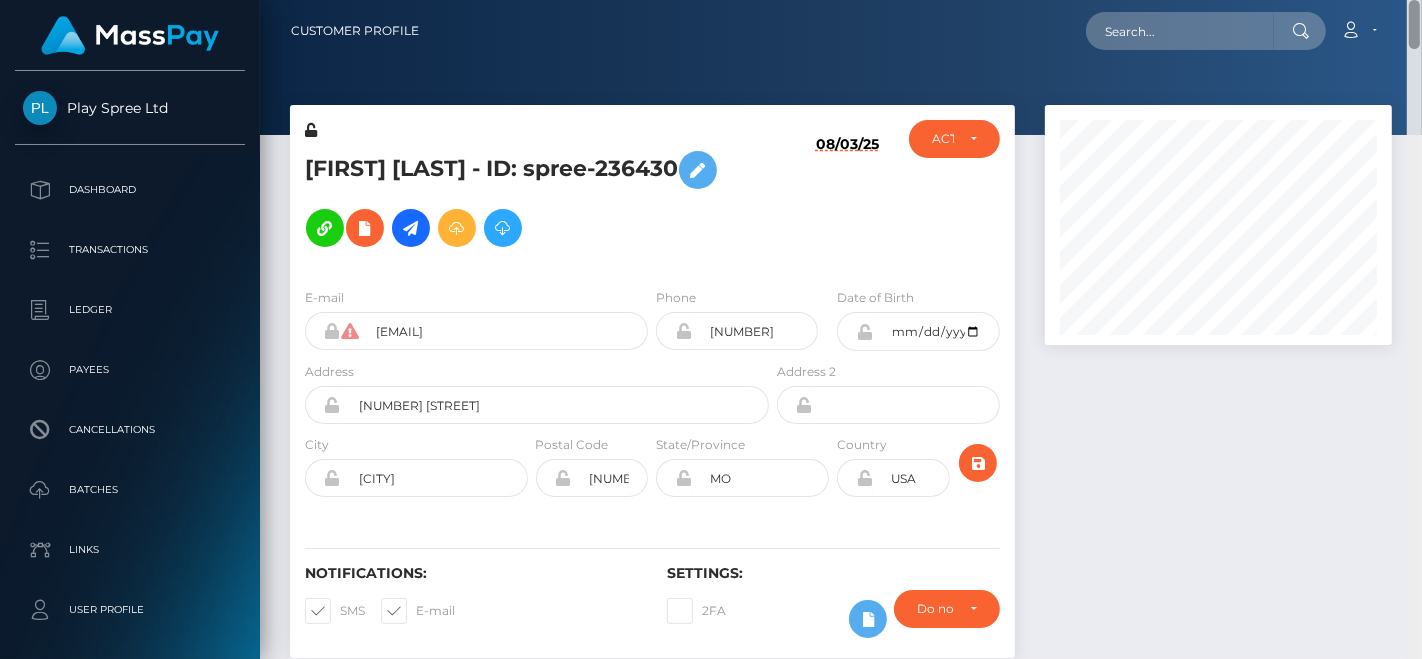 drag, startPoint x: 1417, startPoint y: 328, endPoint x: 1421, endPoint y: -97, distance: 425.01883 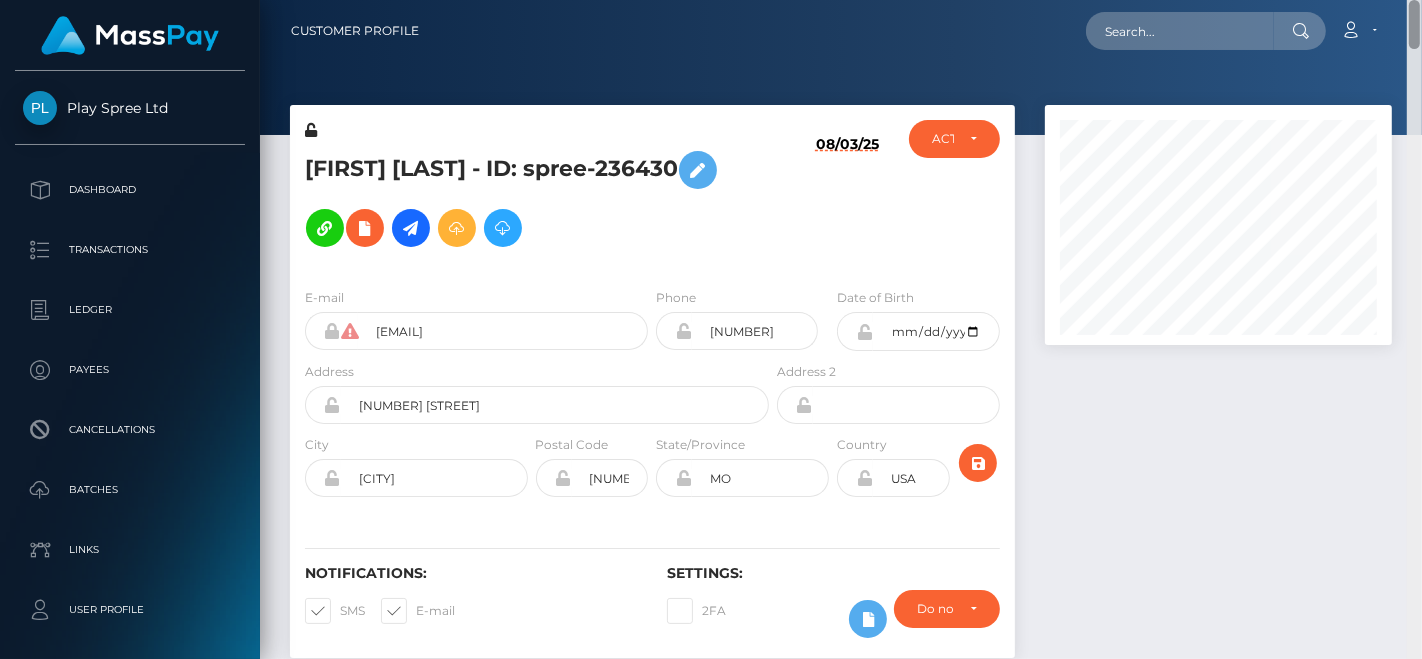 click on "Play Spree Ltd
Dashboard
Transactions
Ledger
Payees
Cancellations" at bounding box center (711, 329) 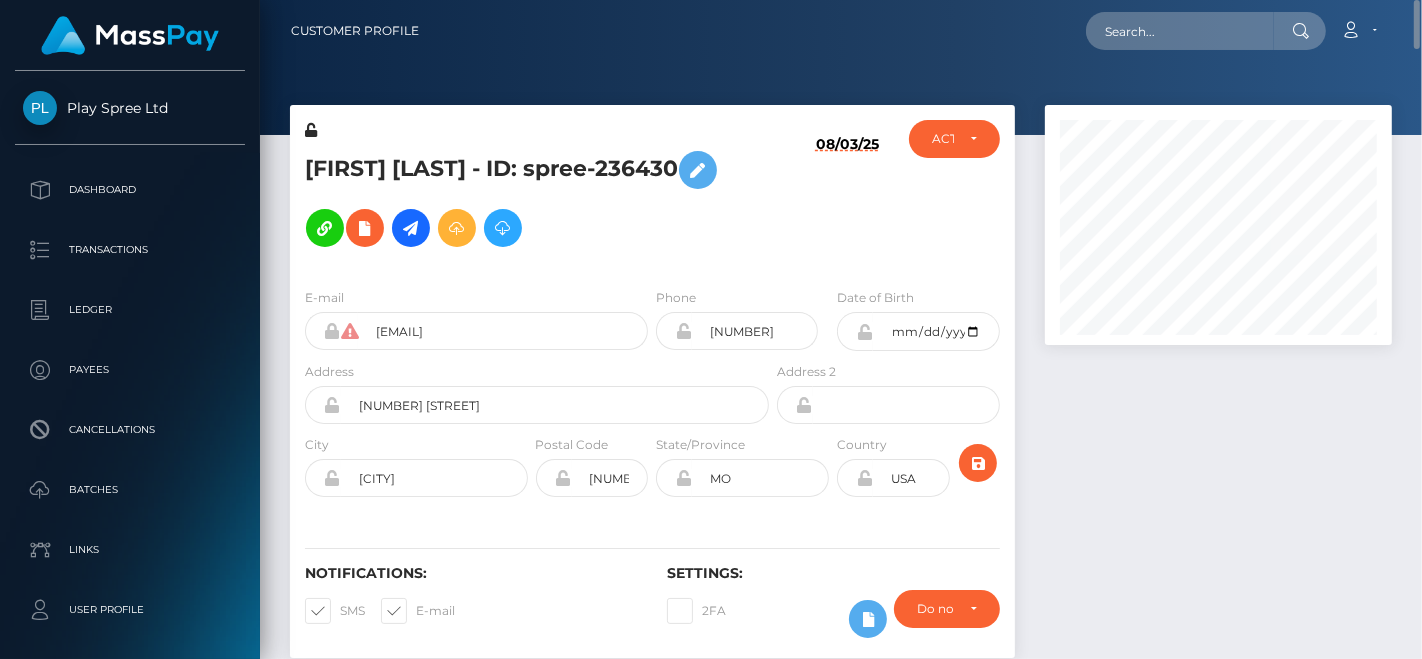 click on "Karen Ann  Murphy
- ID: spree-236430" at bounding box center (531, 199) 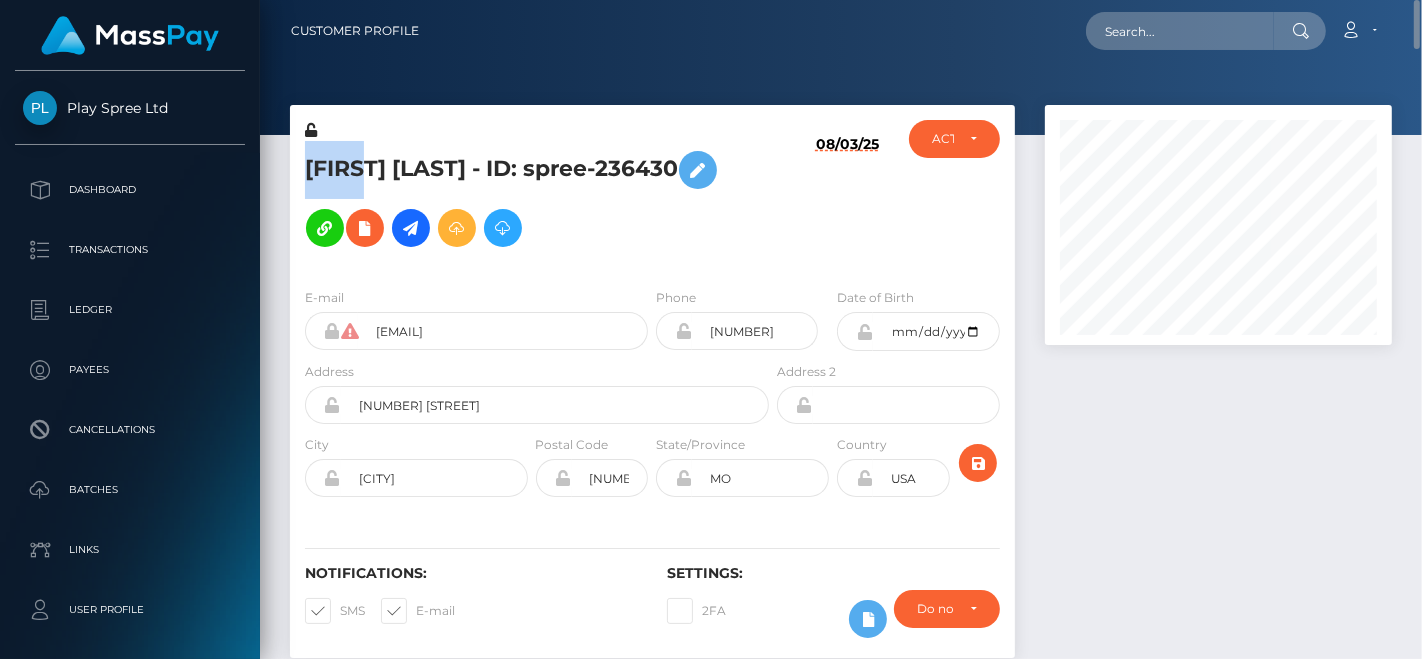 click on "Karen Ann  Murphy
- ID: spree-236430" at bounding box center (531, 199) 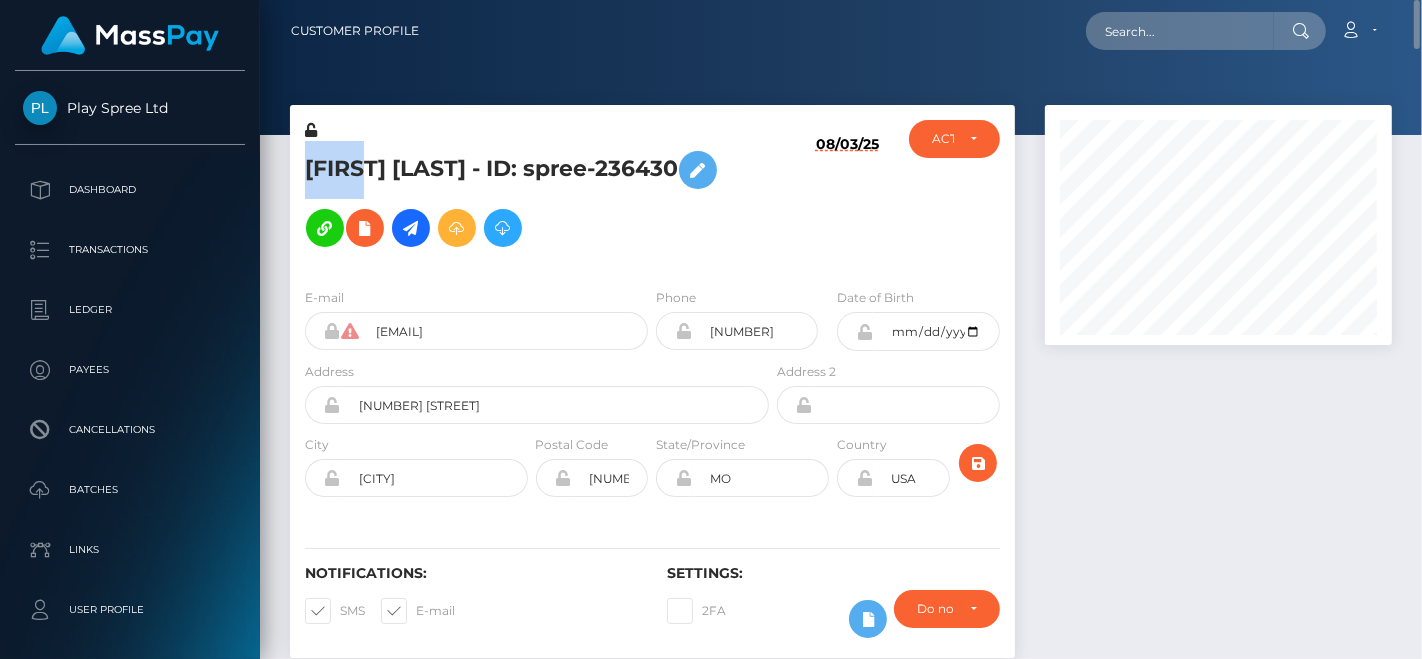 copy on "Karen" 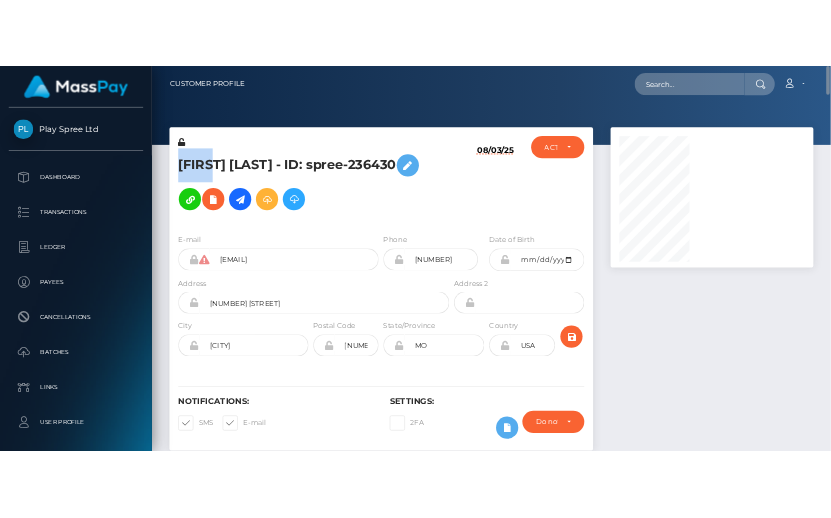 scroll, scrollTop: 240, scrollLeft: 163, axis: both 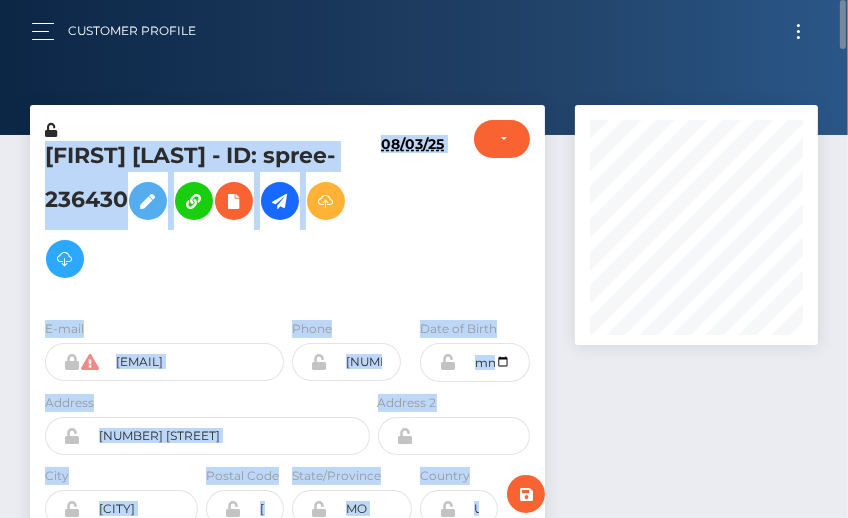 drag, startPoint x: 840, startPoint y: 27, endPoint x: 825, endPoint y: 176, distance: 149.75313 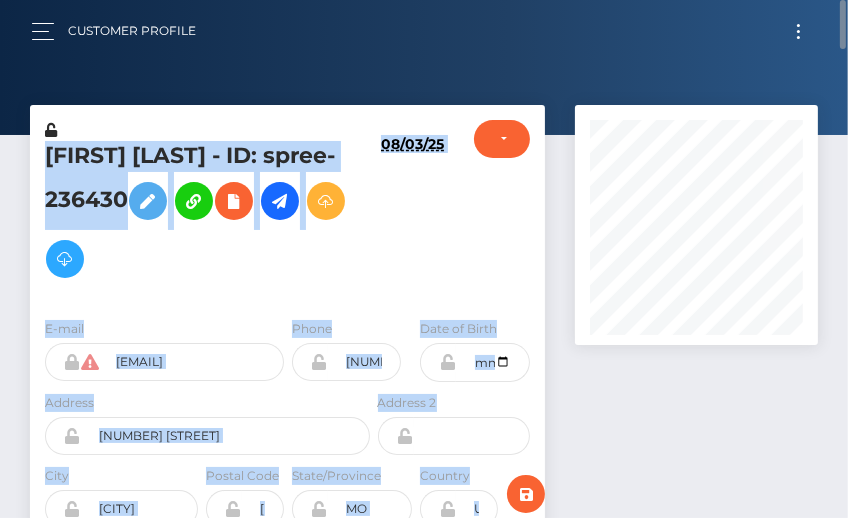 click on "Customer Profile
Loading...
Loading..." at bounding box center [424, 259] 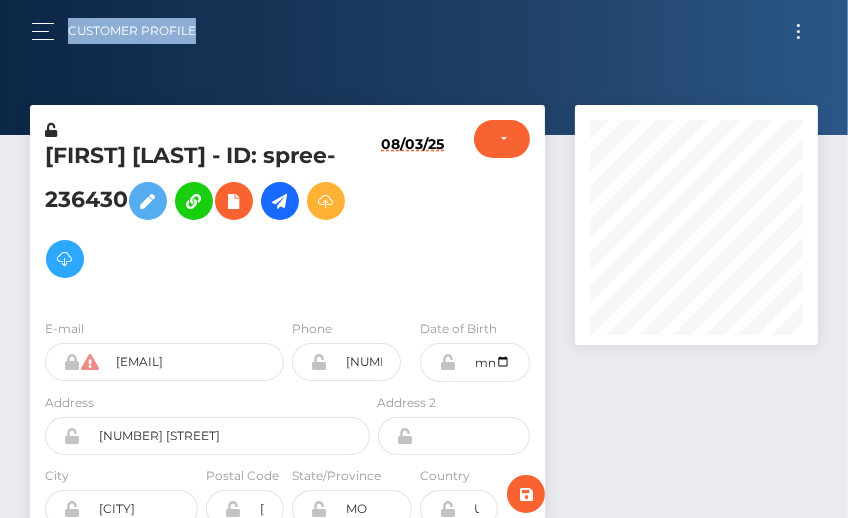 drag, startPoint x: 842, startPoint y: 30, endPoint x: 858, endPoint y: 170, distance: 140.91132 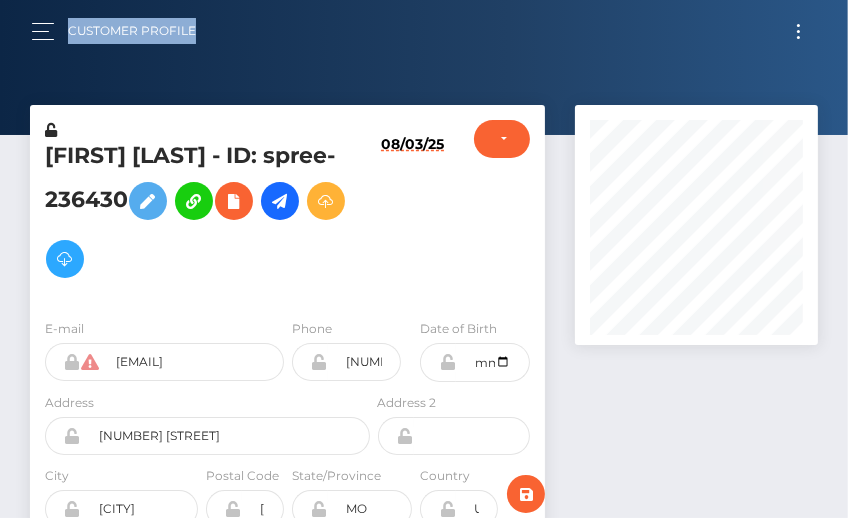 click on "Play Spree Ltd
Dashboard
Transactions
Ledger
Payees
Cancellations" at bounding box center [424, 259] 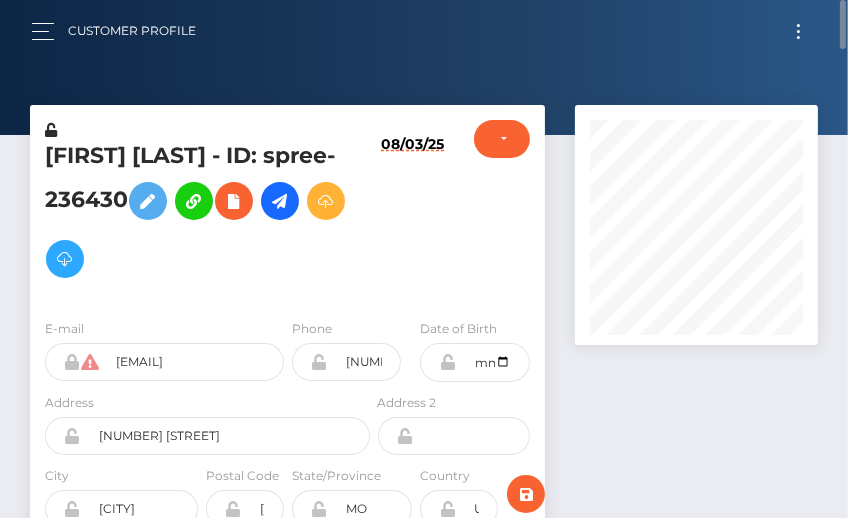 click at bounding box center [424, 67] 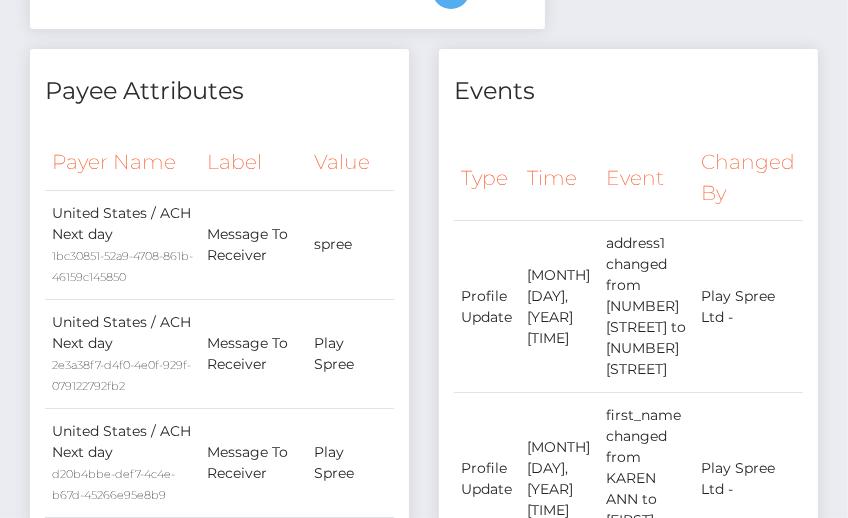 click at bounding box center [840, -330] 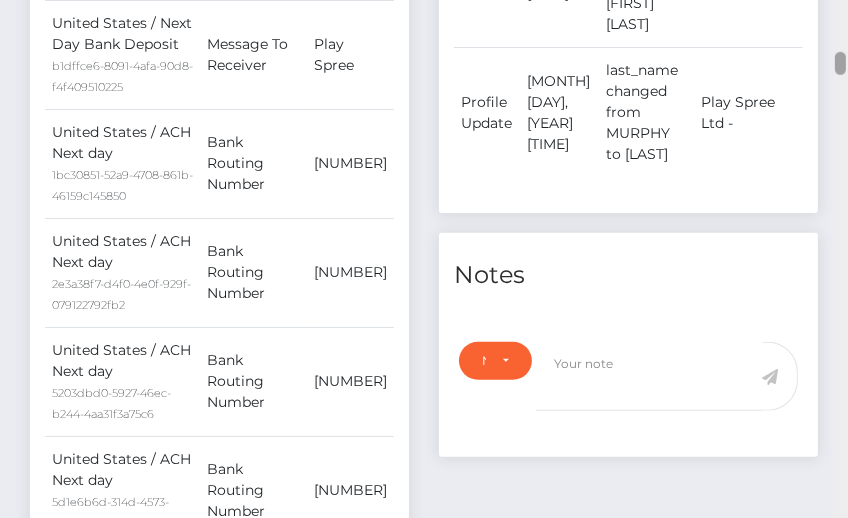 click at bounding box center (840, 259) 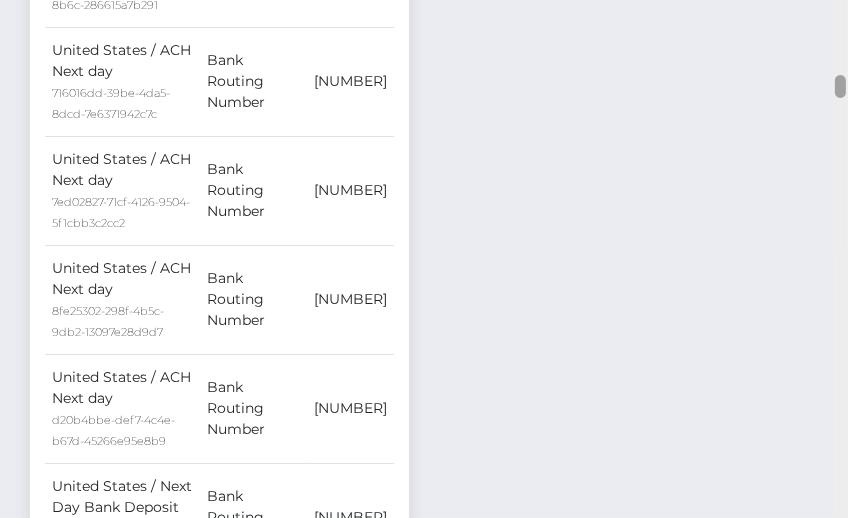 click at bounding box center [840, 259] 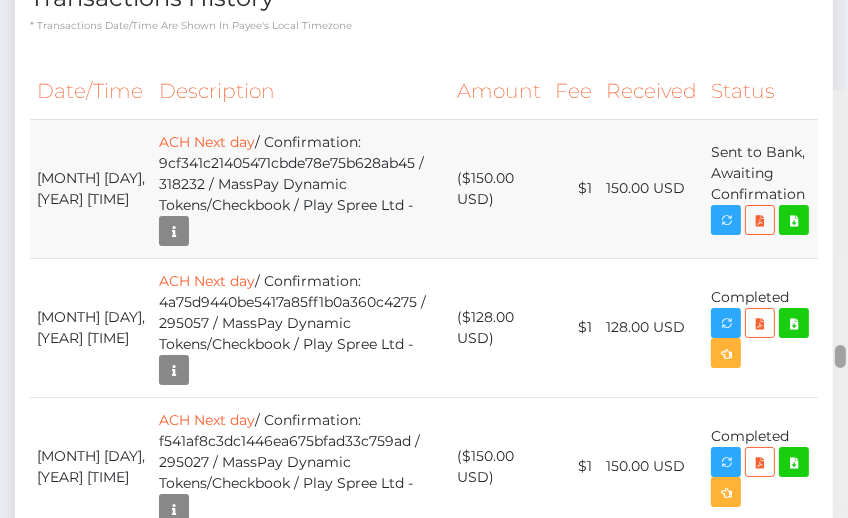 scroll, scrollTop: 5894, scrollLeft: 0, axis: vertical 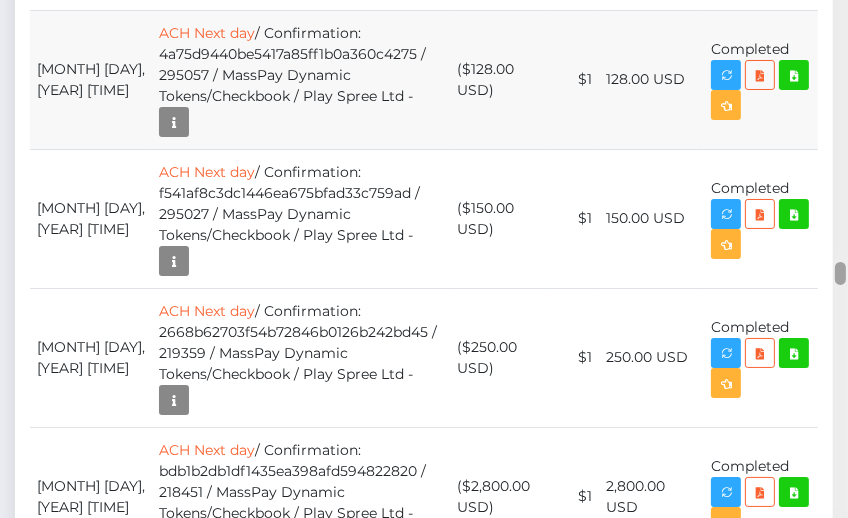 drag, startPoint x: 840, startPoint y: 88, endPoint x: 633, endPoint y: 275, distance: 278.95877 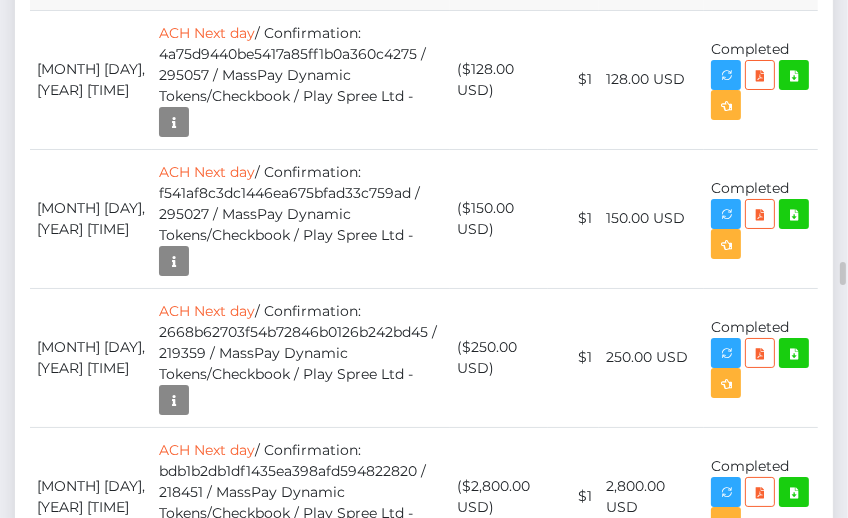 drag, startPoint x: 494, startPoint y: 148, endPoint x: 457, endPoint y: 146, distance: 37.054016 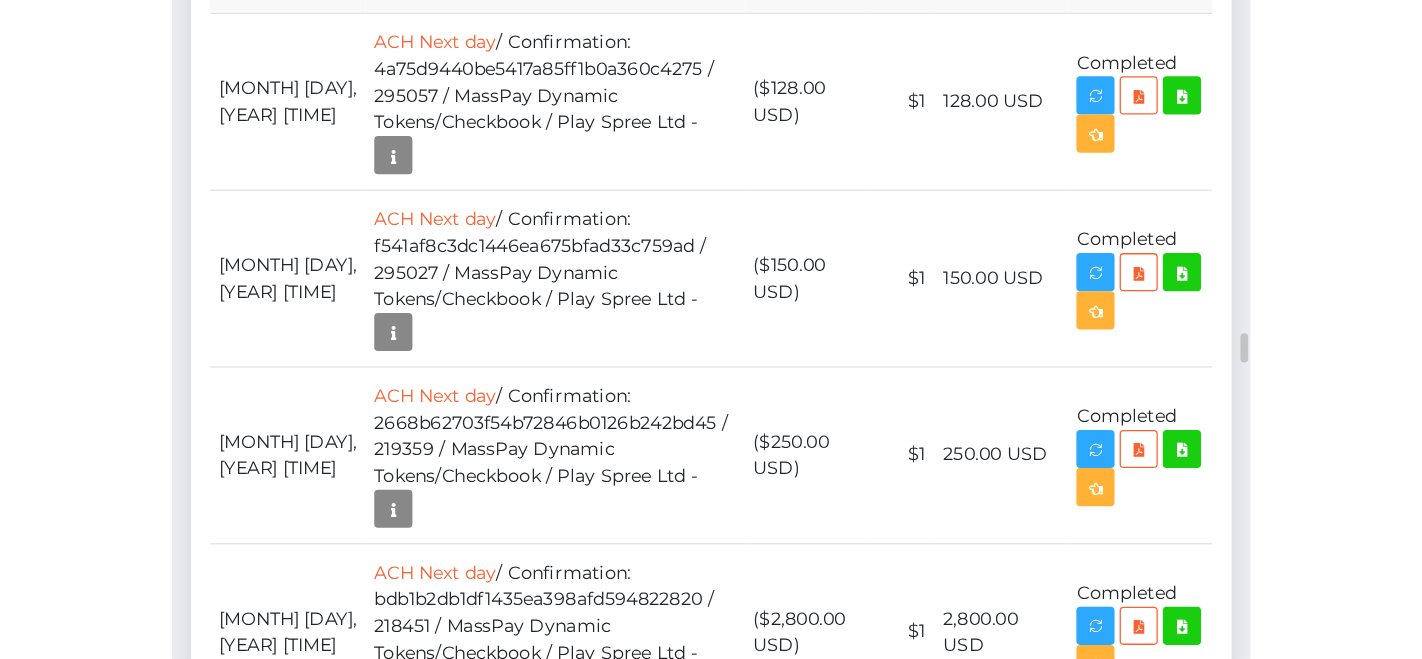 scroll, scrollTop: 240, scrollLeft: 242, axis: both 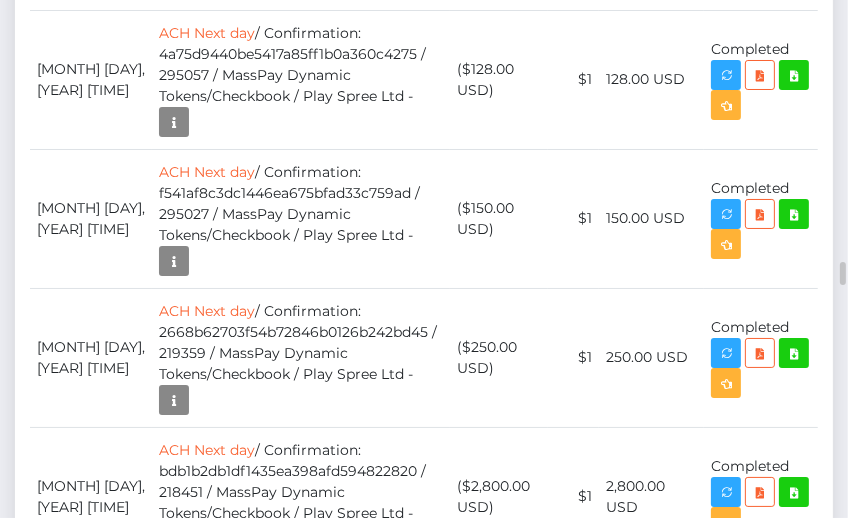 click on "Description" at bounding box center (301, -157) 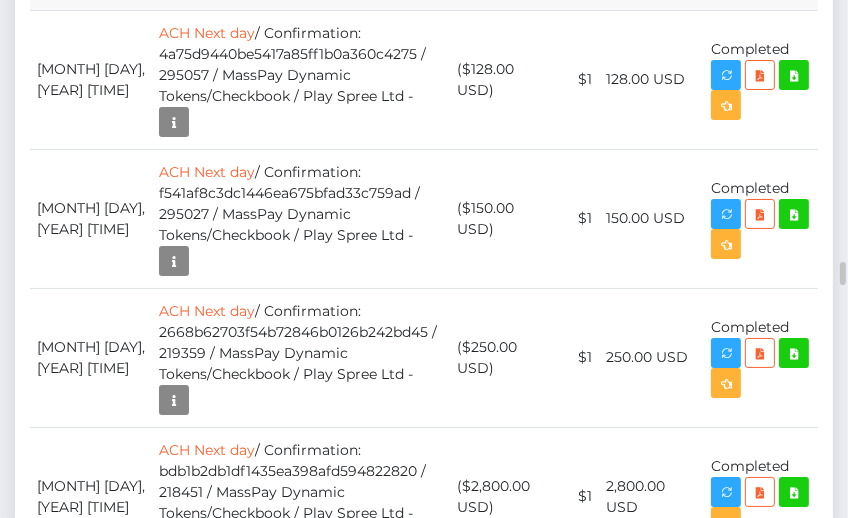 drag, startPoint x: 100, startPoint y: 164, endPoint x: 34, endPoint y: 151, distance: 67.26812 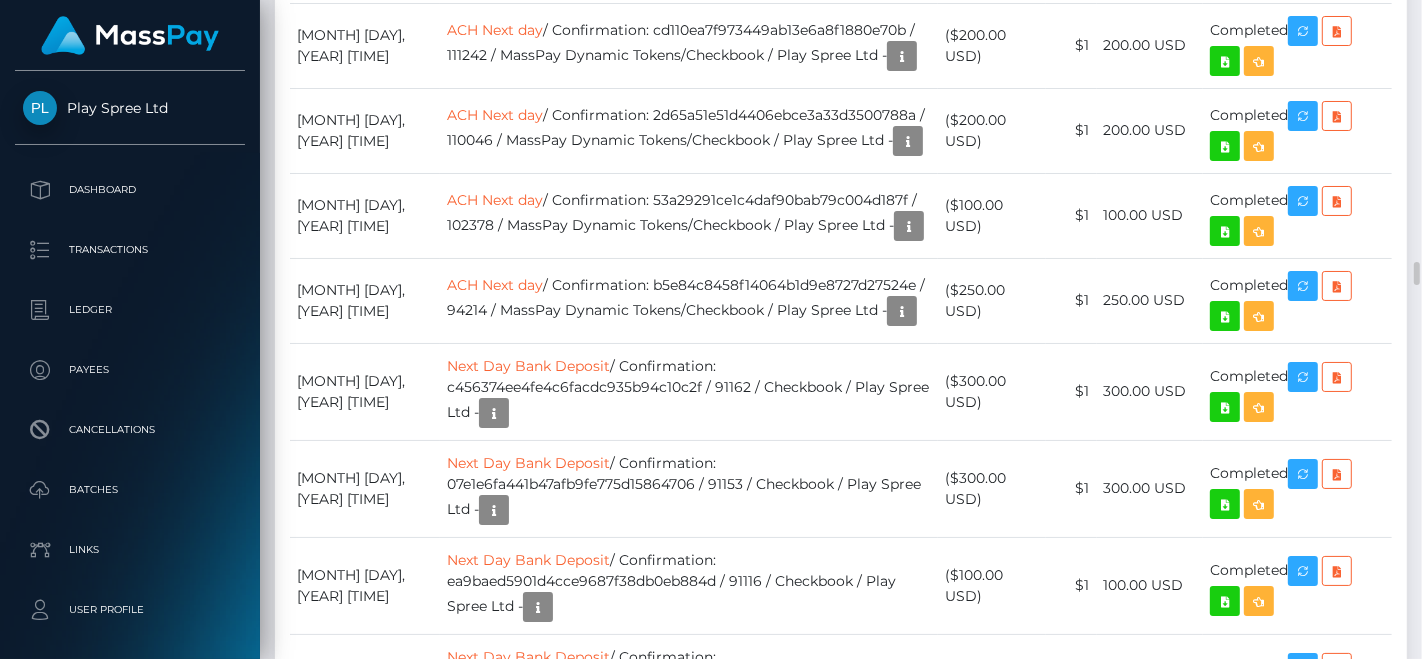 scroll, scrollTop: 999760, scrollLeft: 999652, axis: both 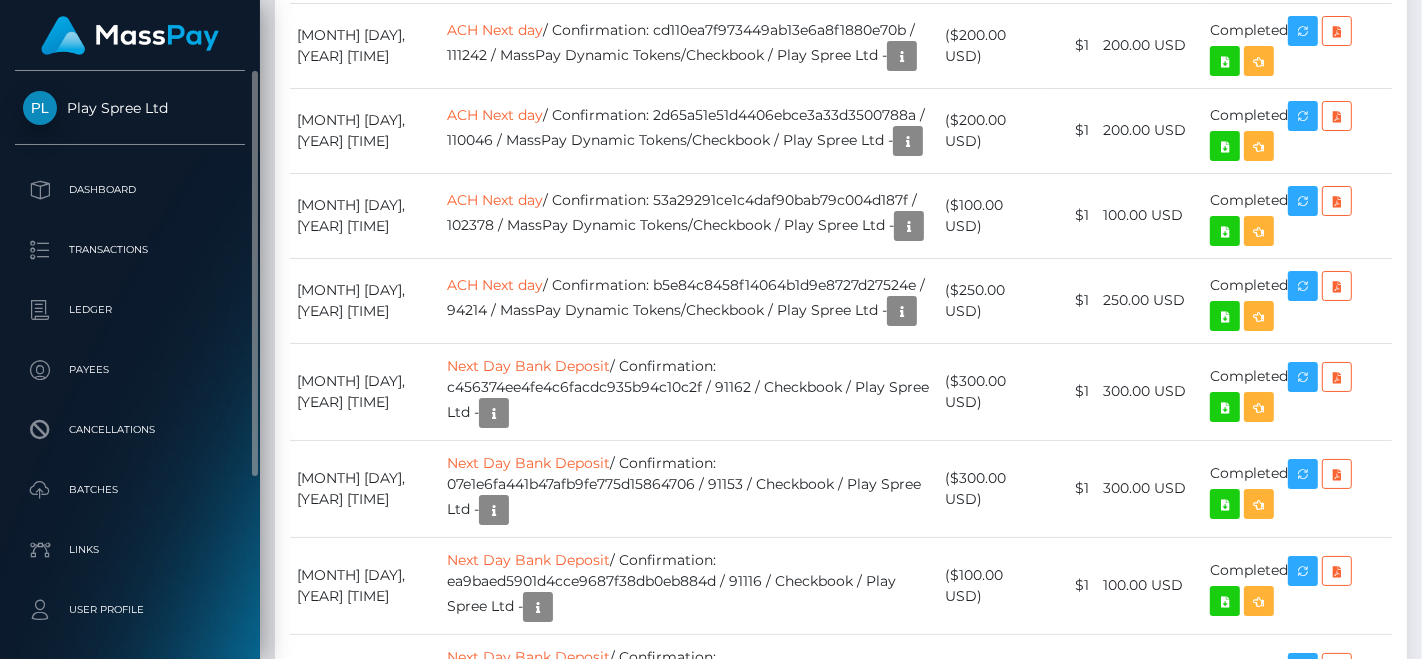 drag, startPoint x: 158, startPoint y: 136, endPoint x: 139, endPoint y: 105, distance: 36.359318 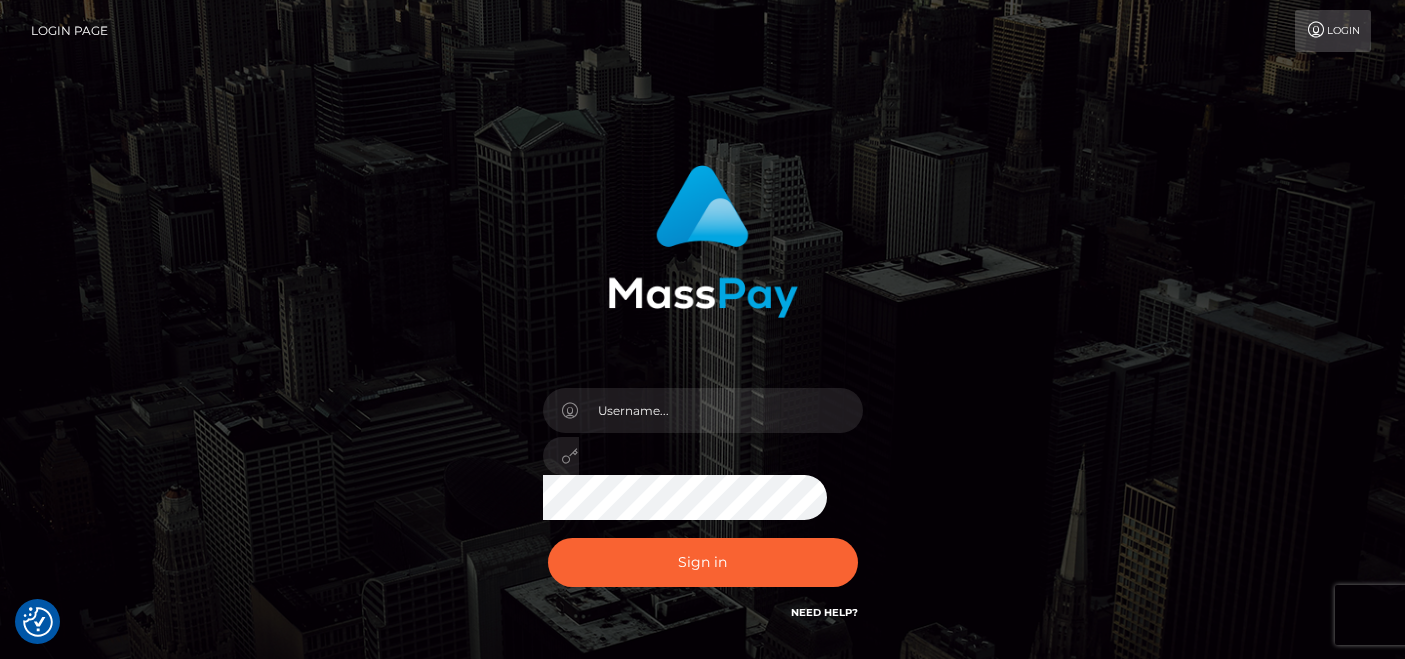 scroll, scrollTop: 0, scrollLeft: 0, axis: both 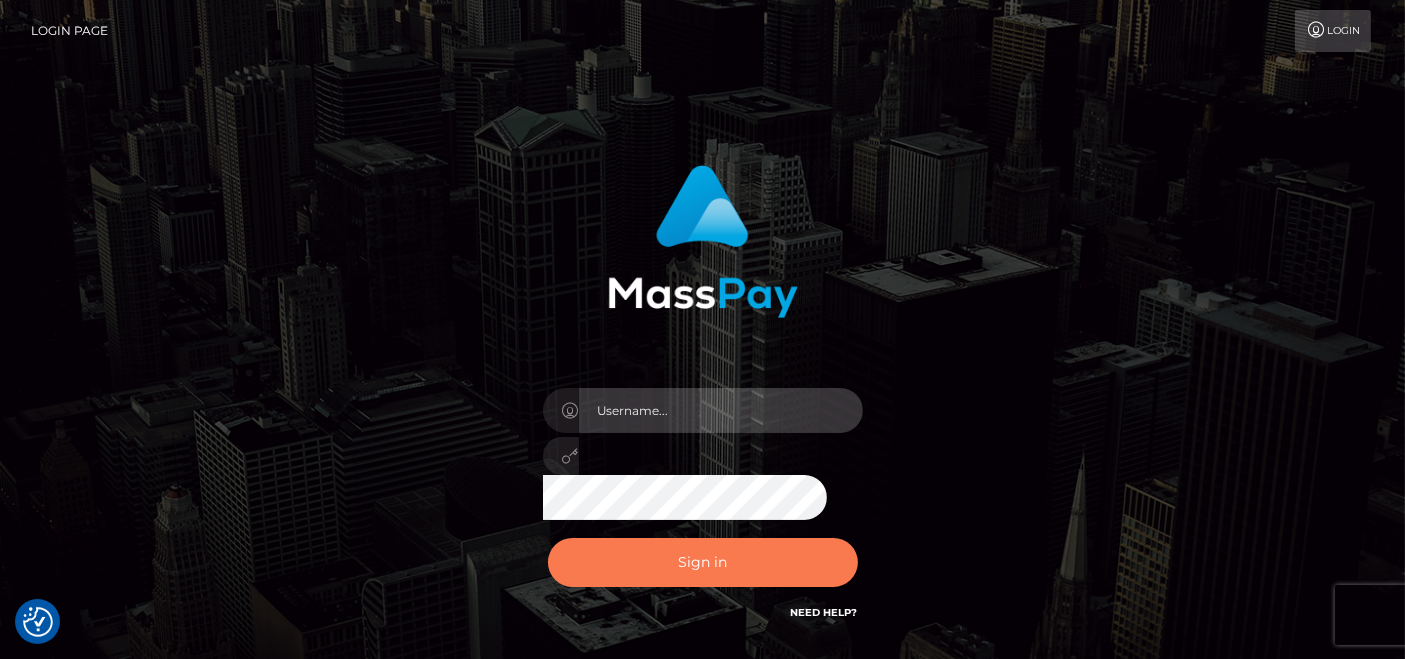 type on "pk.es" 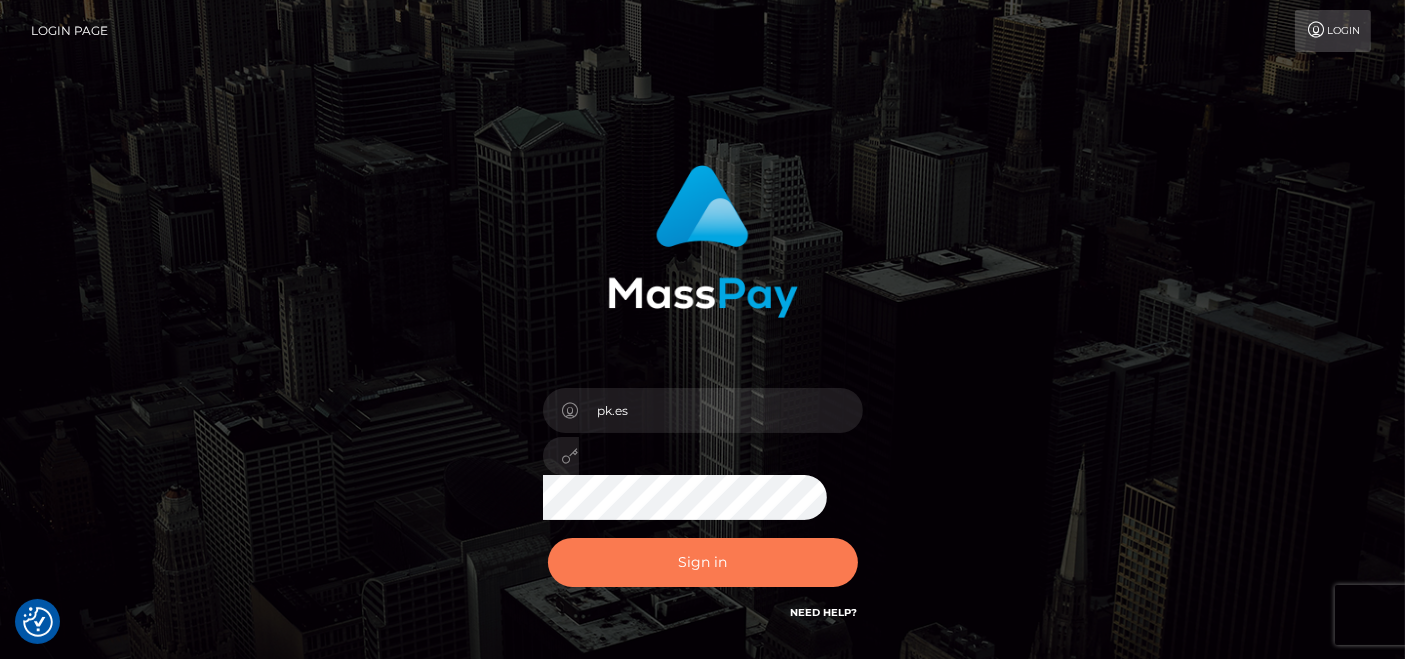click on "Sign in" at bounding box center (703, 562) 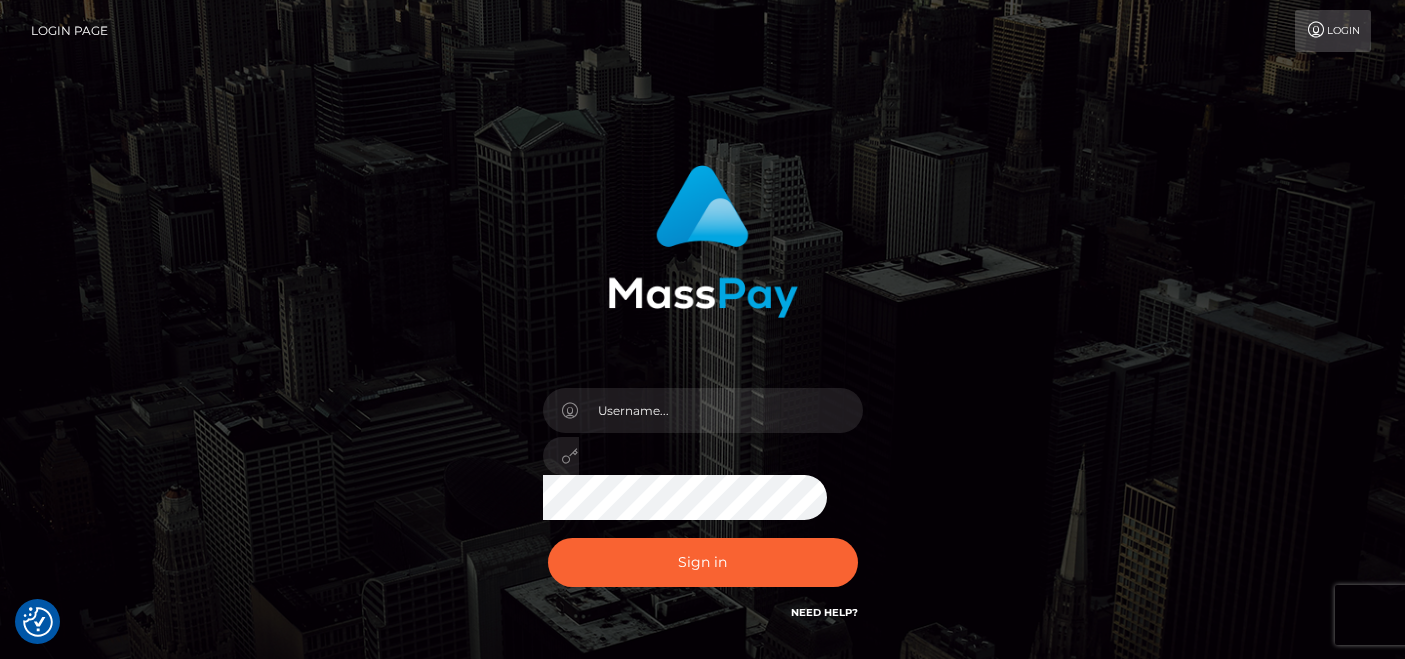 scroll, scrollTop: 0, scrollLeft: 0, axis: both 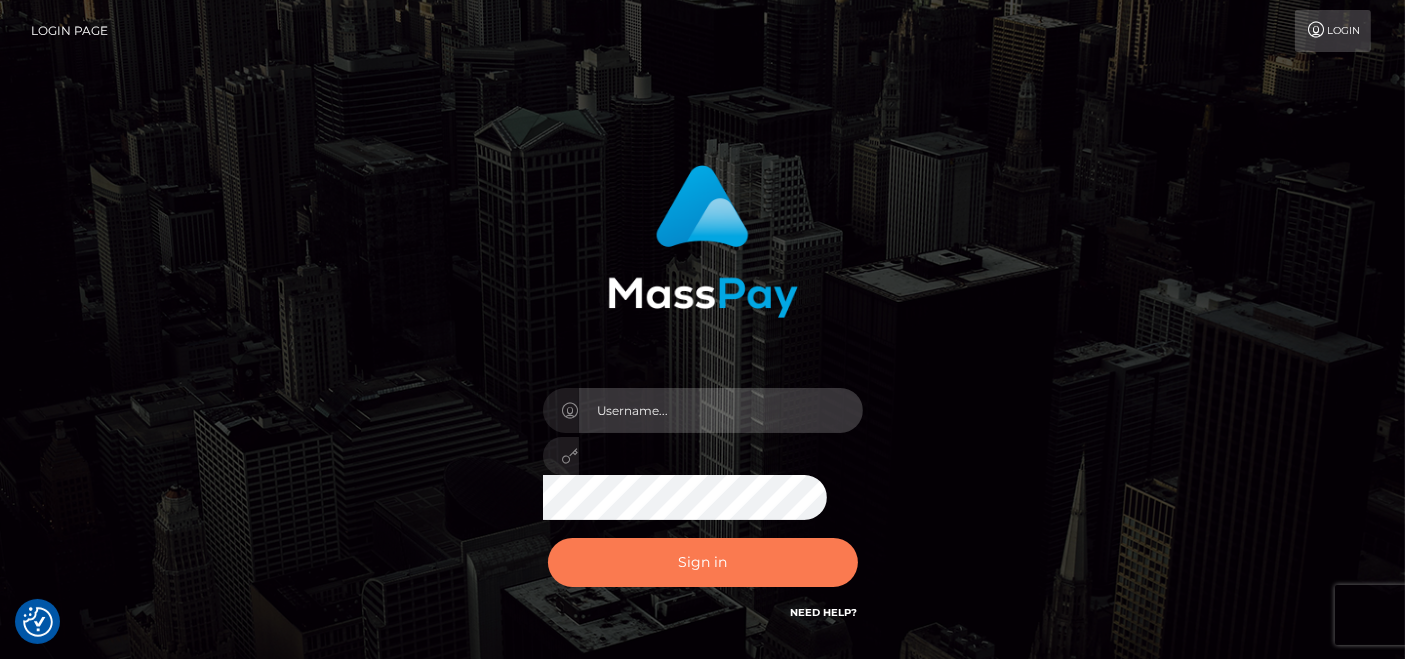 type on "pk.es" 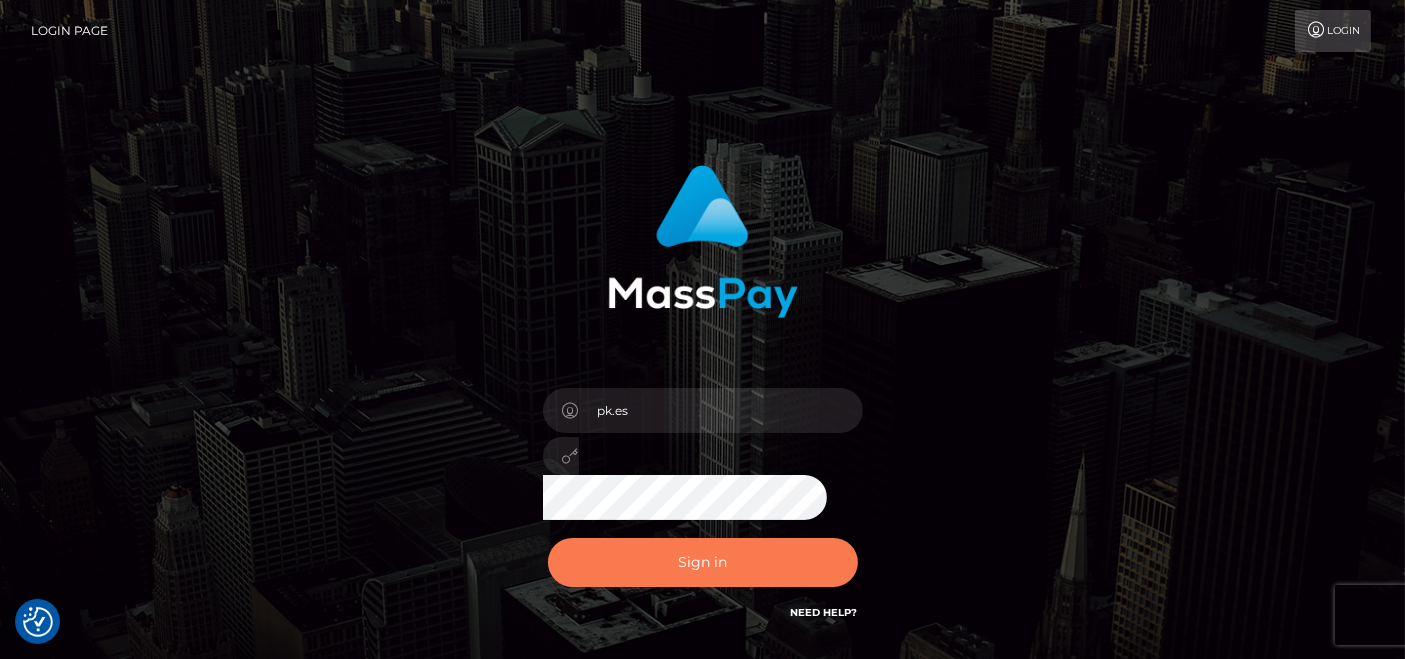 click on "Sign in" at bounding box center [703, 562] 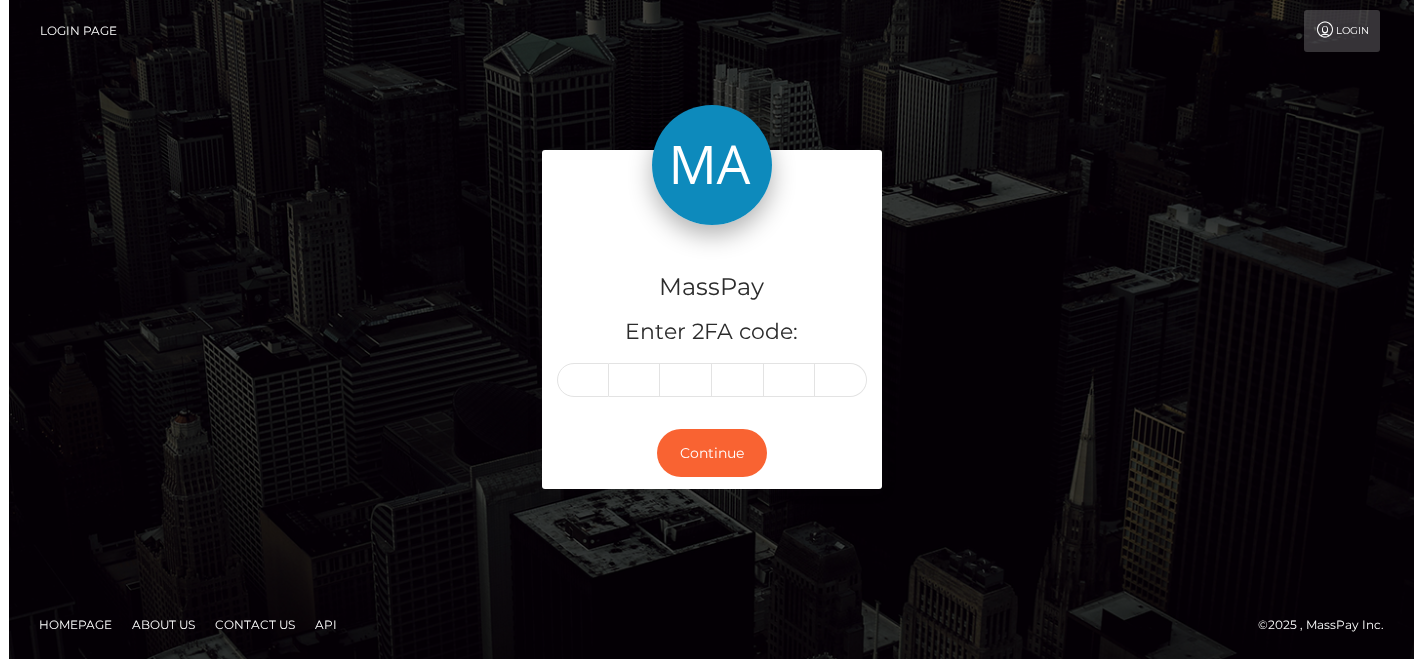 scroll, scrollTop: 0, scrollLeft: 0, axis: both 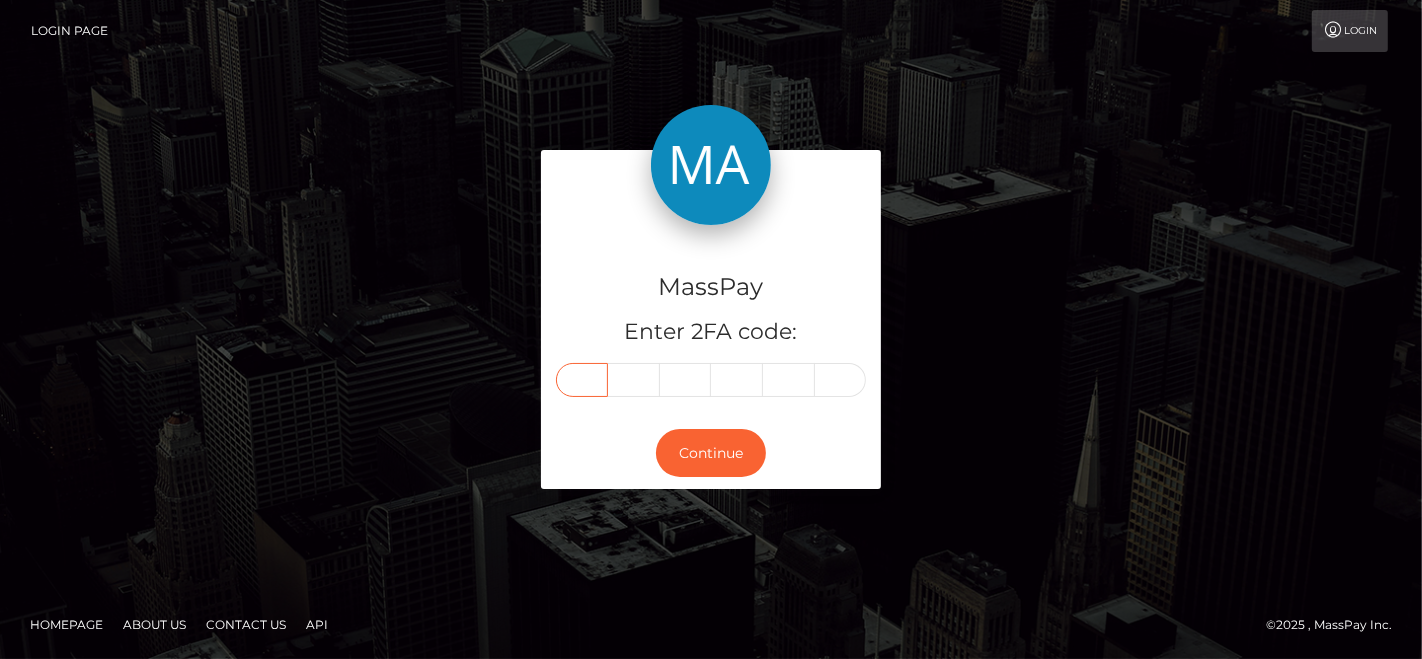 click at bounding box center [582, 380] 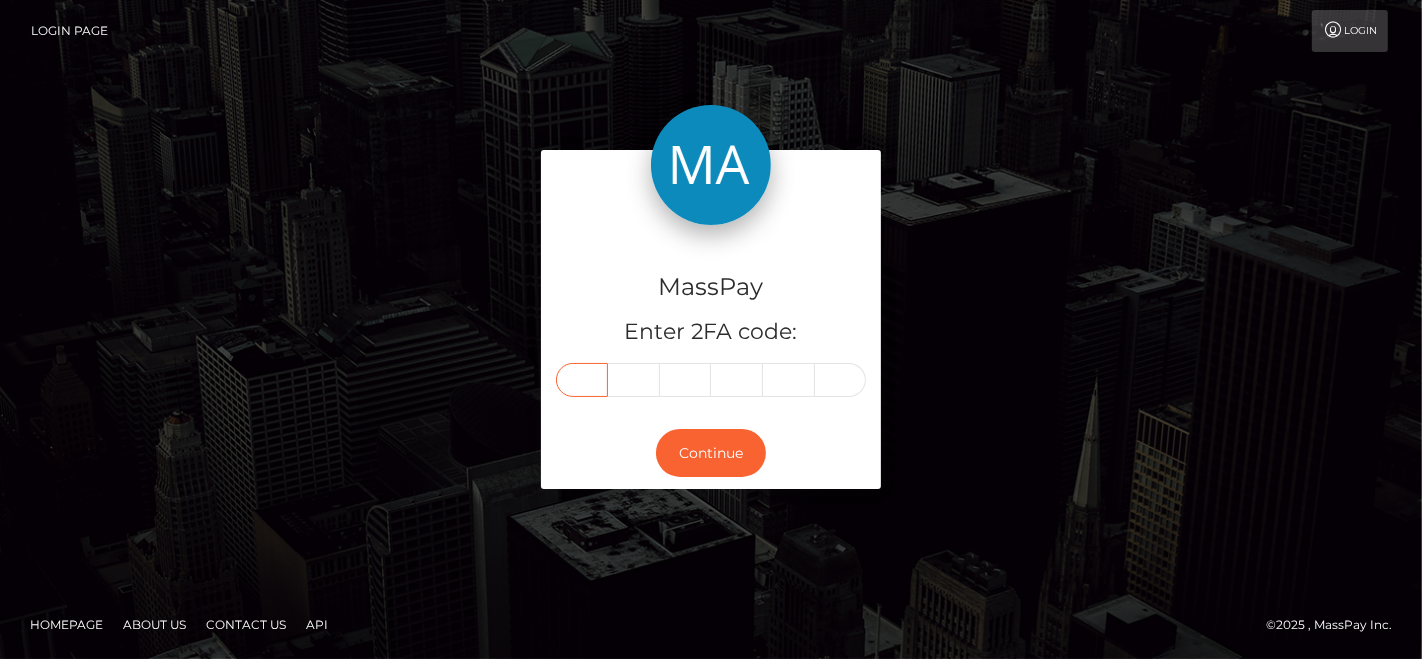 paste on "5" 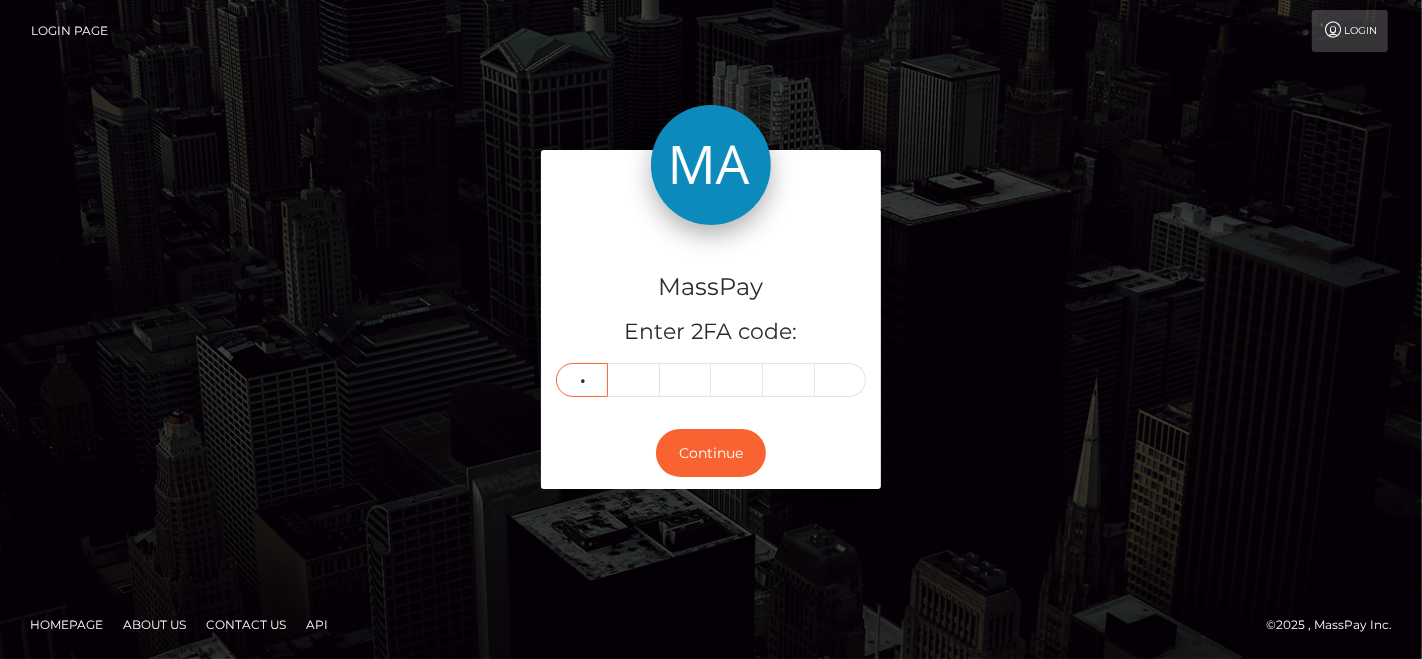 type on "6" 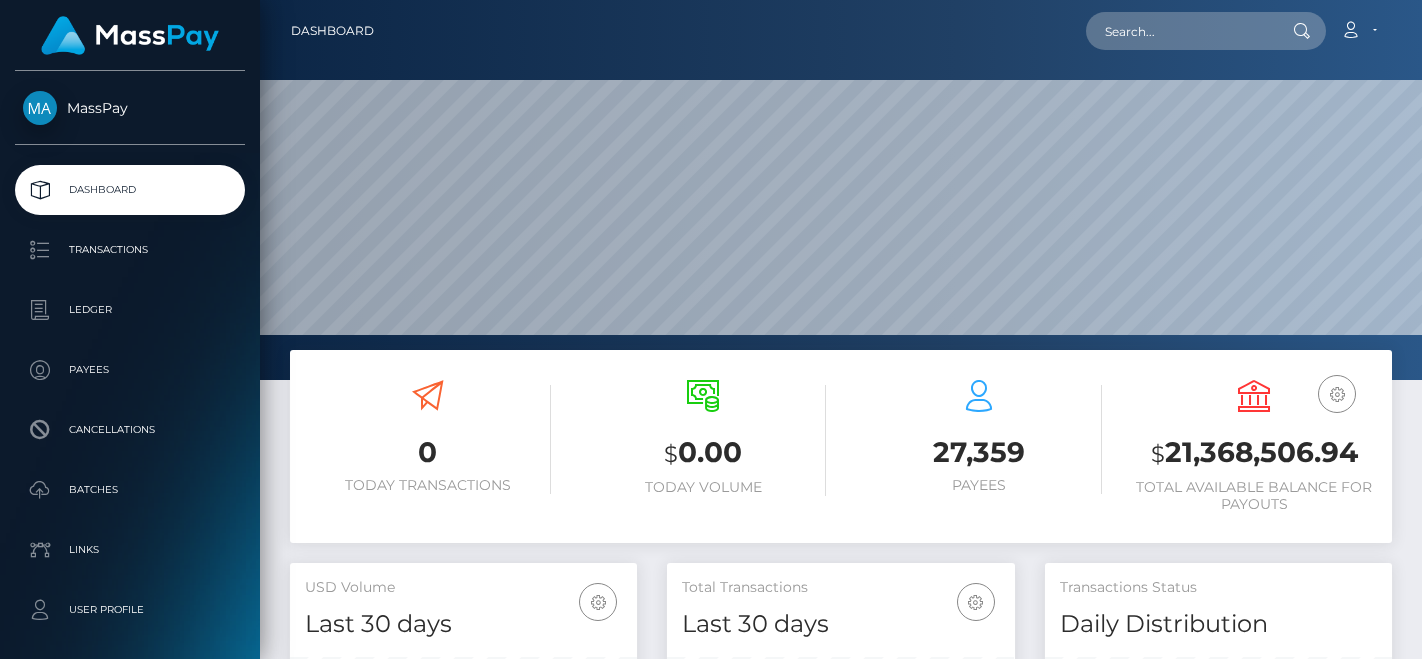 scroll, scrollTop: 0, scrollLeft: 0, axis: both 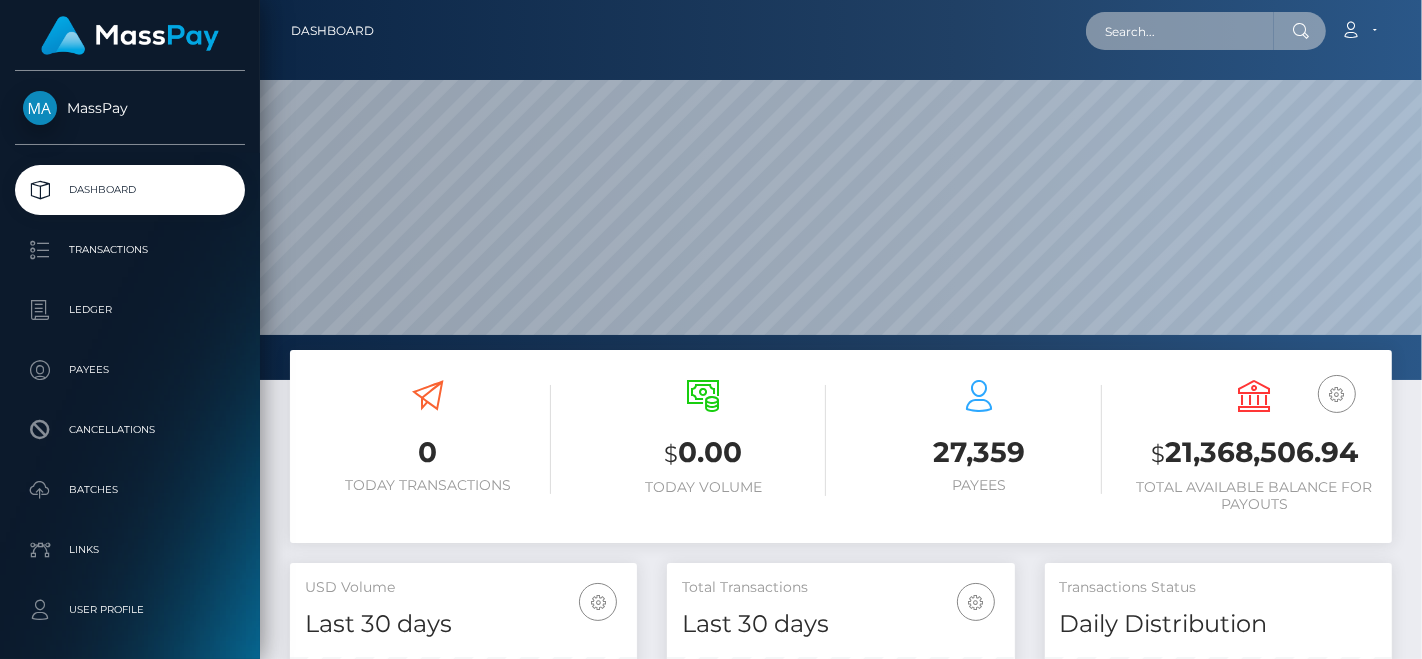 click at bounding box center (1180, 31) 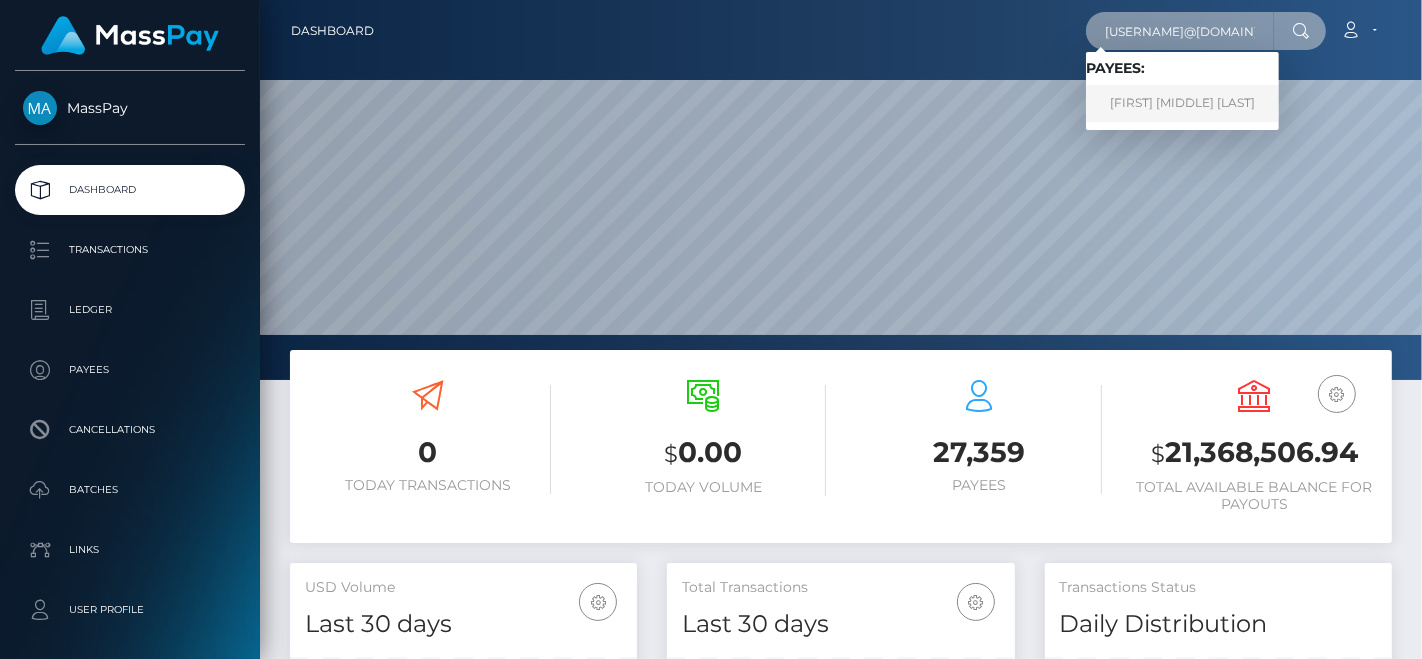 type on "lgarnett1989@gmail.com" 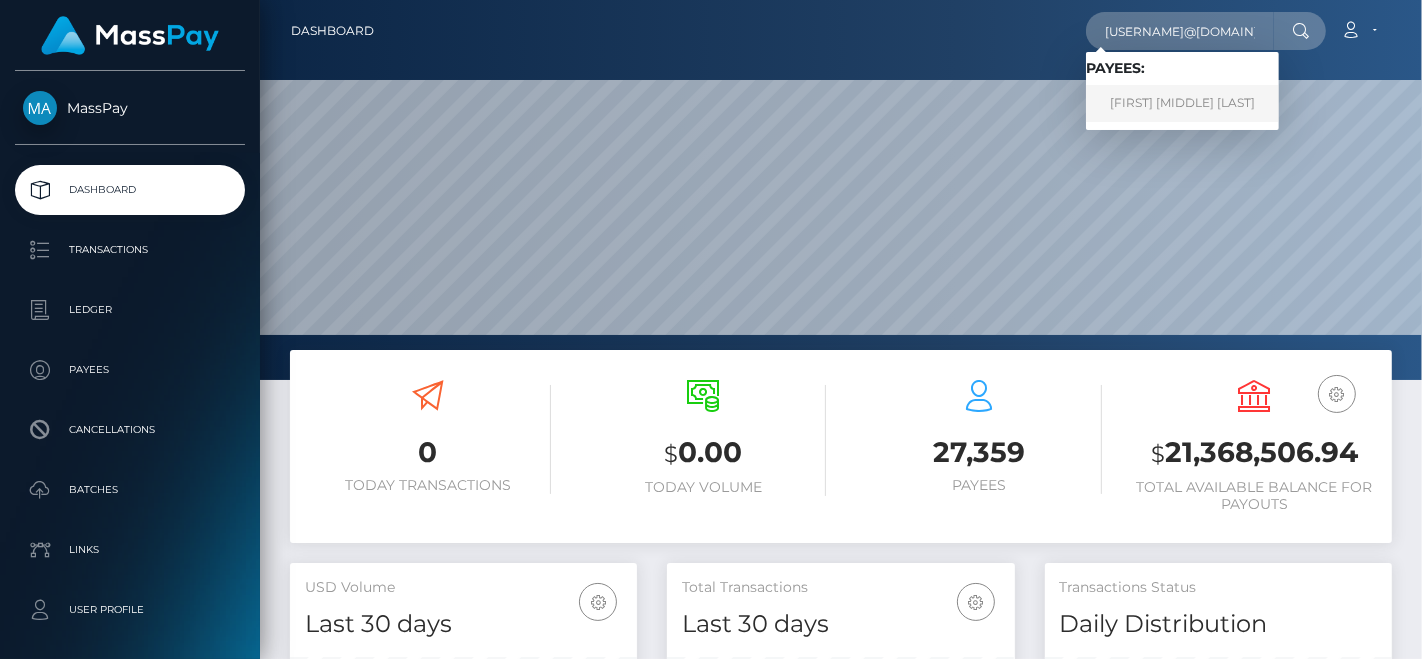 click on "Lydia Elizabeth Garnett" at bounding box center (1182, 103) 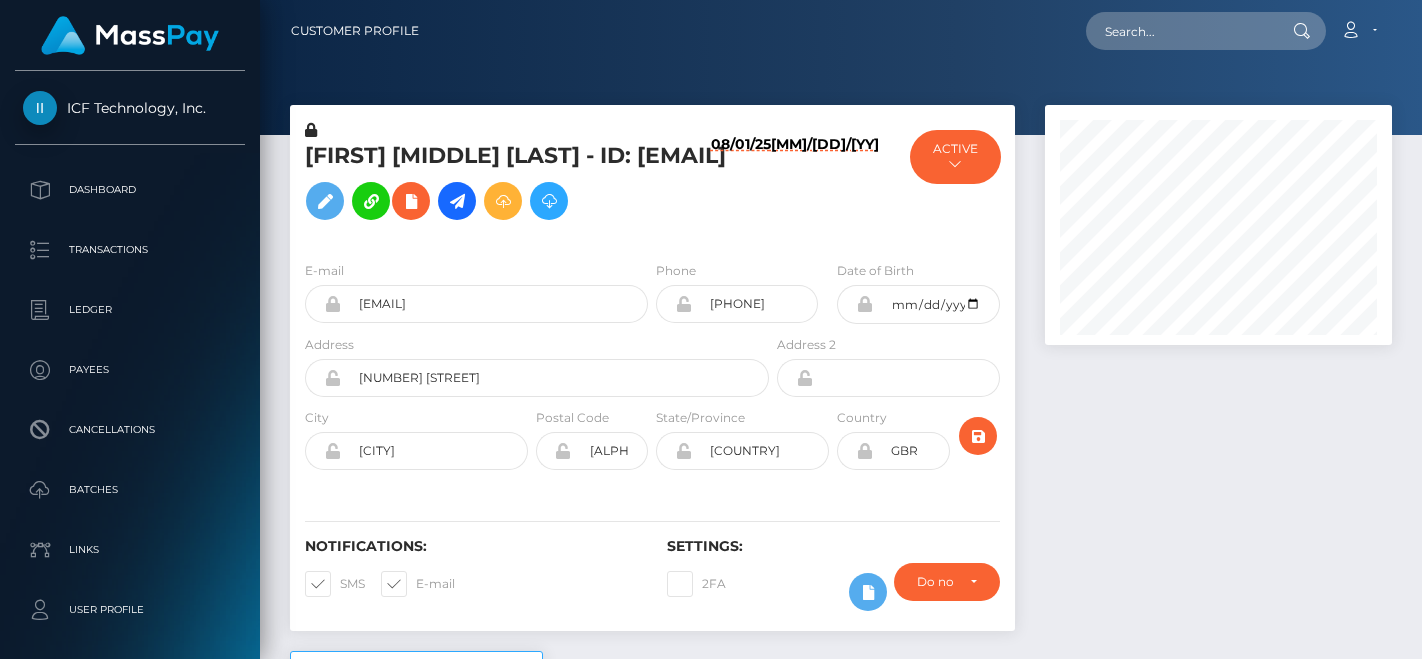 scroll, scrollTop: 0, scrollLeft: 0, axis: both 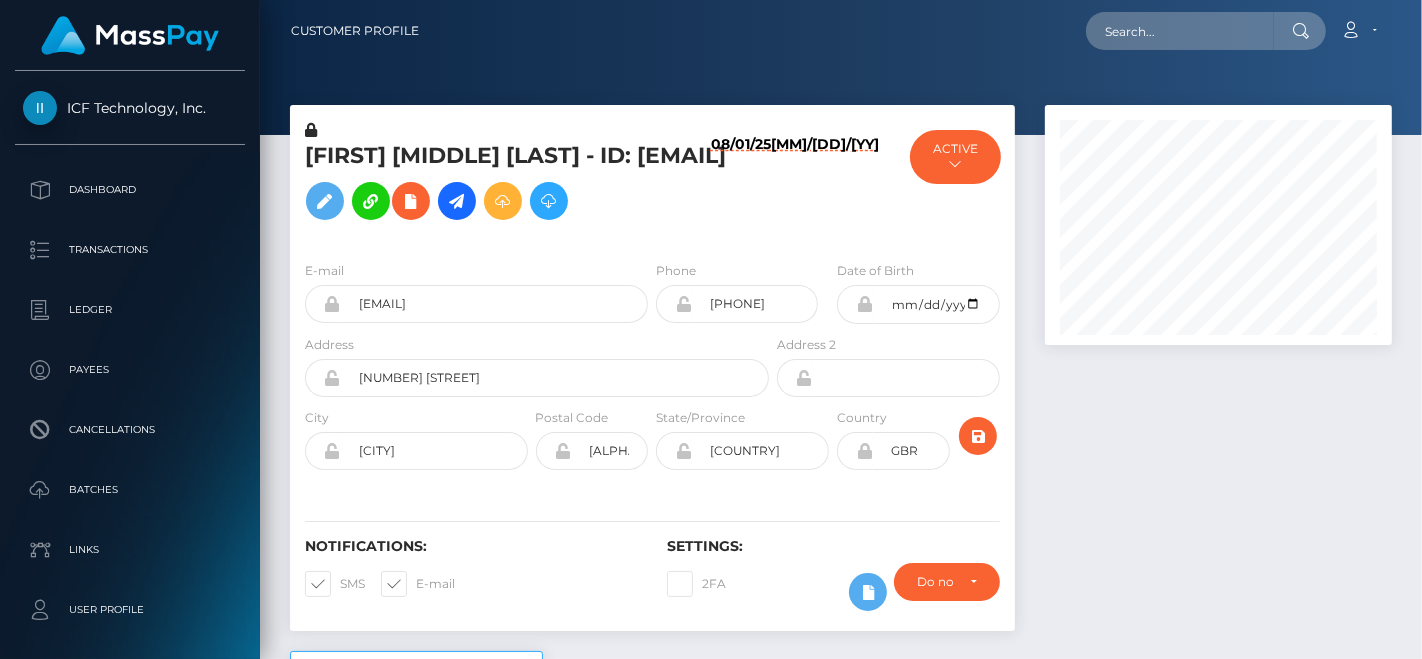 click at bounding box center [1218, 378] 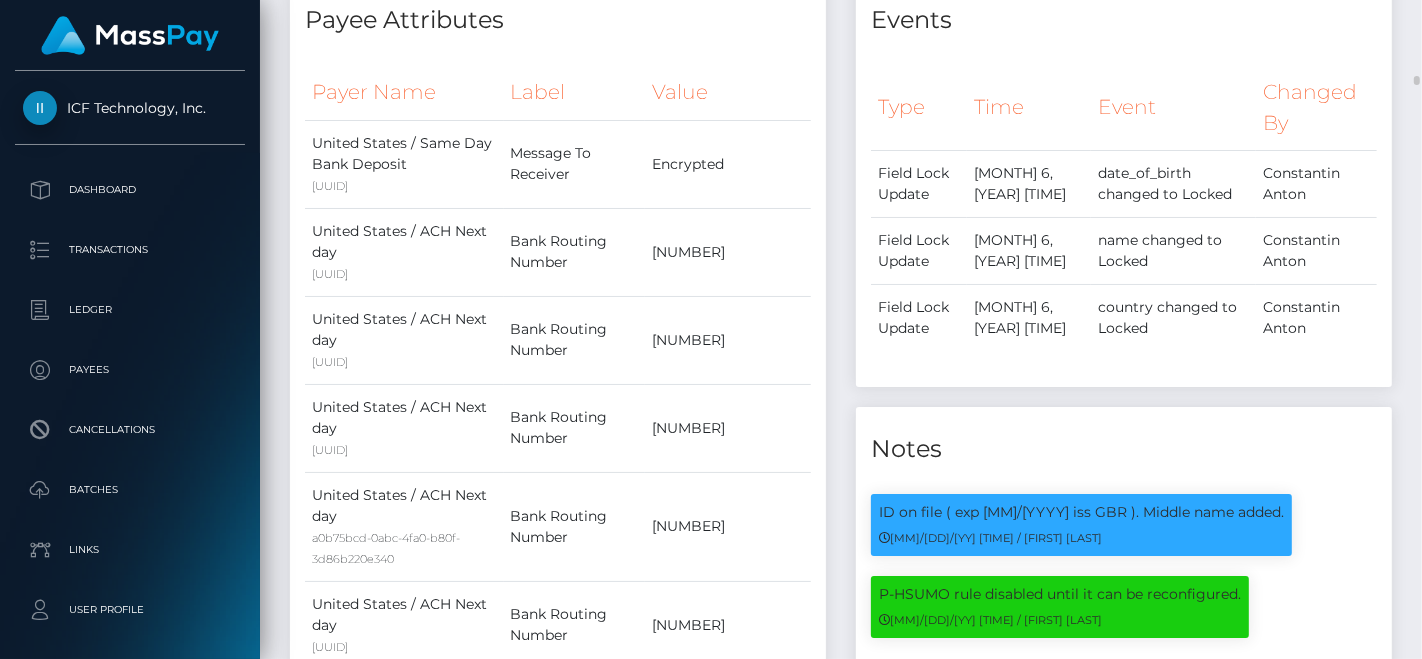 scroll, scrollTop: 1238, scrollLeft: 0, axis: vertical 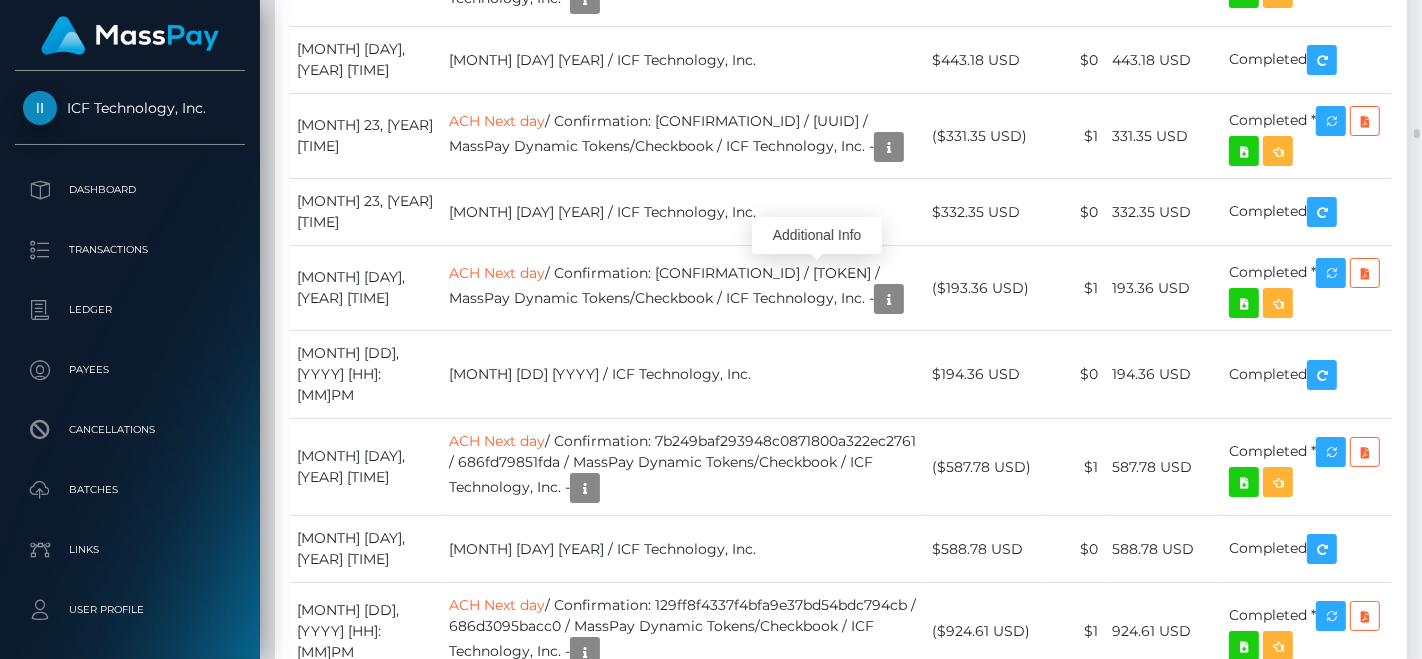 click at bounding box center (824, -893) 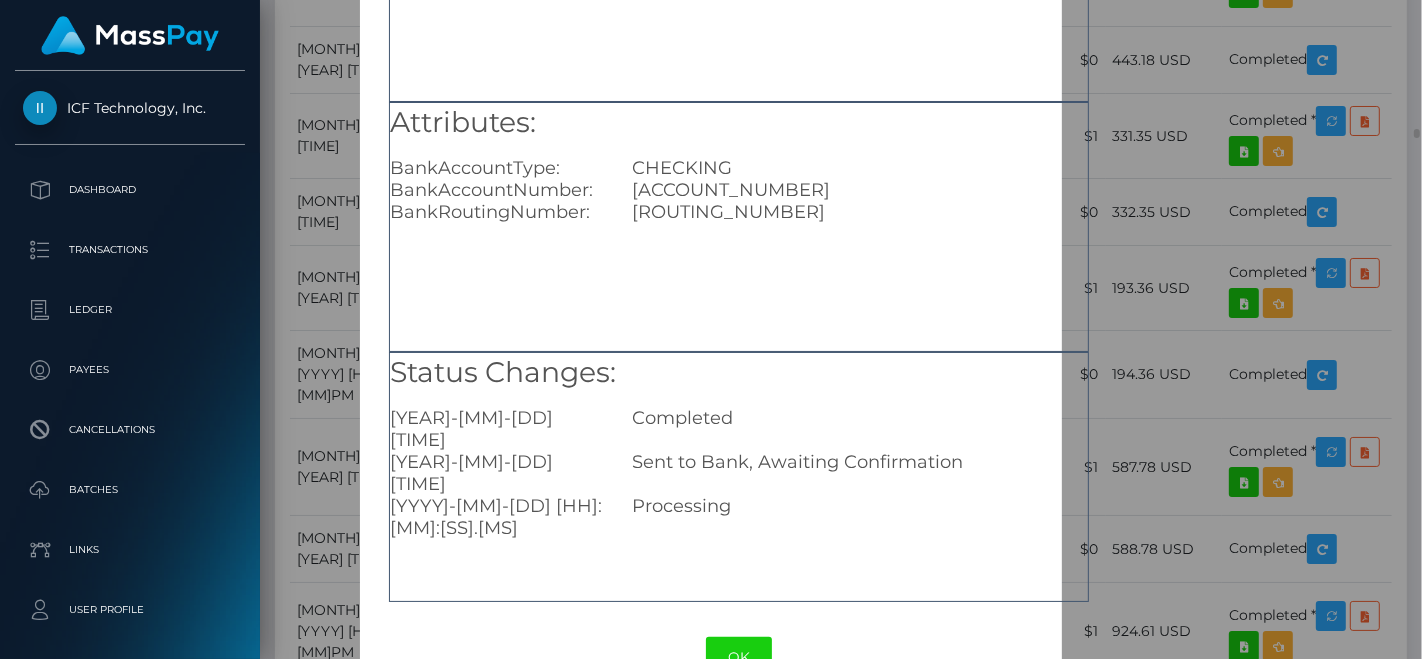 scroll, scrollTop: 291, scrollLeft: 0, axis: vertical 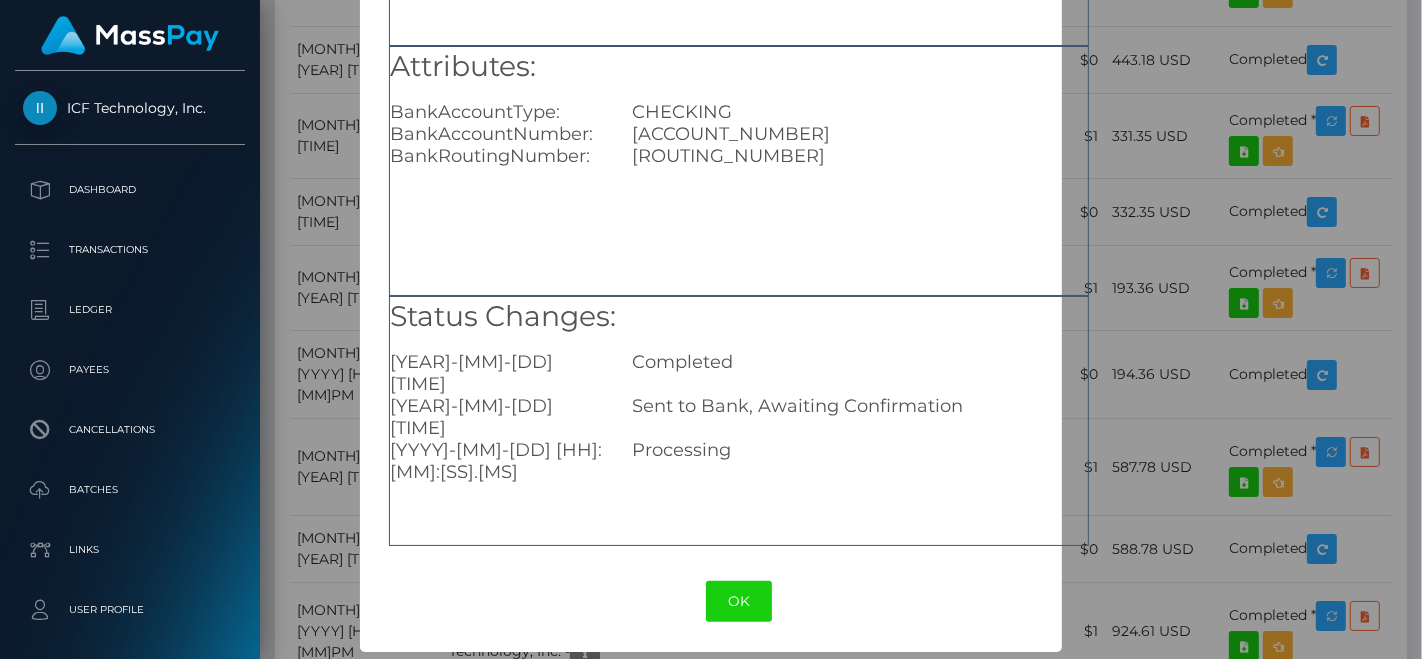 click on "Metadata: Array [ 0 ] Attributes: BankAccountType: CHECKING BankAccountNumber: 9600009635450029 BankRoutingNumber: 084009519 Status Changes: 2025-08-01 14:24:34.185 Completed 2025-08-01 07:43:25.612 Sent to Bank, Awaiting Confirmation 2025-08-01 07:43:25.332 Processing" at bounding box center (739, 164) 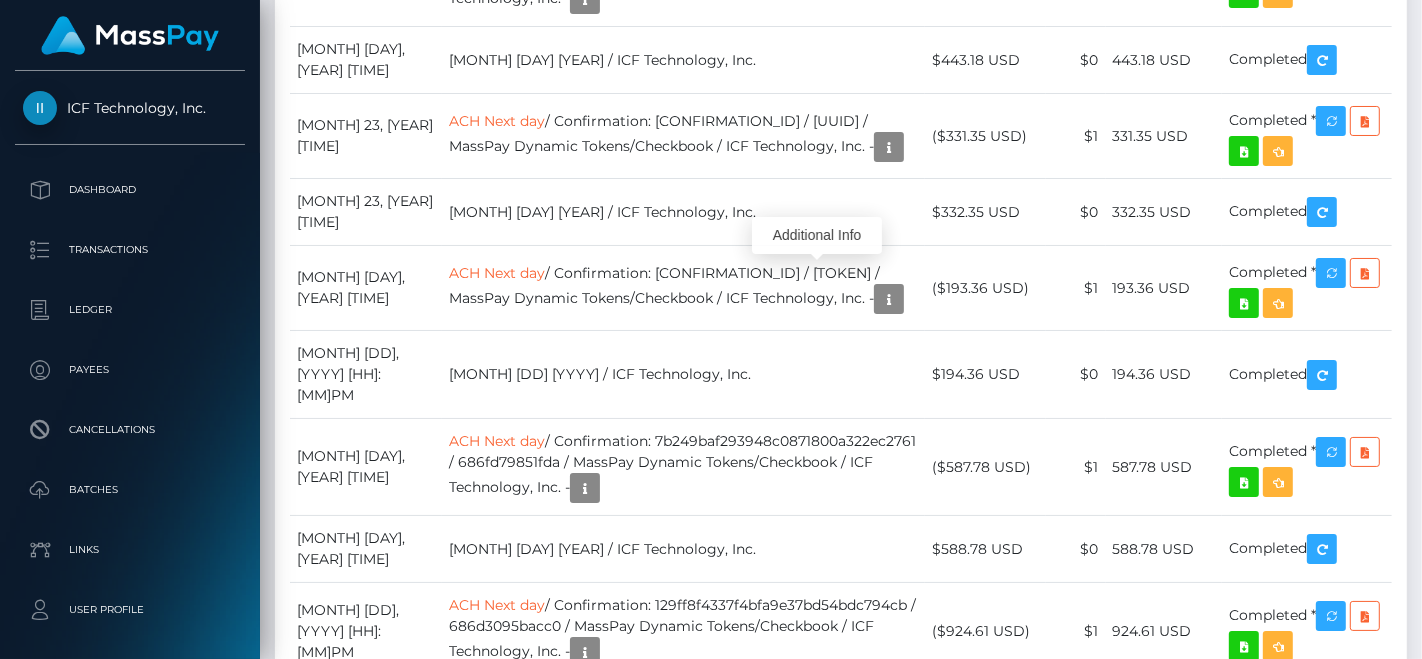 scroll, scrollTop: 240, scrollLeft: 347, axis: both 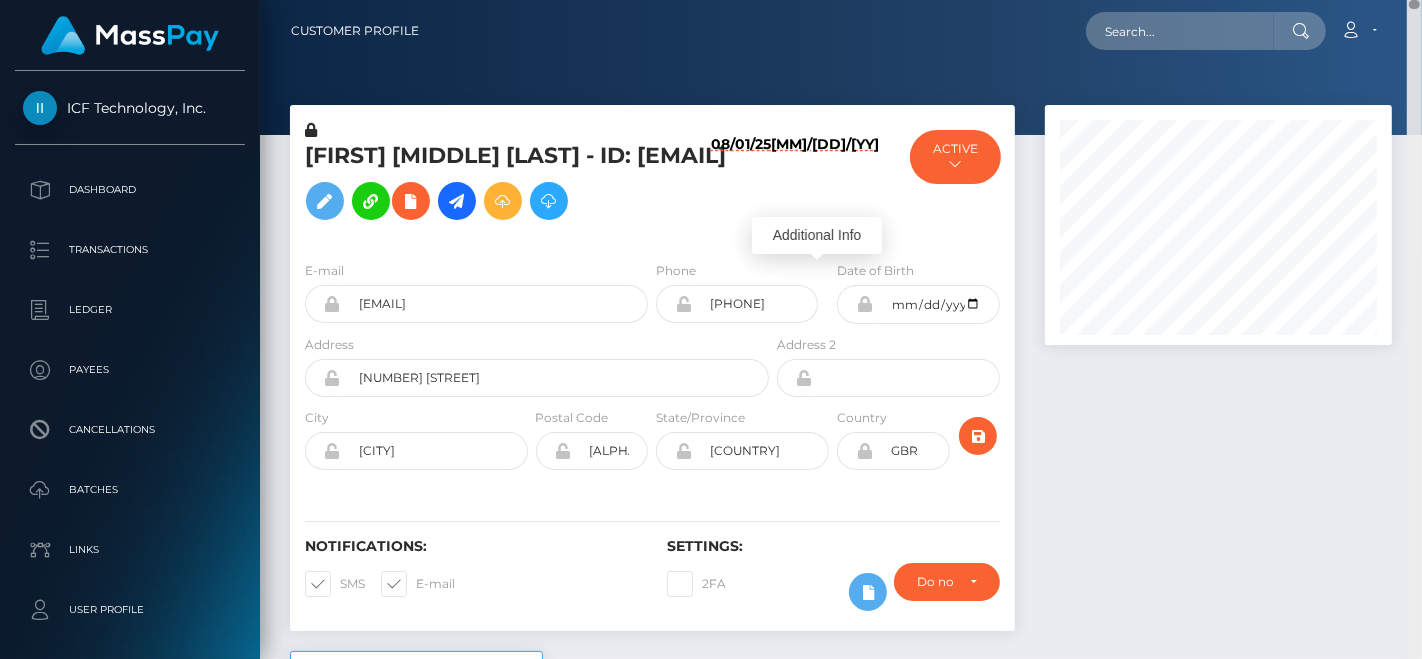 drag, startPoint x: 1420, startPoint y: 132, endPoint x: 1421, endPoint y: -57, distance: 189.00264 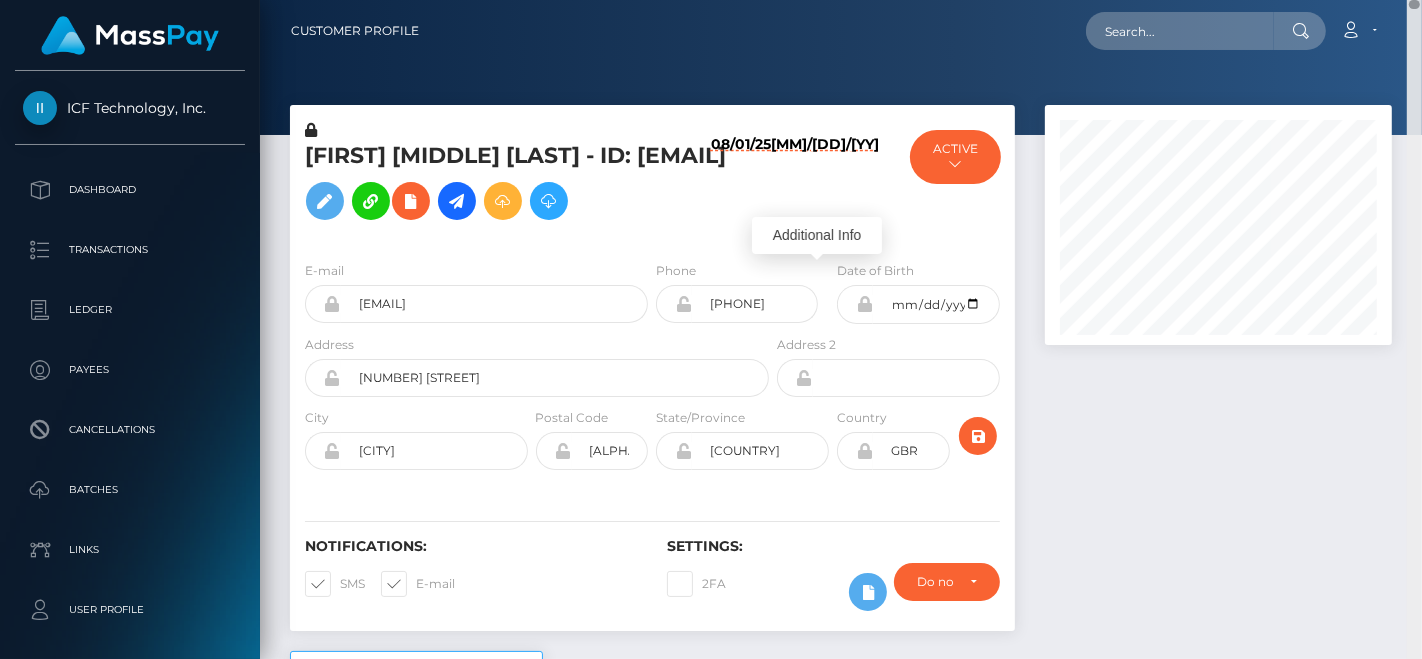 click on "ICF Technology, Inc.
Dashboard
Transactions
Ledger
Payees
Batches" at bounding box center [711, 329] 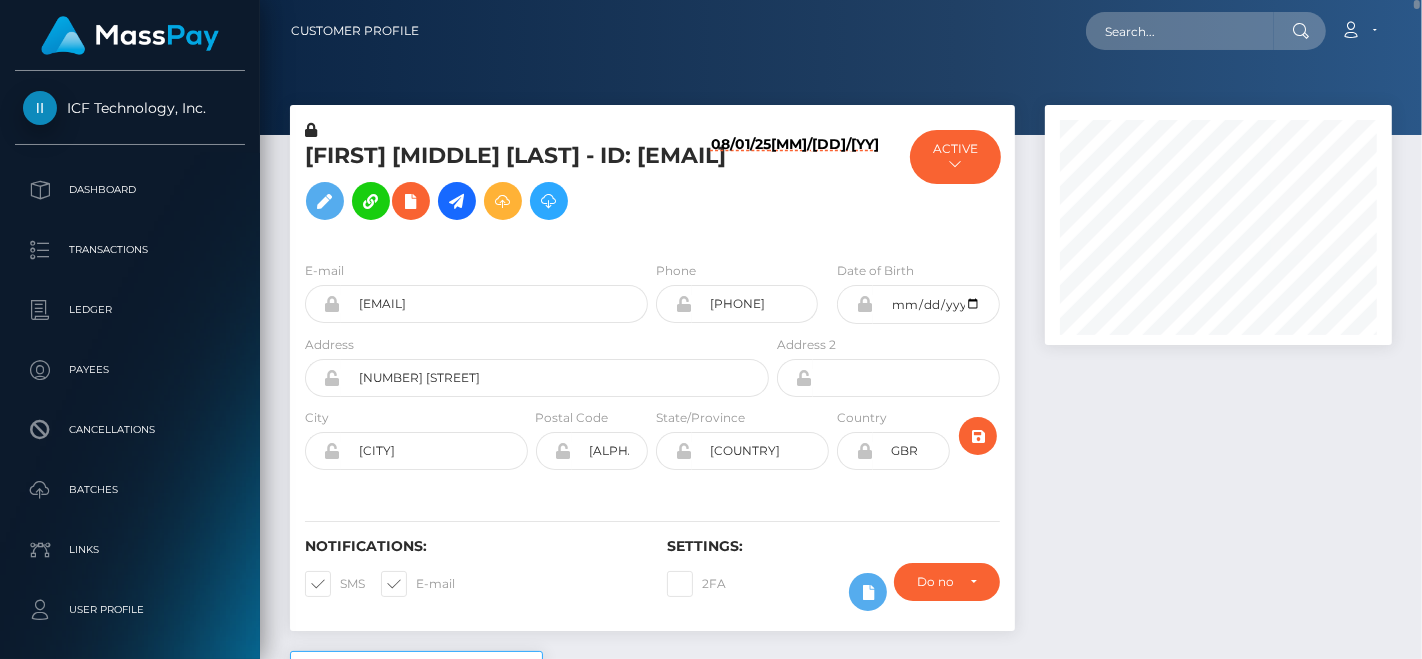 click on "Lydia Elizabeth Garnett
- ID: lgarnett1989@gmail.com" at bounding box center [531, 185] 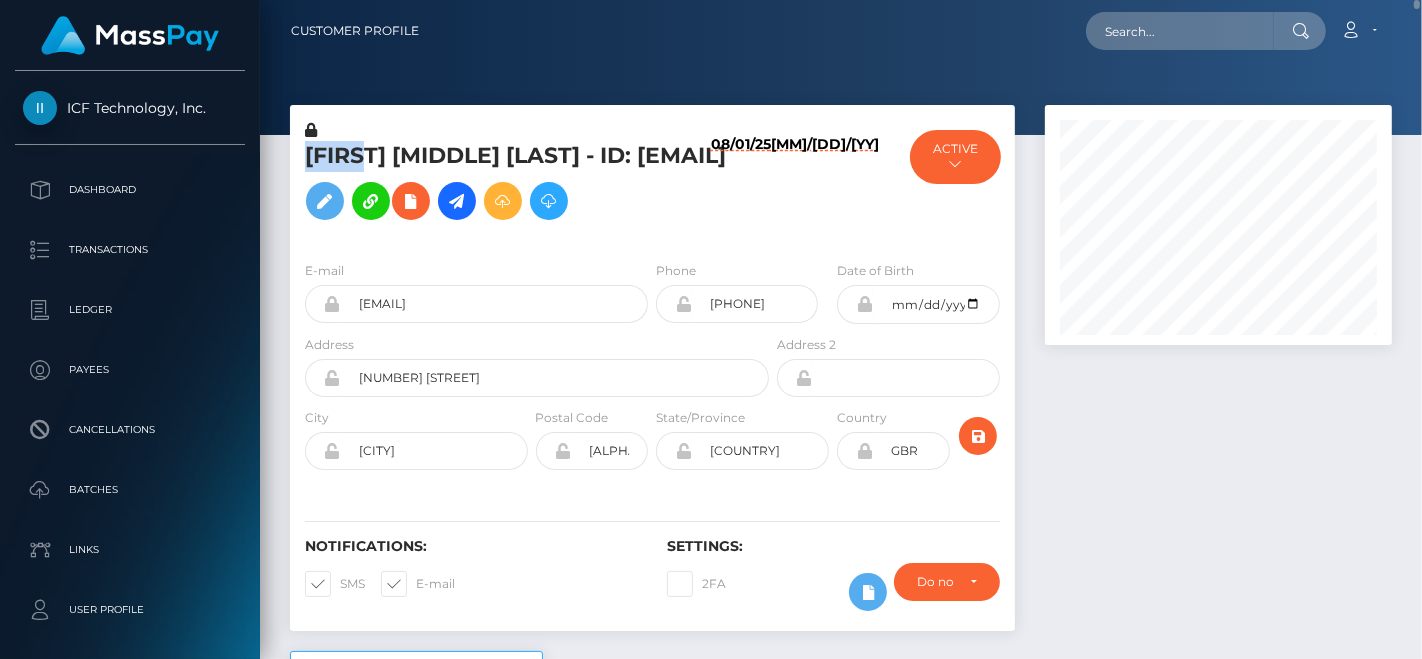 click on "Lydia Elizabeth Garnett
- ID: lgarnett1989@gmail.com" at bounding box center (531, 185) 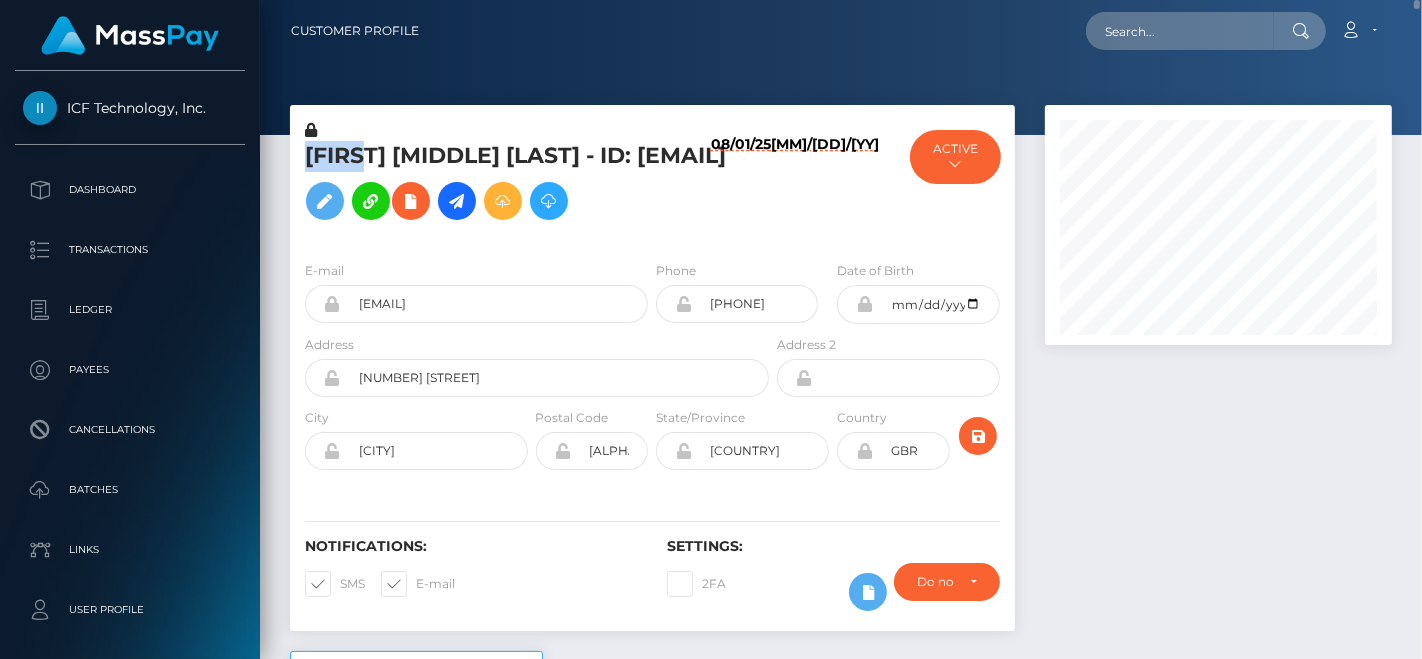 copy on "Lydia" 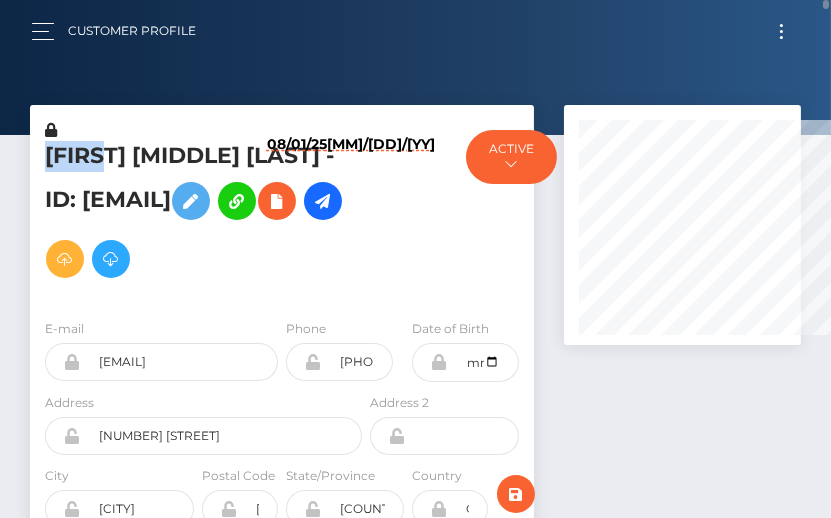 scroll, scrollTop: 240, scrollLeft: 157, axis: both 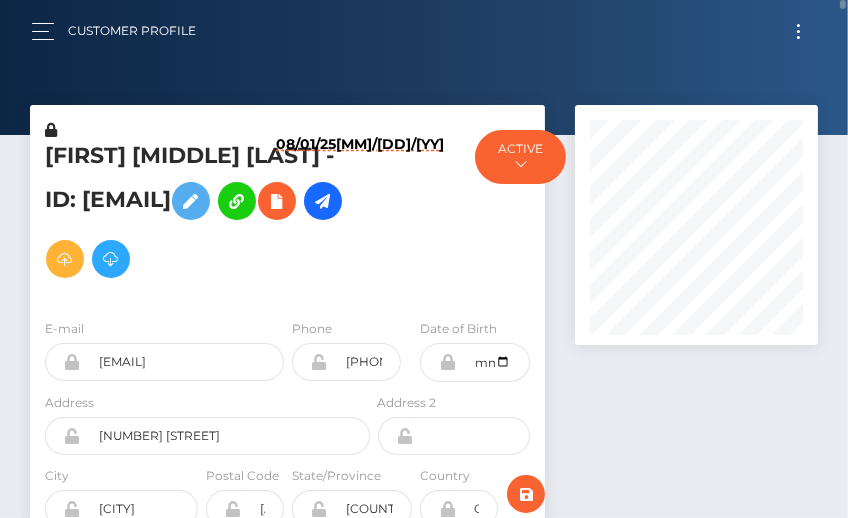 click at bounding box center (424, 67) 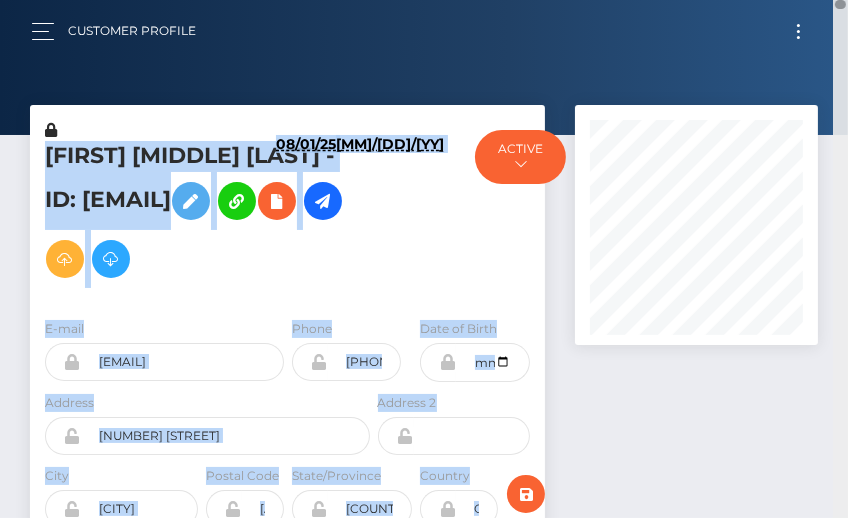 drag, startPoint x: 842, startPoint y: 7, endPoint x: 845, endPoint y: 90, distance: 83.0542 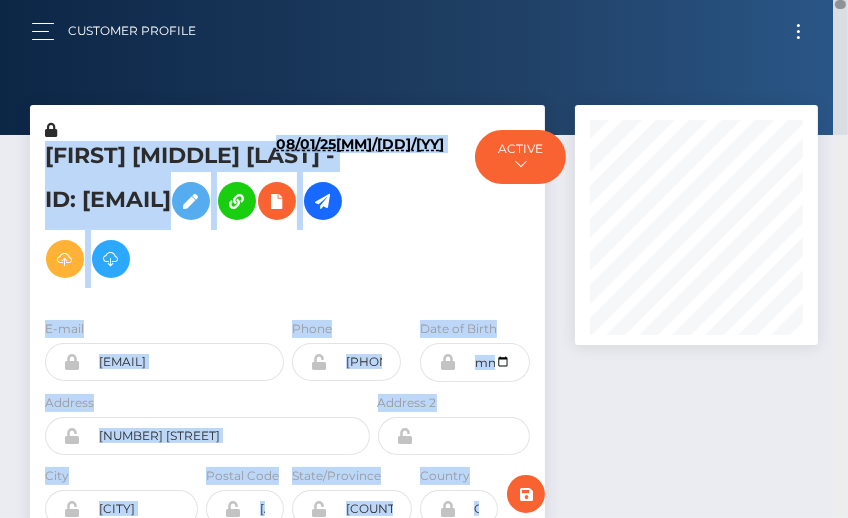 click on "Customer Profile
Loading...
Loading..." at bounding box center (424, 259) 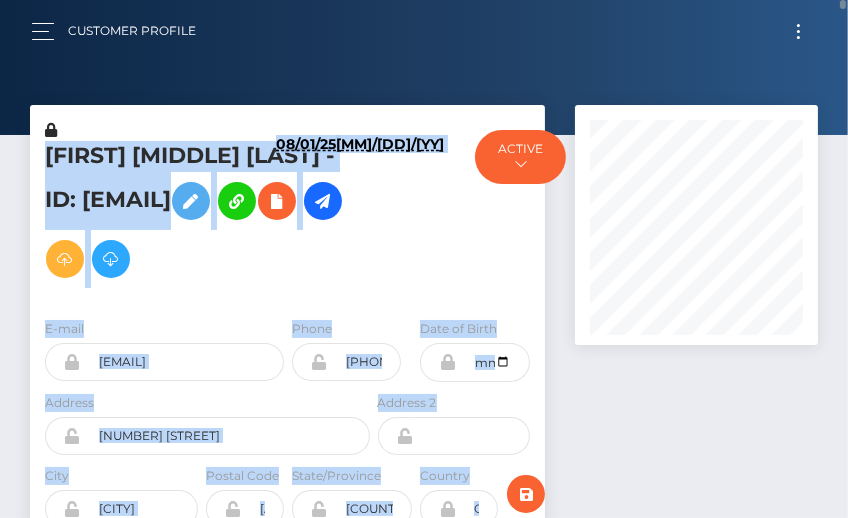click on "Customer Profile
Loading...
Loading...
Account" at bounding box center [424, 31] 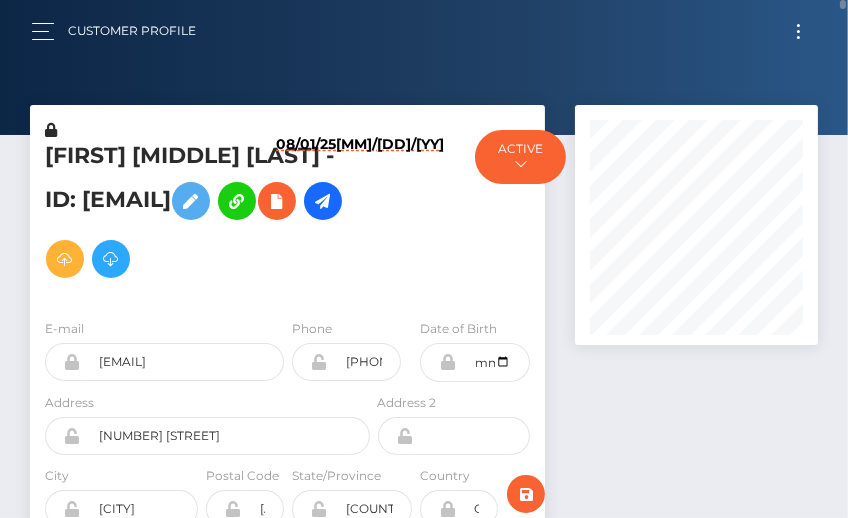 click on "Customer Profile
Loading...
Loading...
Account" at bounding box center (424, 31) 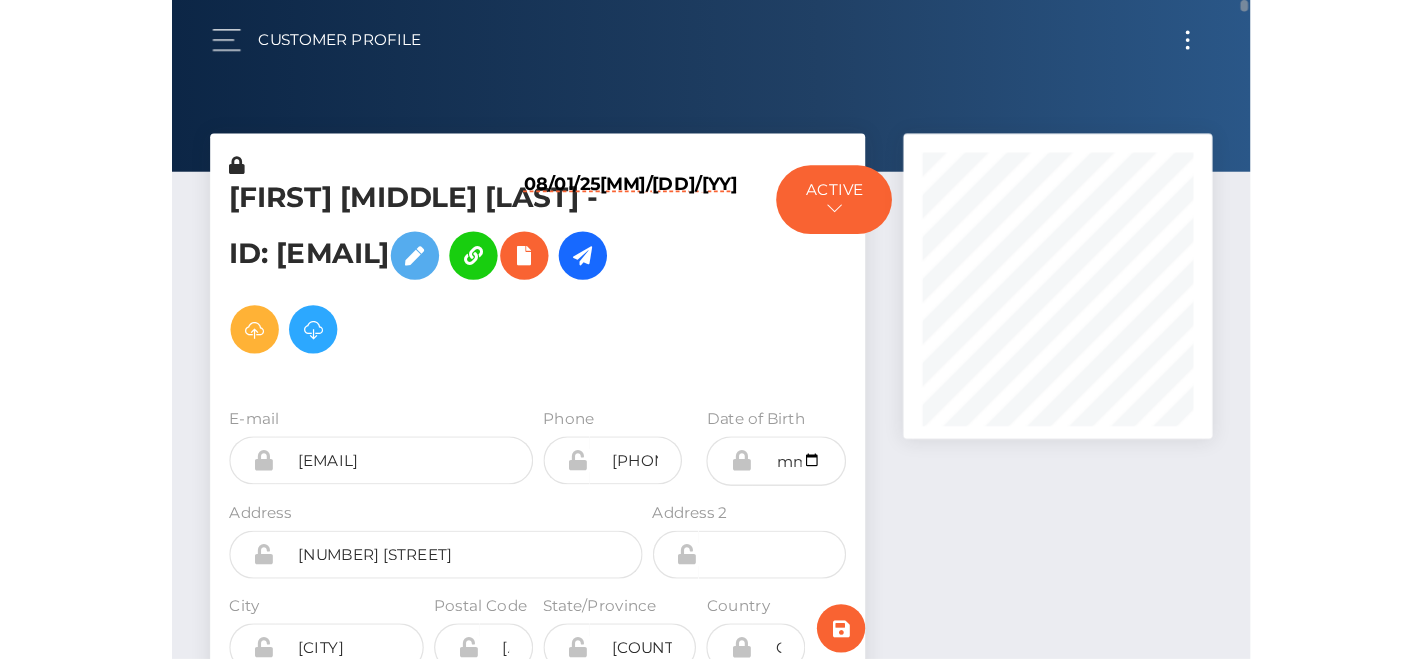 scroll, scrollTop: 999760, scrollLeft: 999652, axis: both 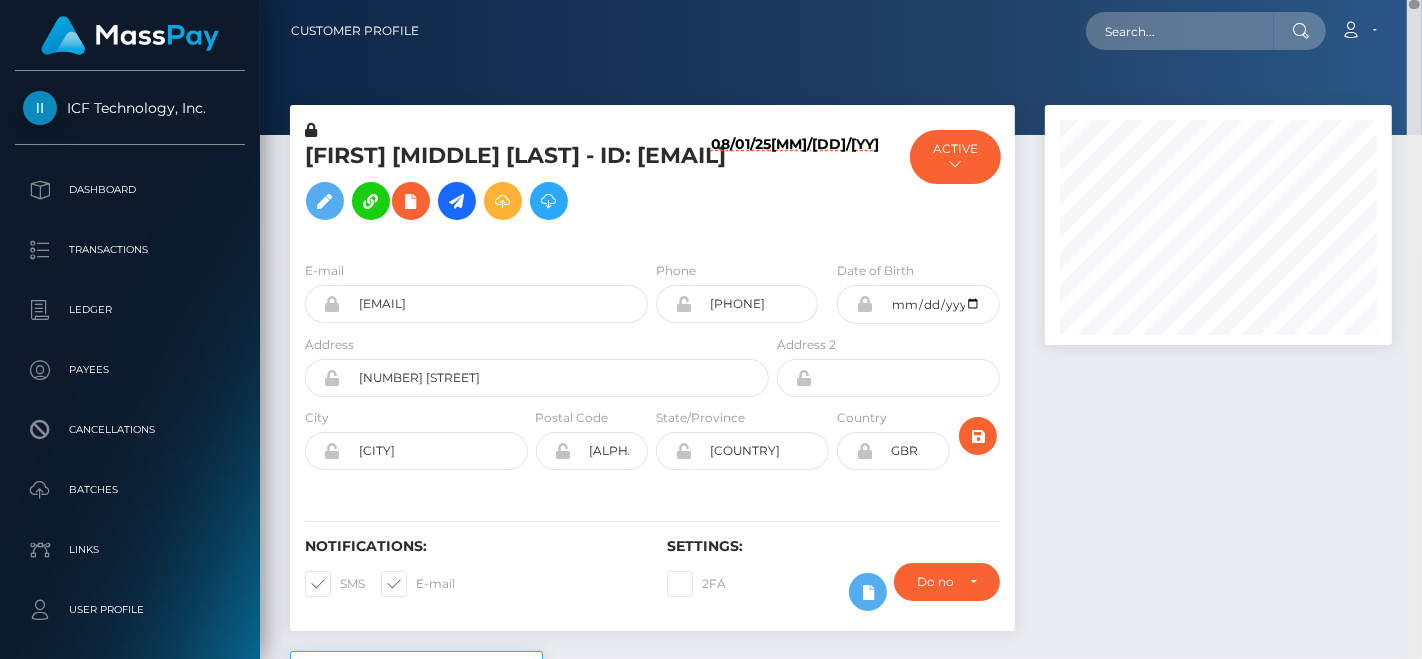 drag, startPoint x: 1415, startPoint y: 2, endPoint x: 1421, endPoint y: 90, distance: 88.20431 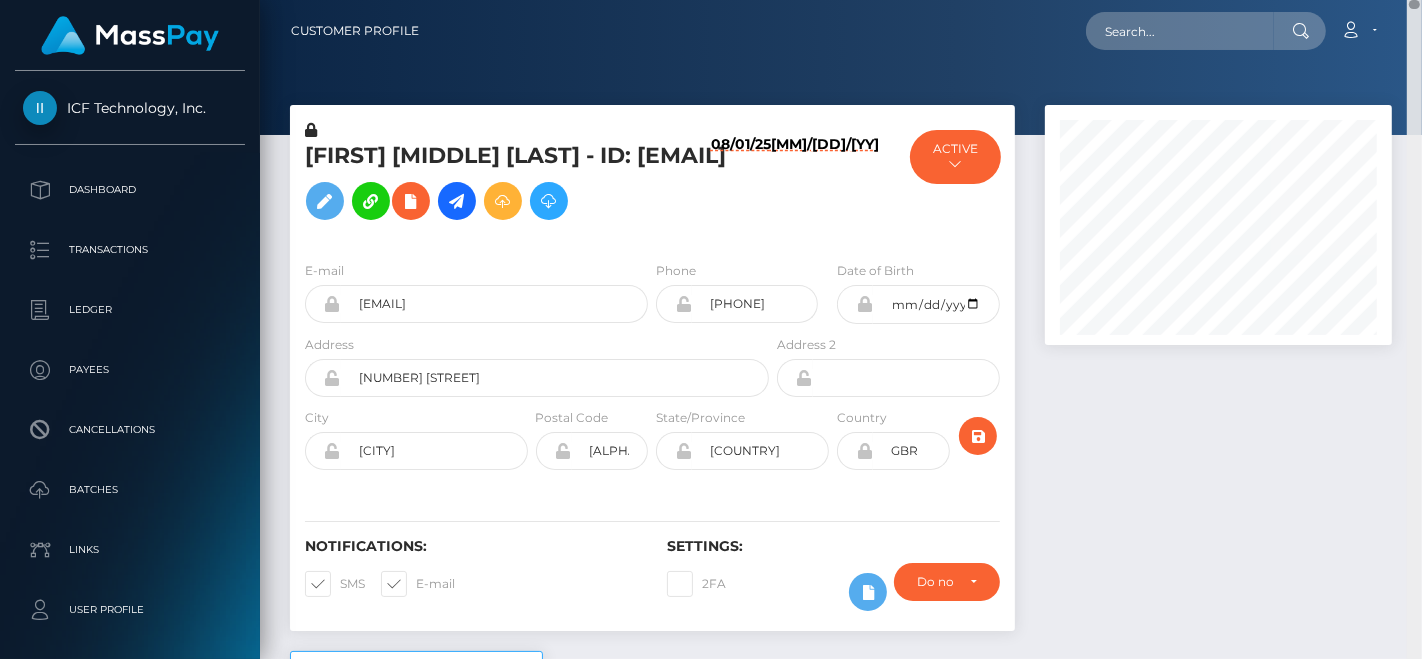 click on "Customer Profile
Loading...
Loading..." at bounding box center [841, 329] 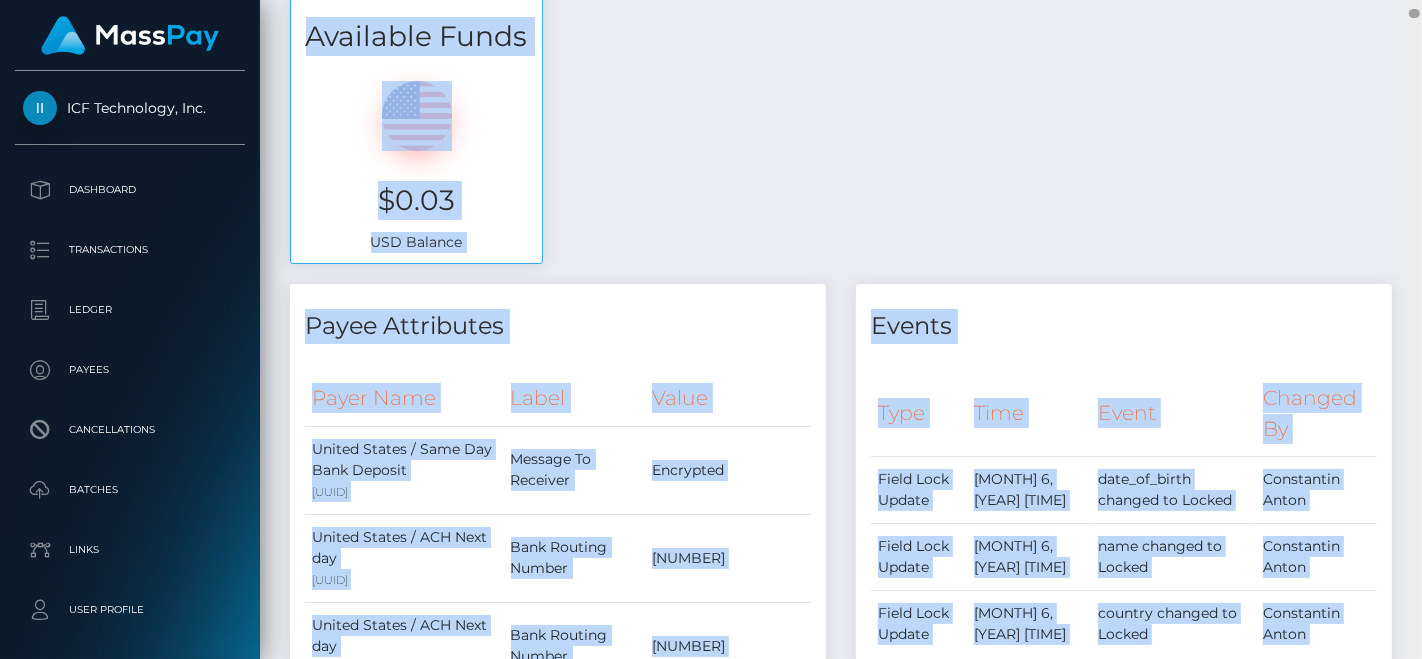 click at bounding box center [1414, 330] 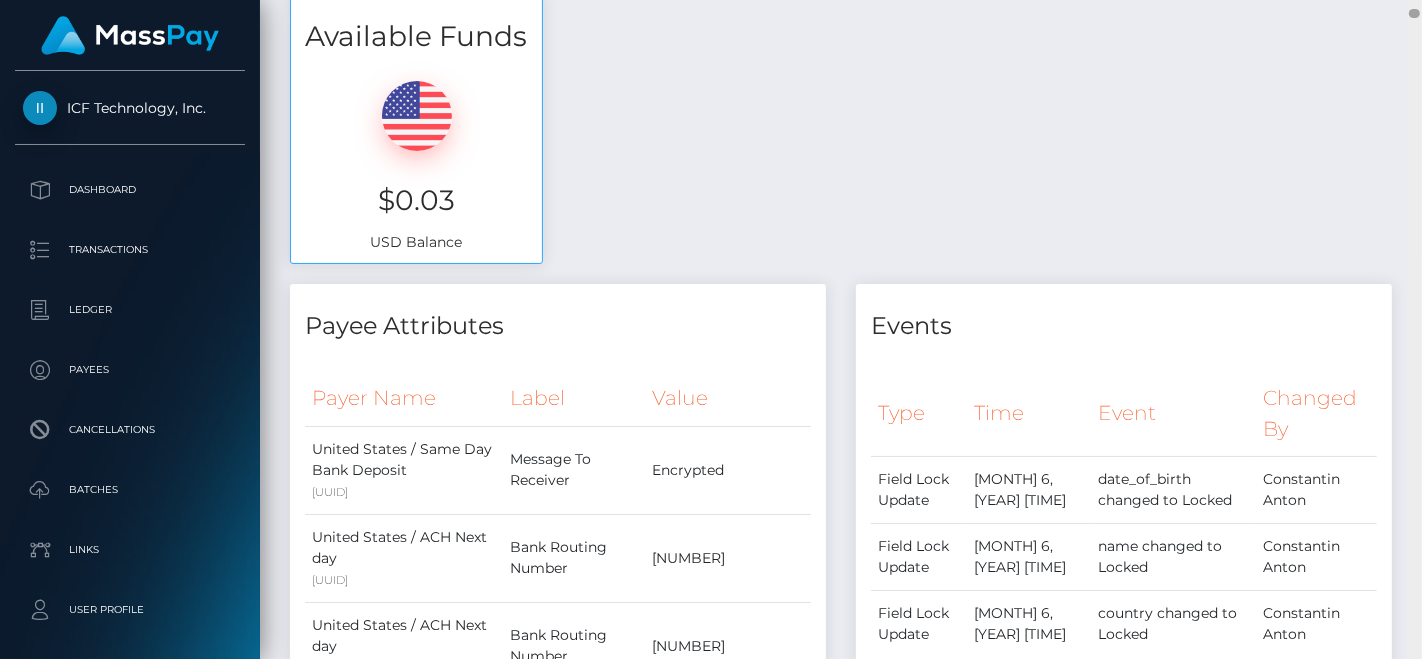 click at bounding box center (1414, 330) 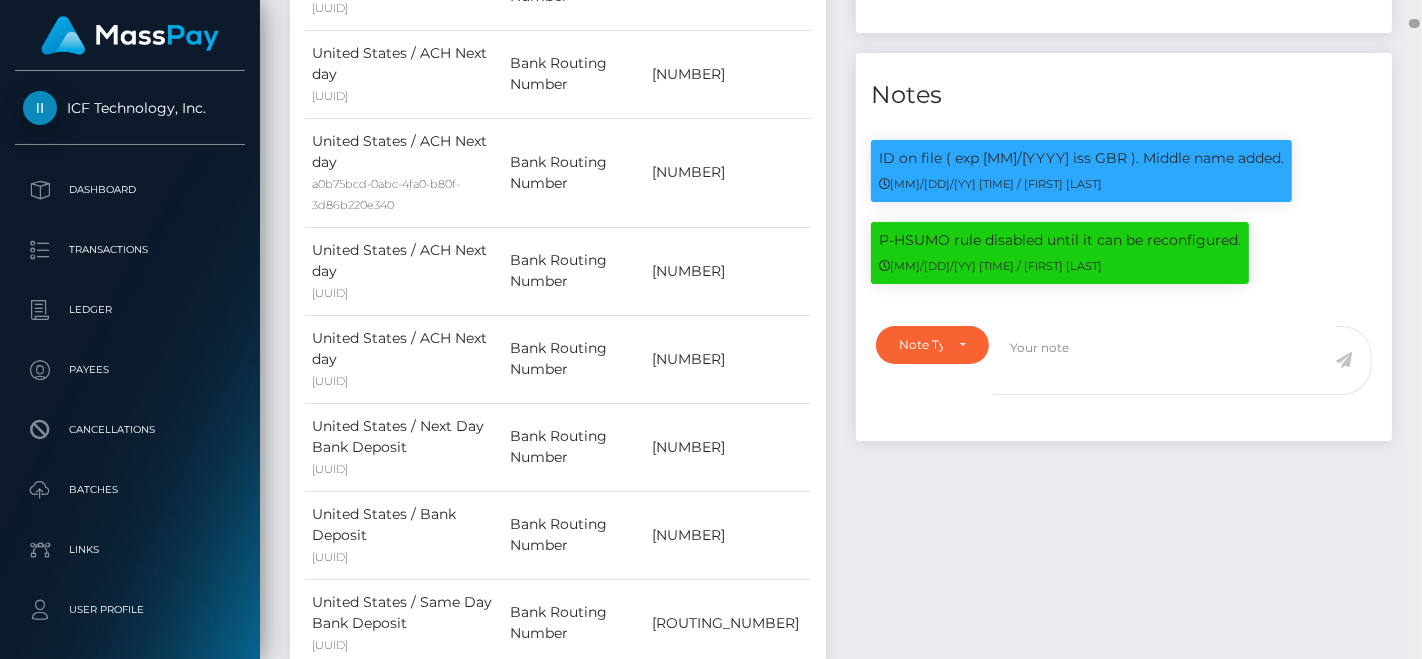 scroll, scrollTop: 1980, scrollLeft: 0, axis: vertical 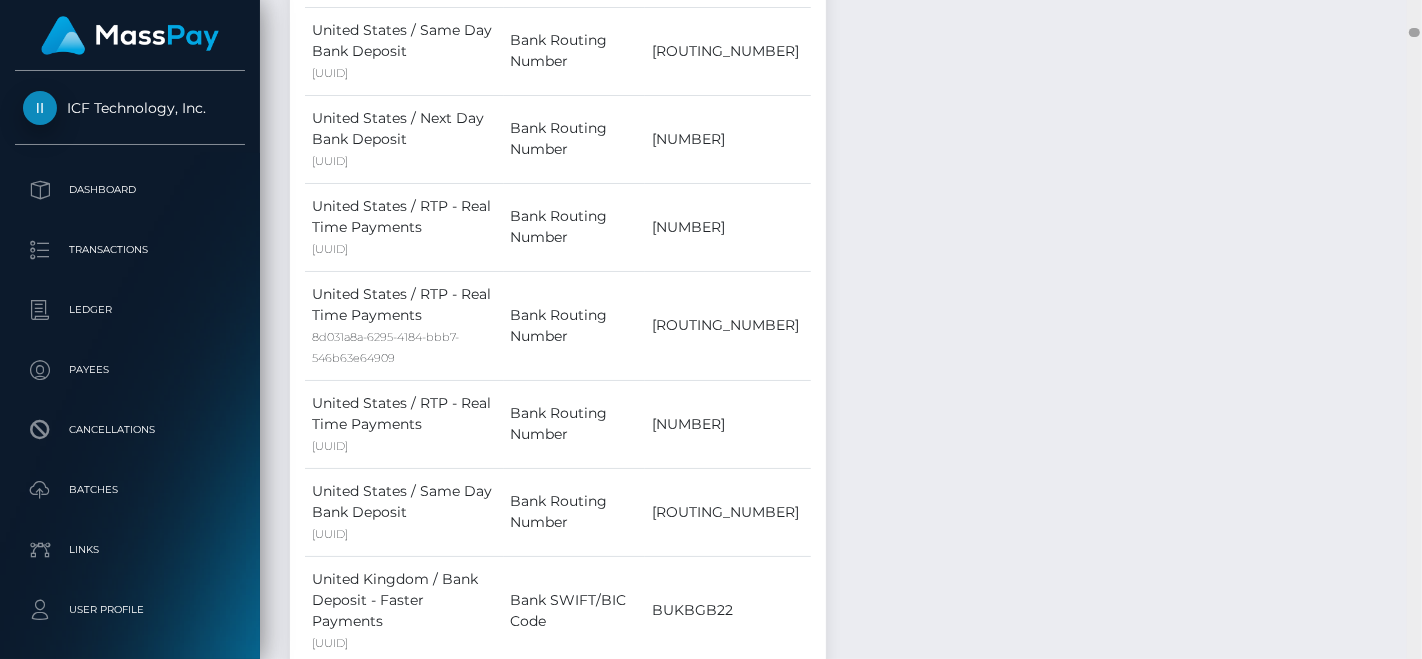 drag, startPoint x: 1414, startPoint y: 41, endPoint x: 1417, endPoint y: 82, distance: 41.109608 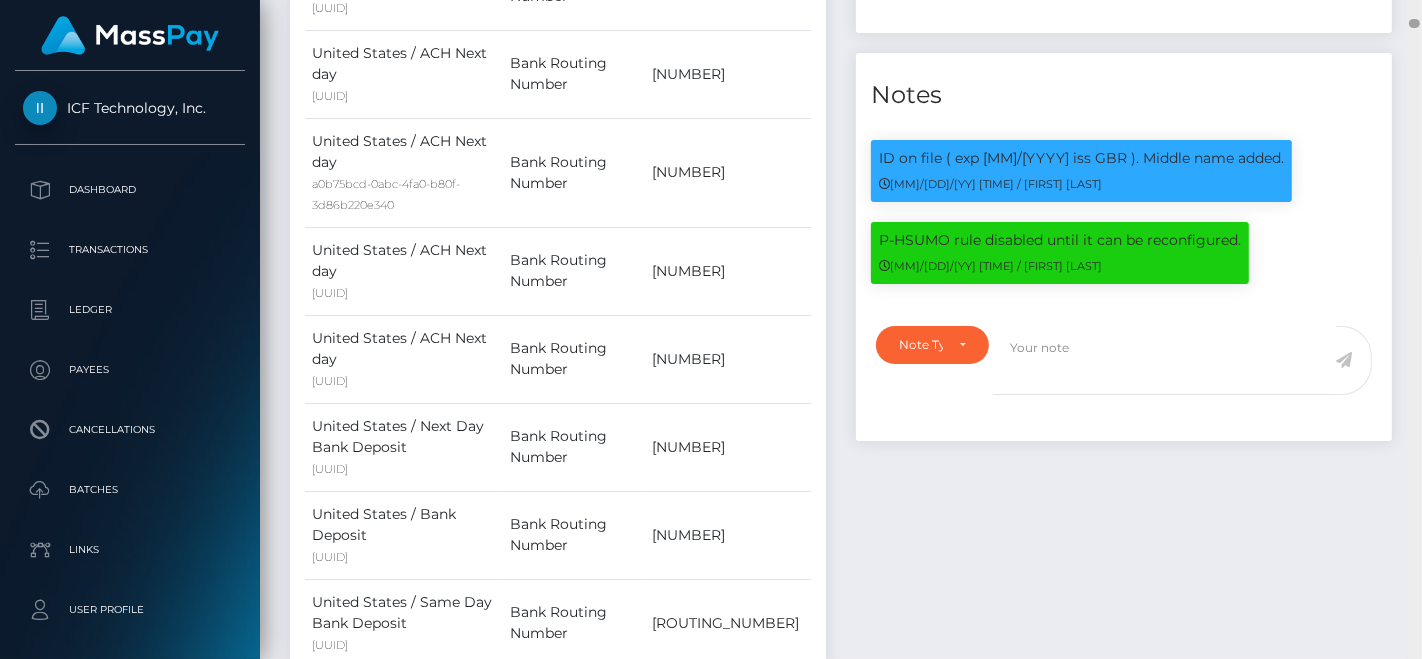 drag, startPoint x: 1417, startPoint y: 26, endPoint x: 1417, endPoint y: 64, distance: 38 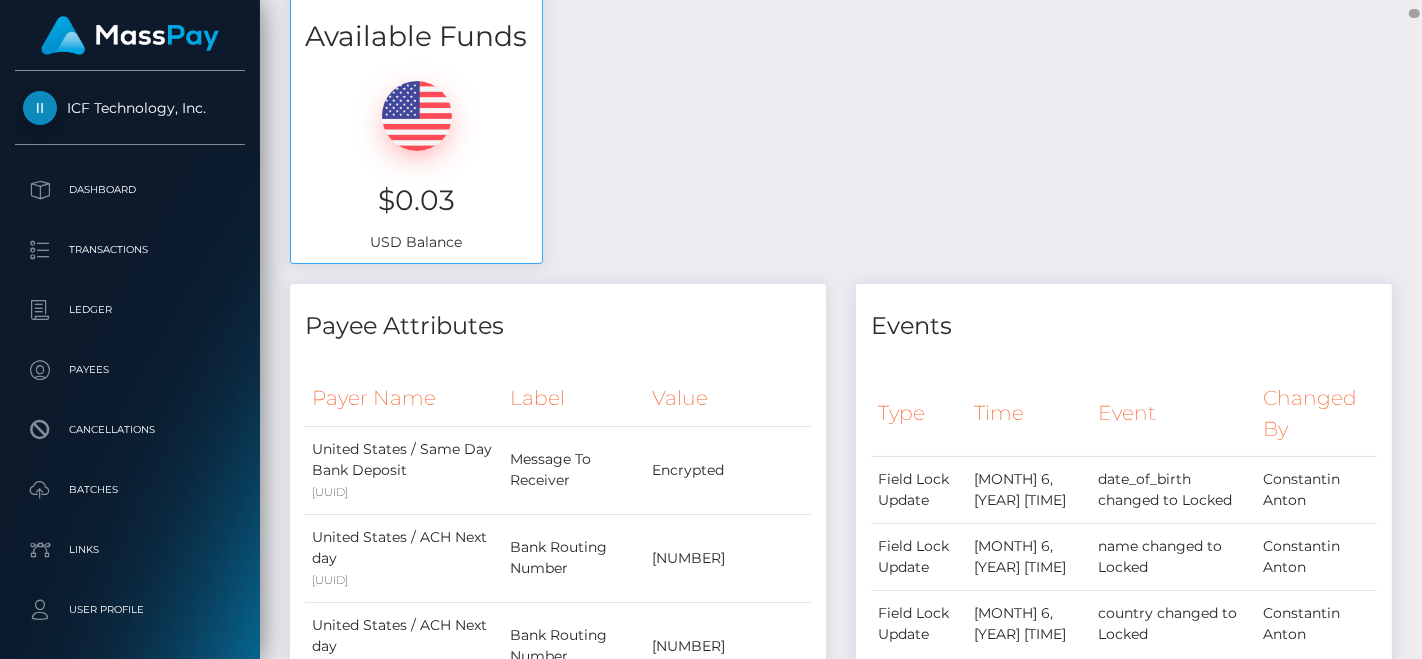 drag, startPoint x: 1411, startPoint y: 18, endPoint x: 1415, endPoint y: 41, distance: 23.345236 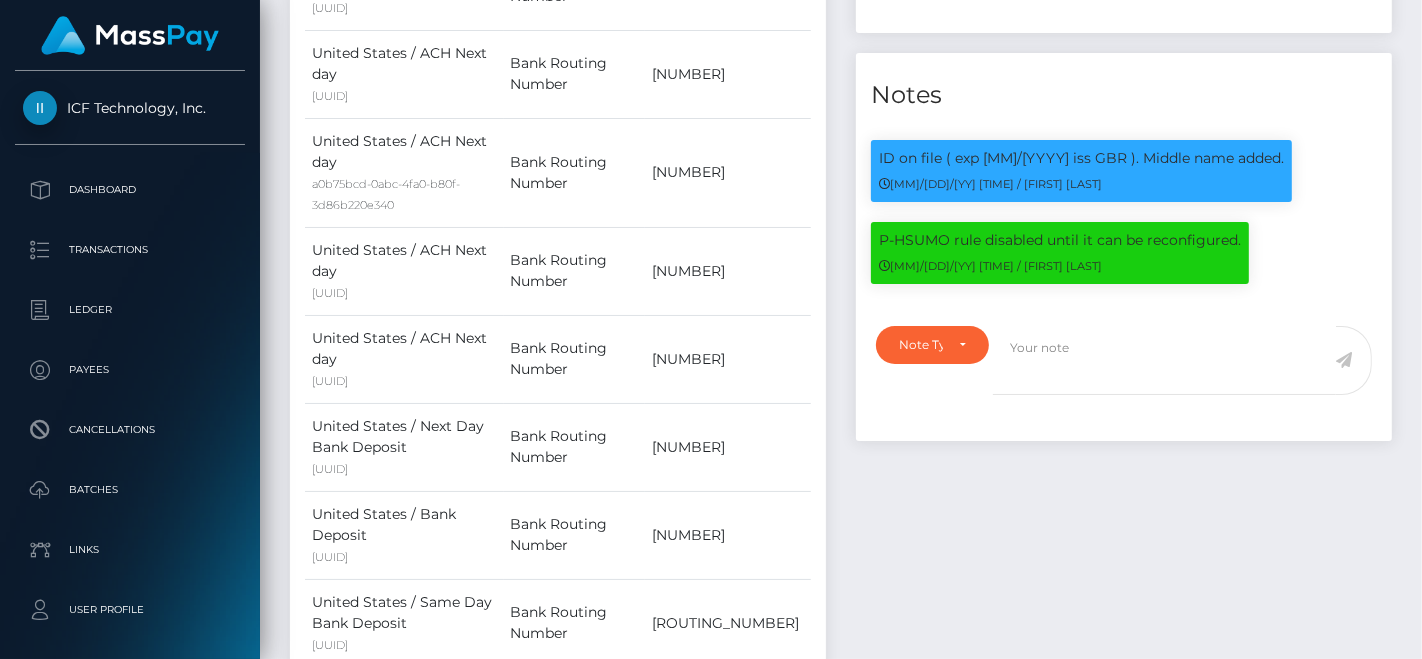 click at bounding box center (1414, -330) 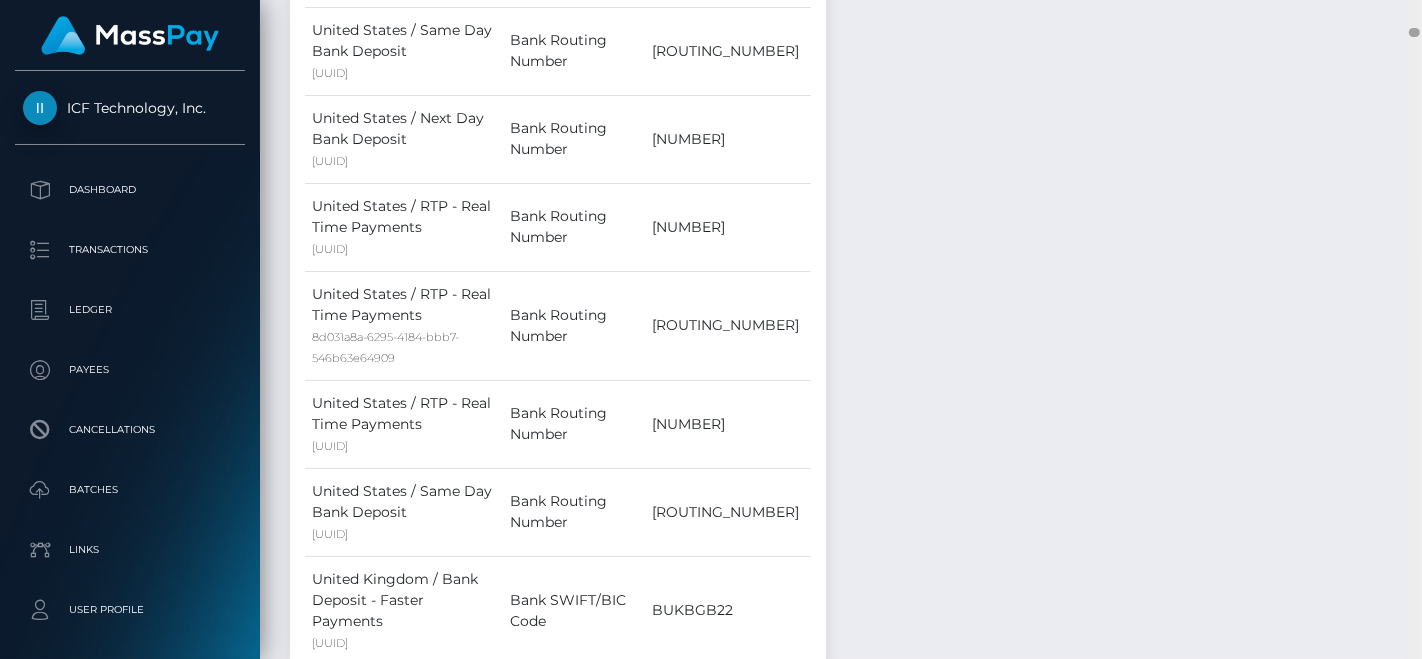 click at bounding box center [1414, 330] 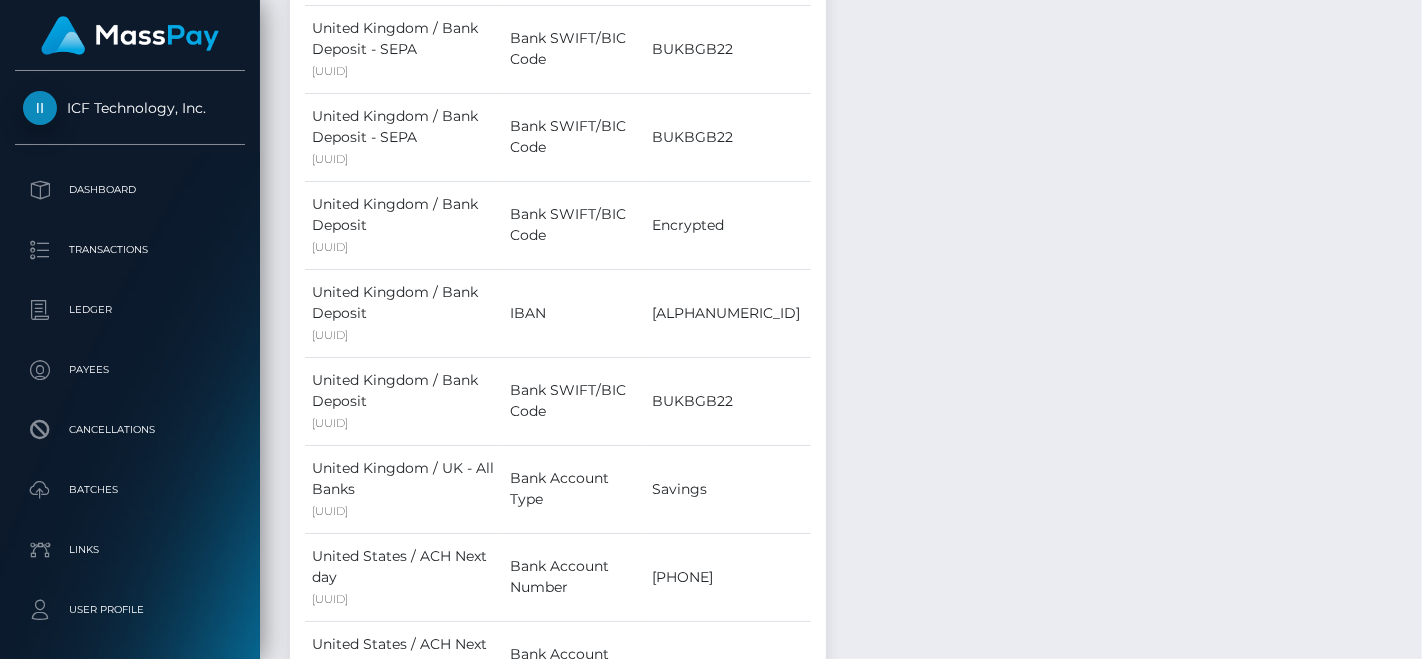 click at bounding box center (1414, -330) 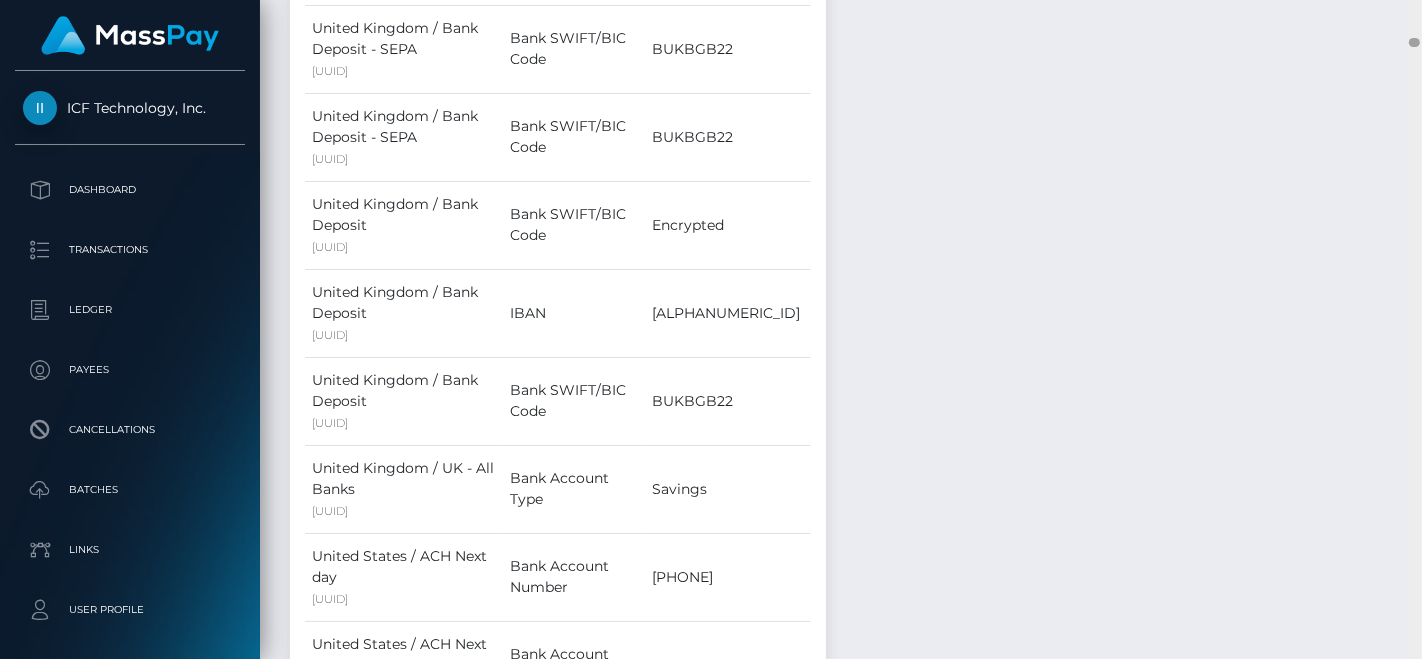 click at bounding box center (1414, 330) 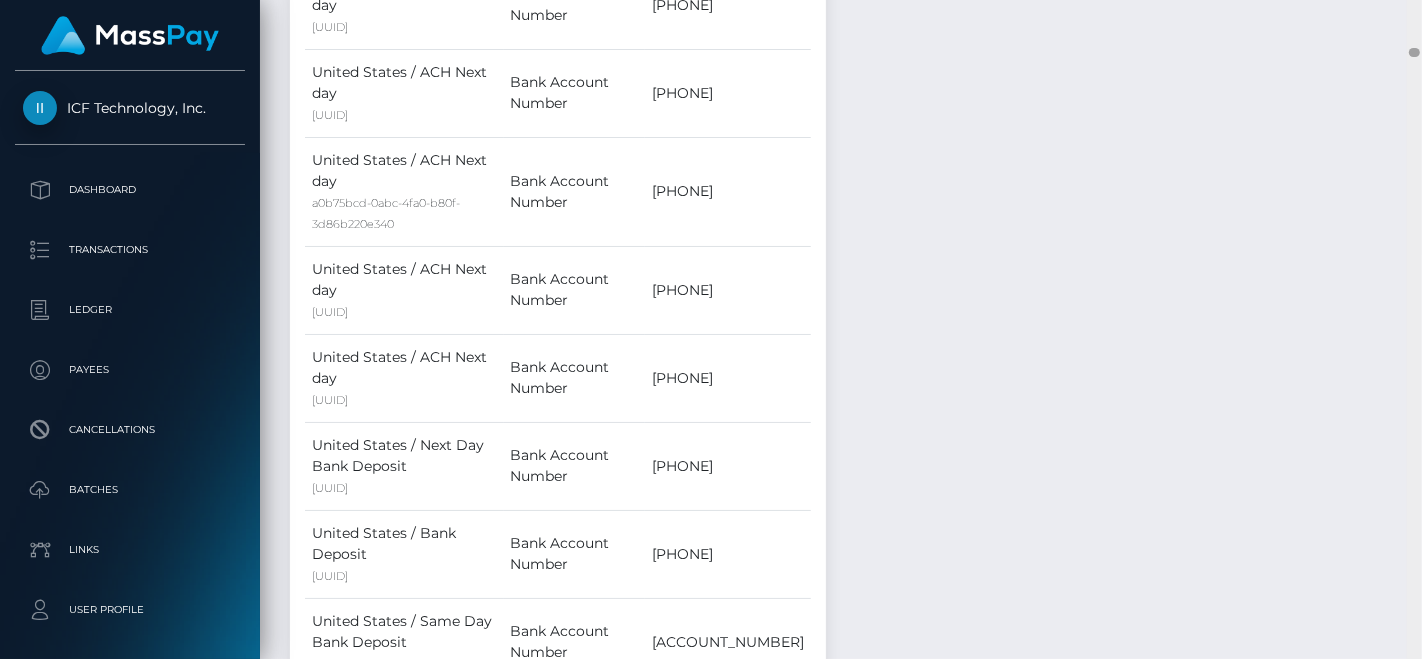 click at bounding box center [1414, 52] 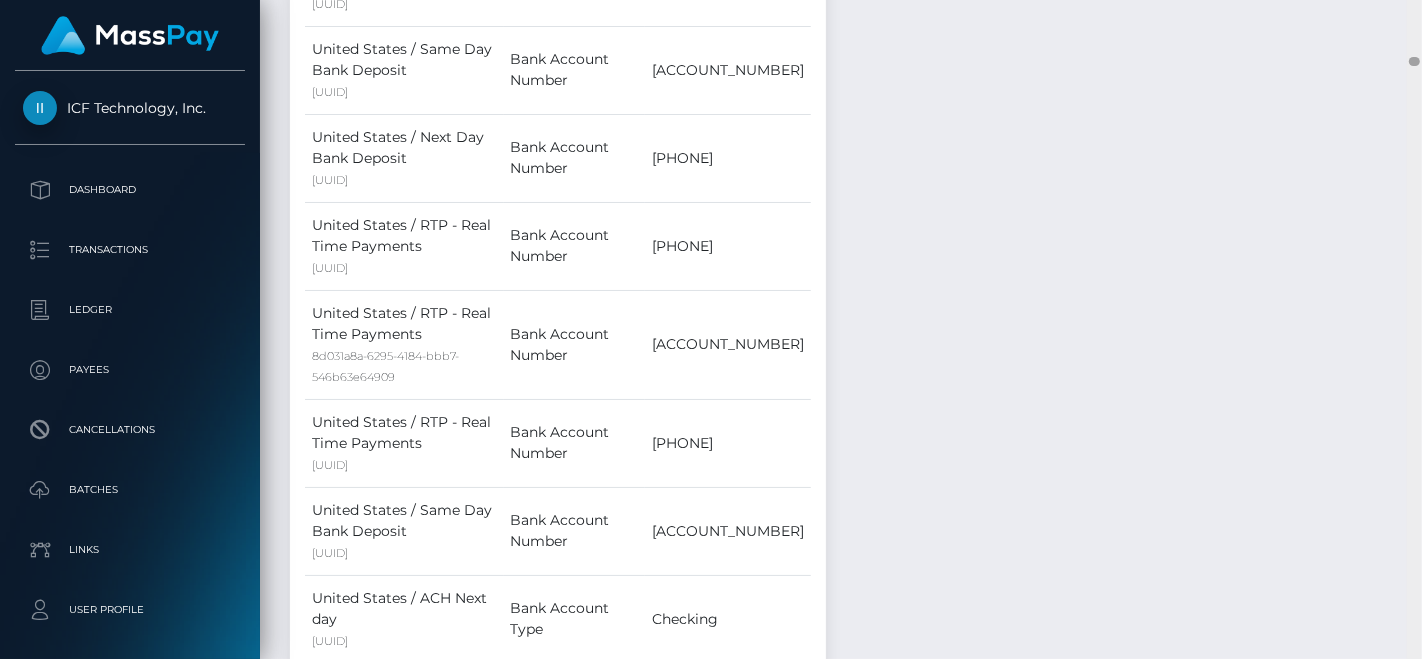 scroll, scrollTop: 4620, scrollLeft: 0, axis: vertical 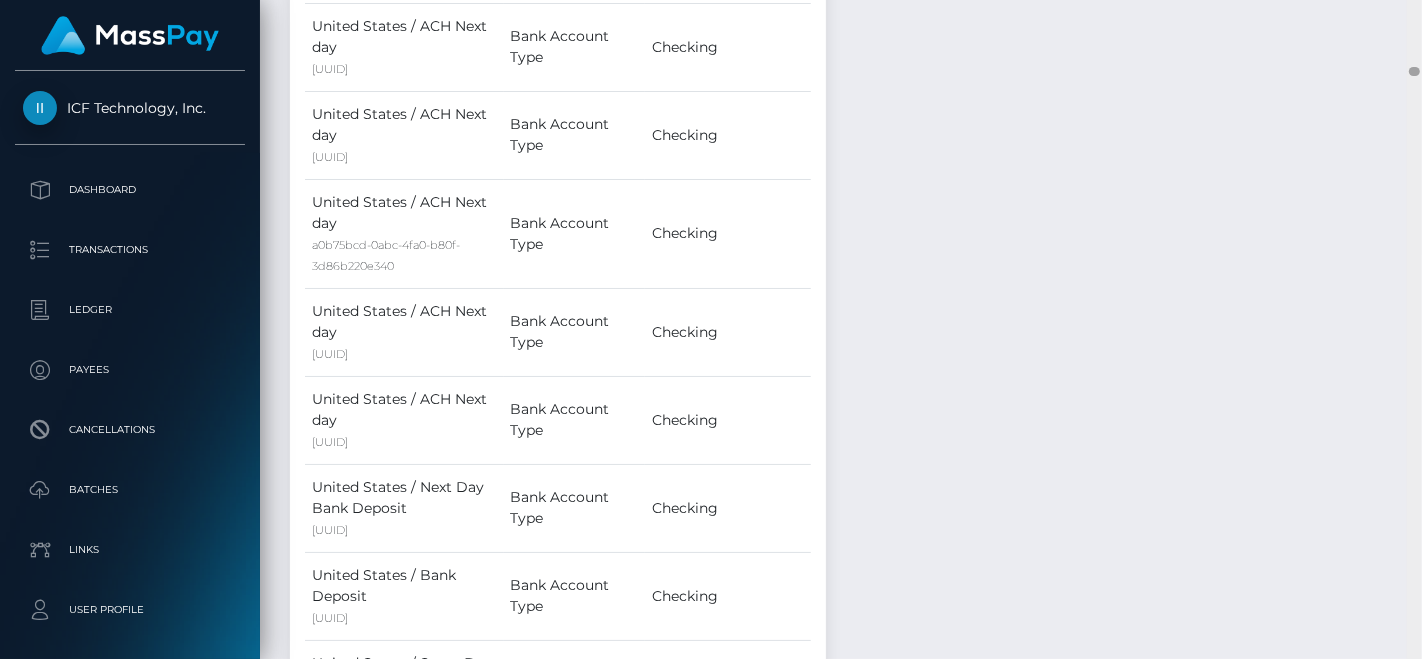 click at bounding box center (1414, 330) 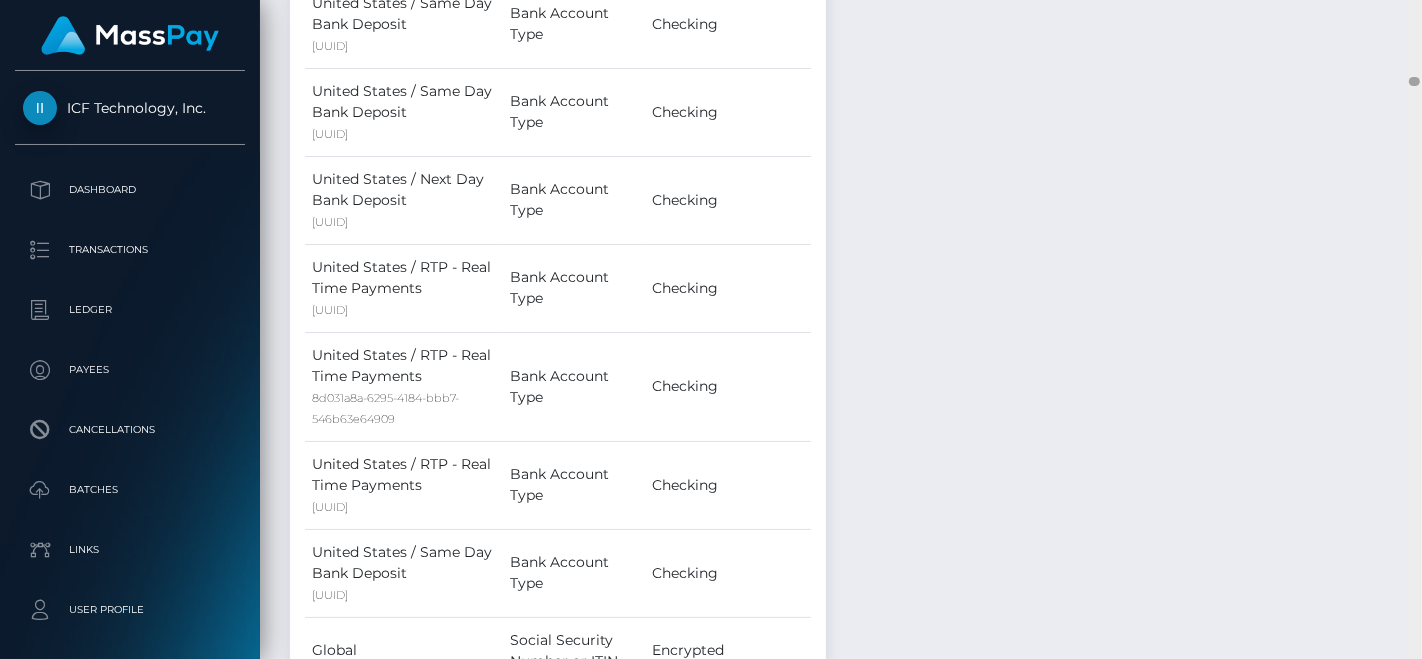 click at bounding box center [1414, 330] 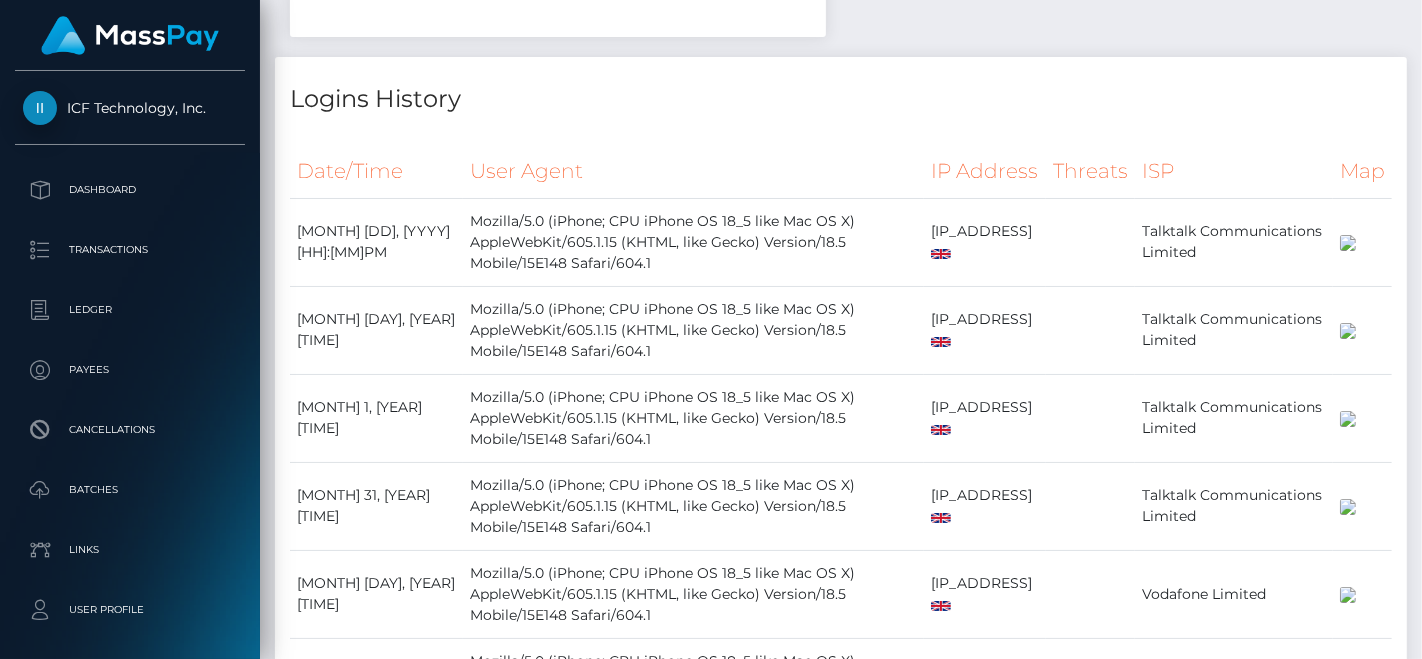 click at bounding box center (1414, -330) 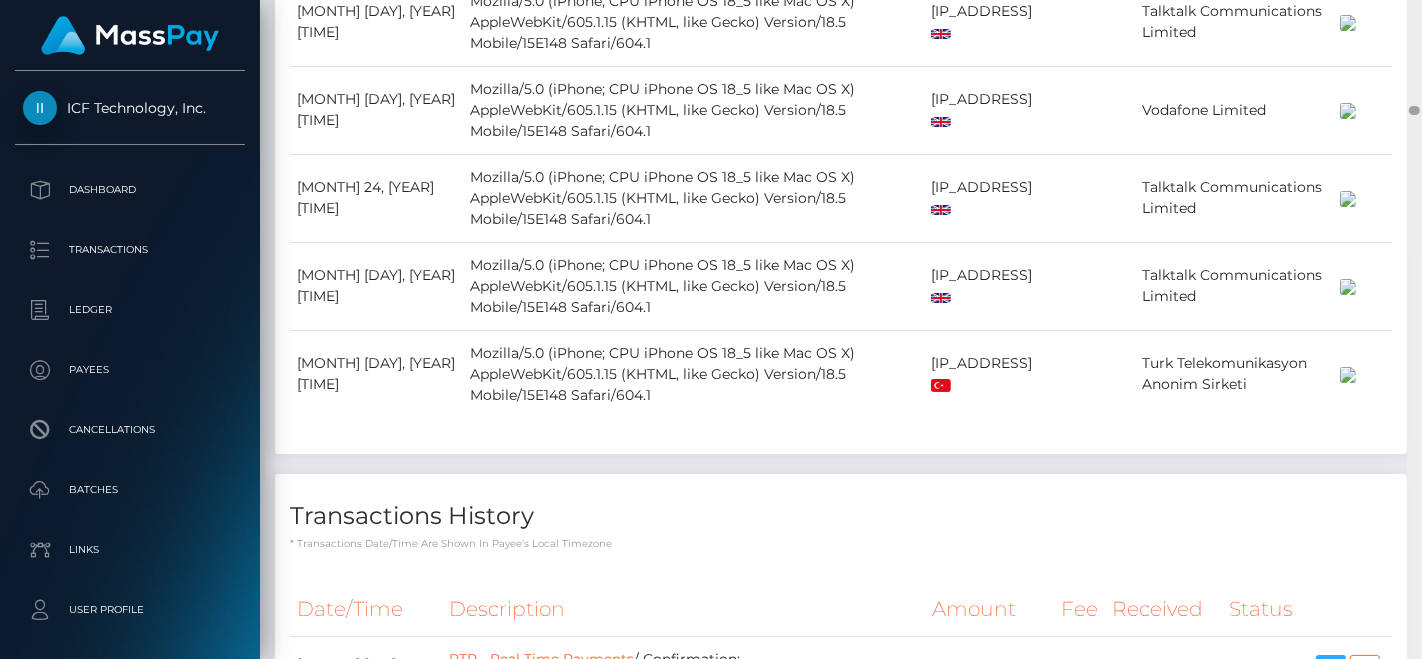 click at bounding box center (1414, 330) 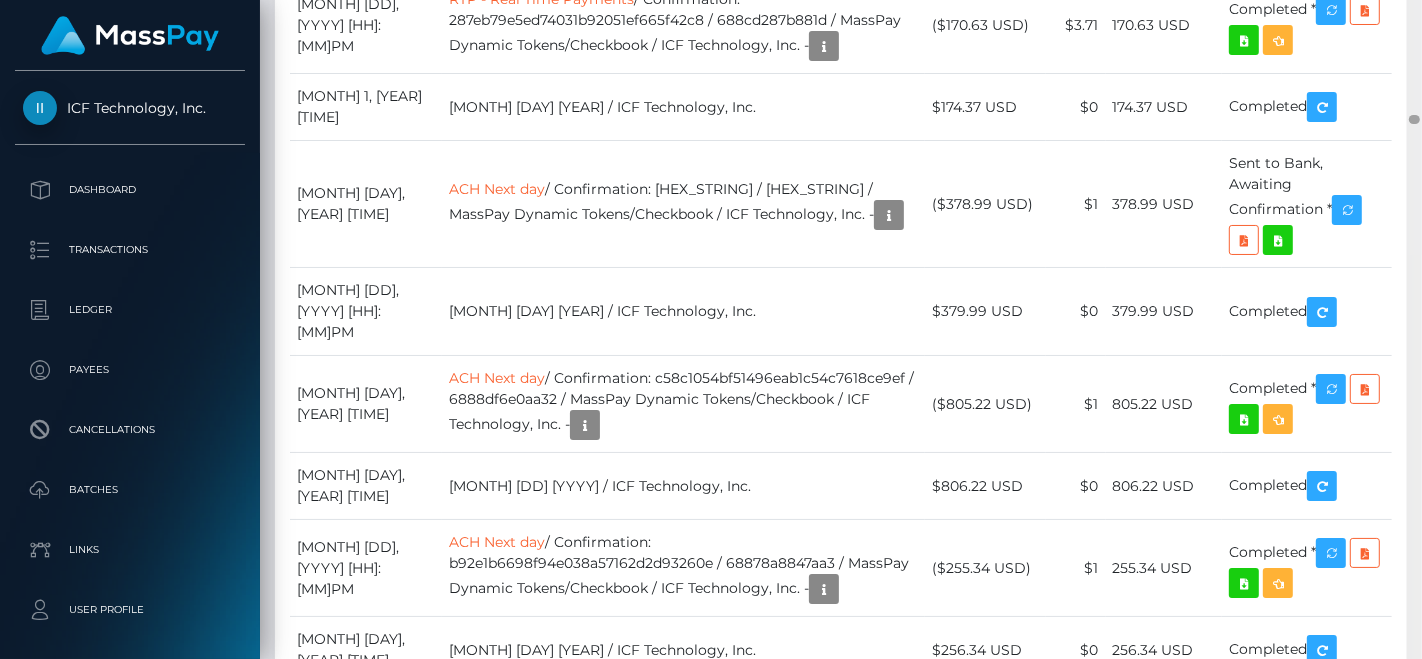 click at bounding box center [1414, 330] 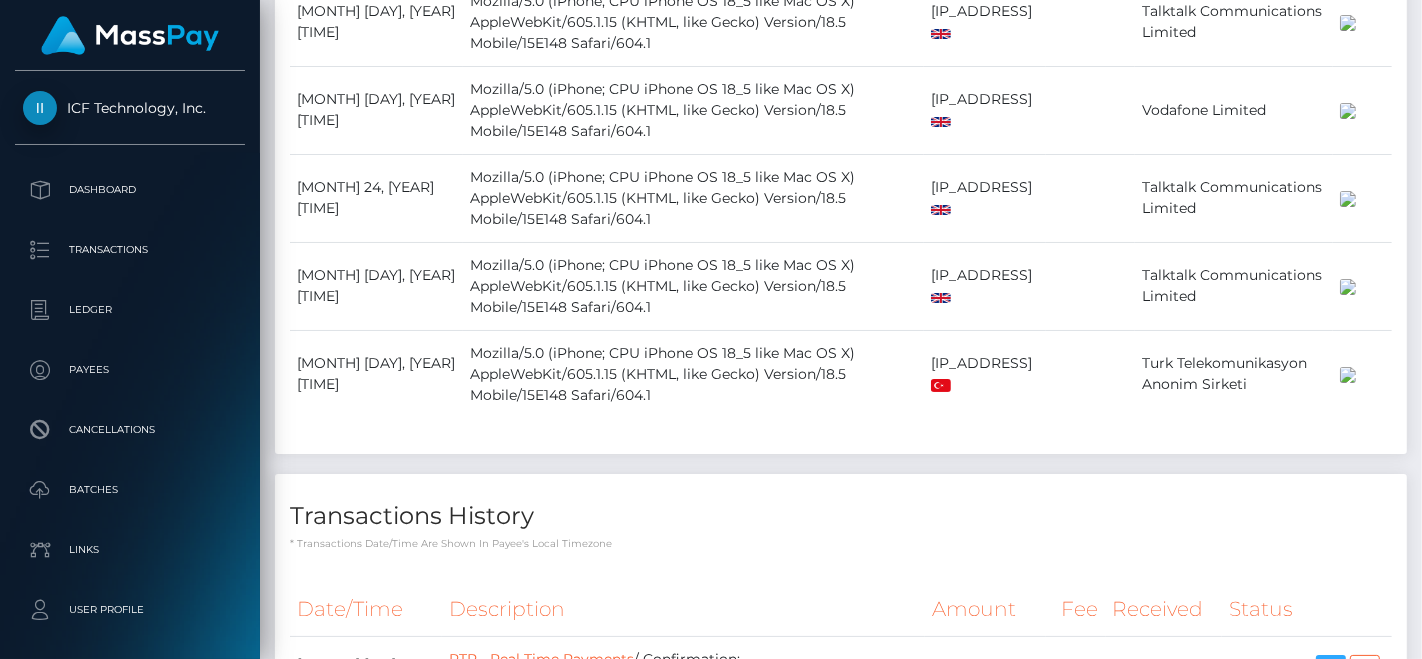 click at bounding box center [1414, 990] 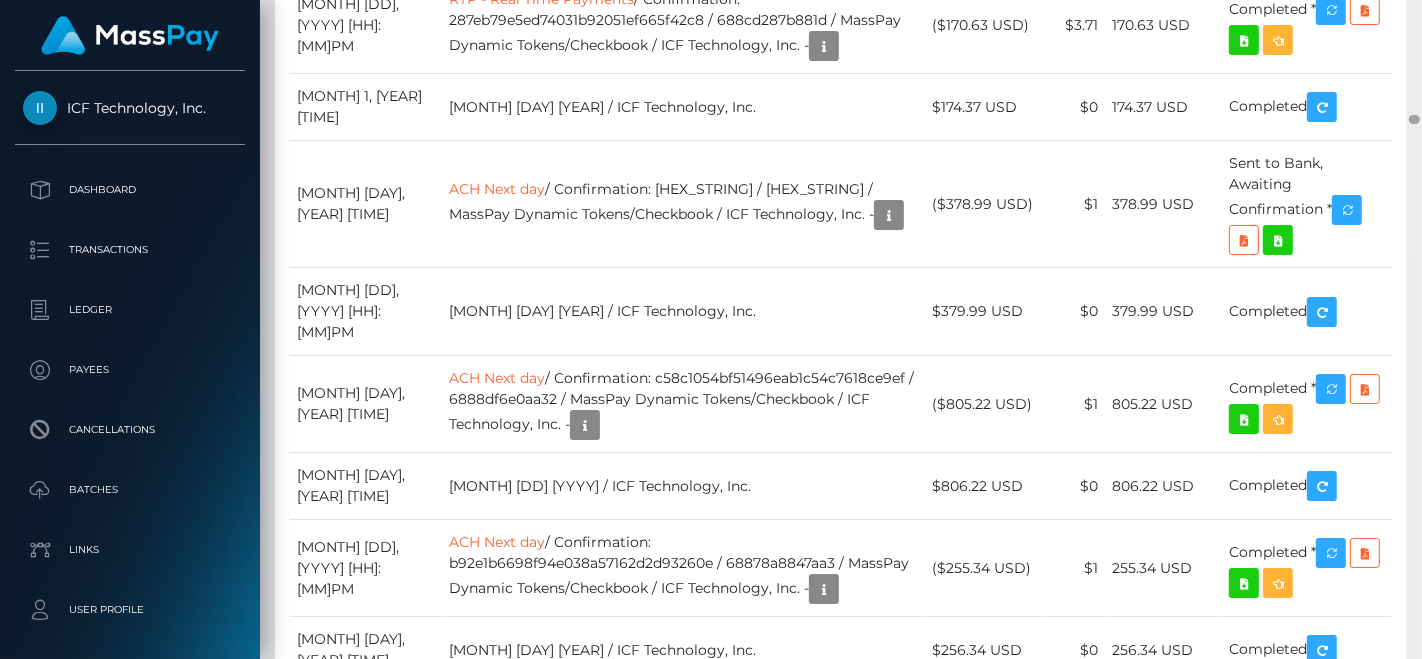 click at bounding box center (1414, 330) 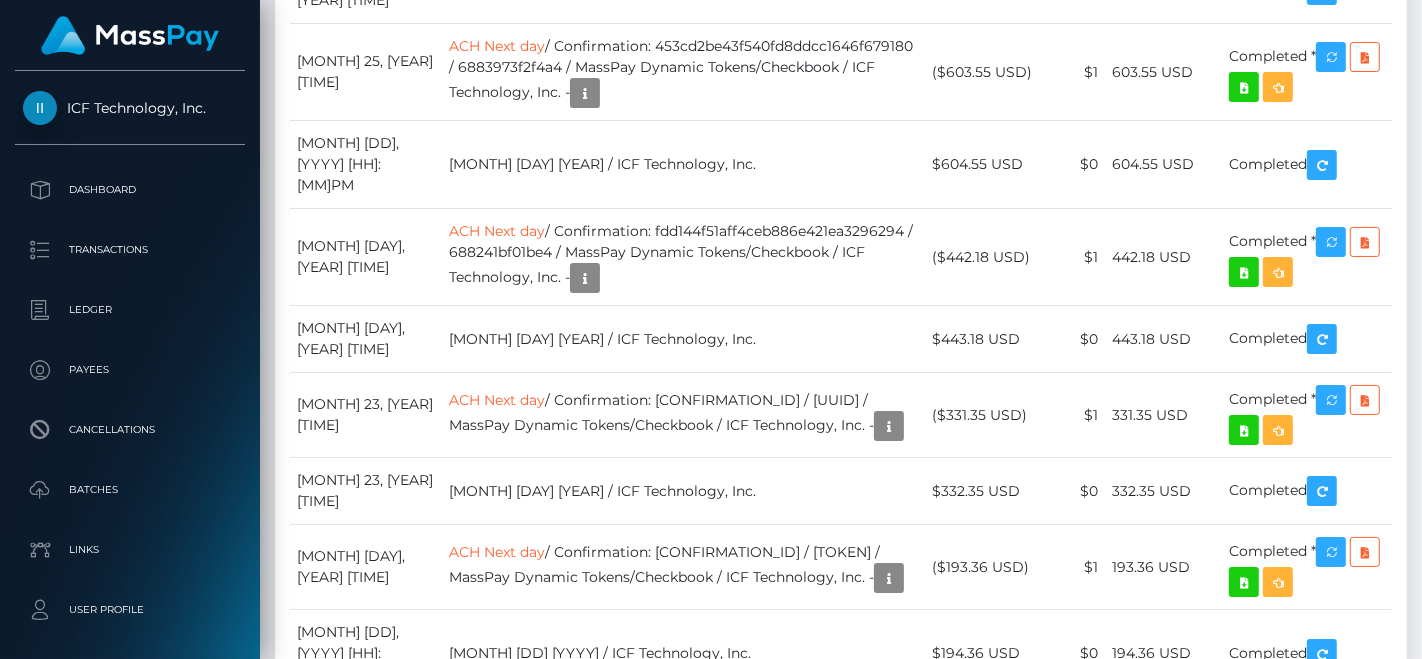 click at bounding box center [1414, 990] 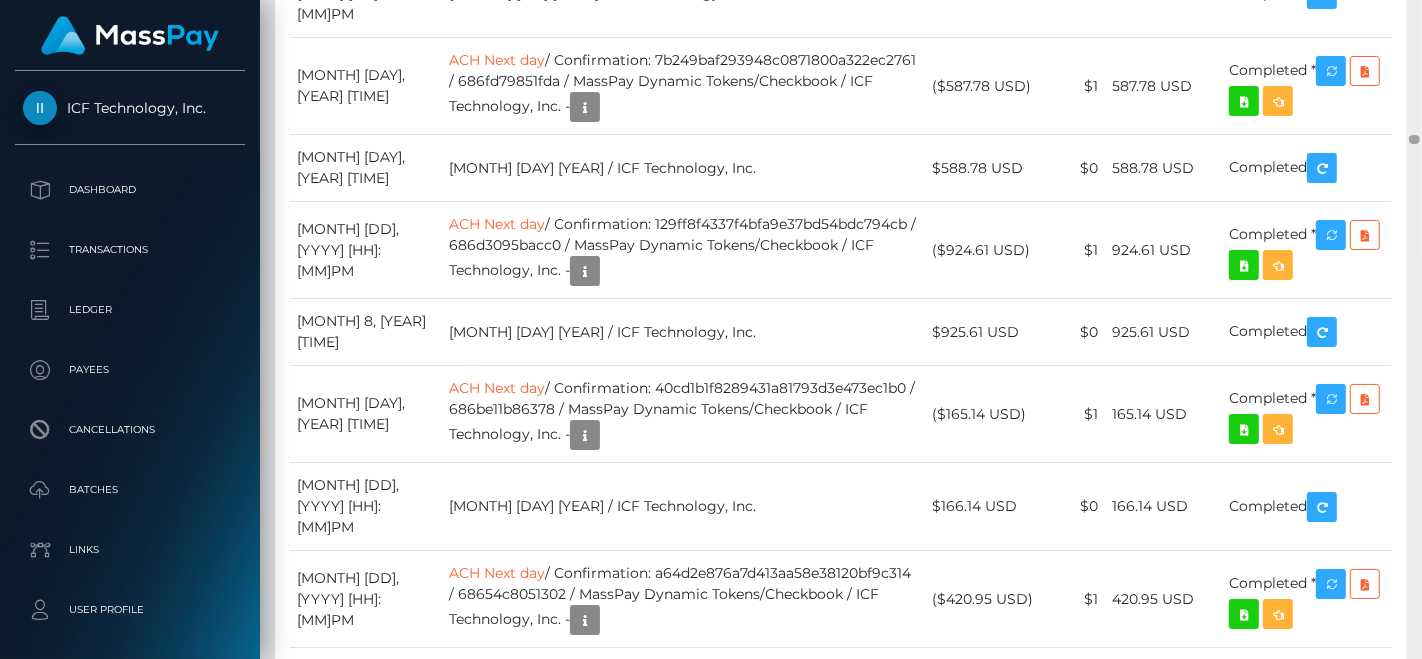 scroll, scrollTop: 8580, scrollLeft: 0, axis: vertical 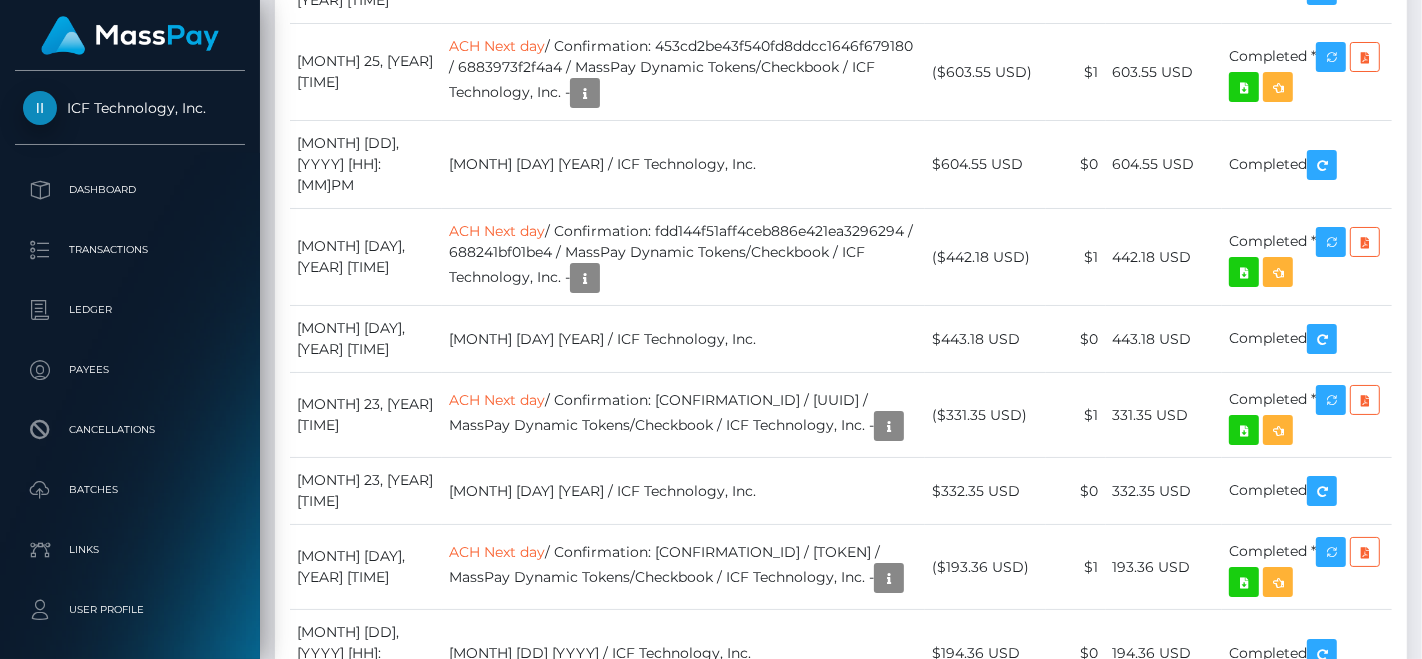 click at bounding box center [1414, 990] 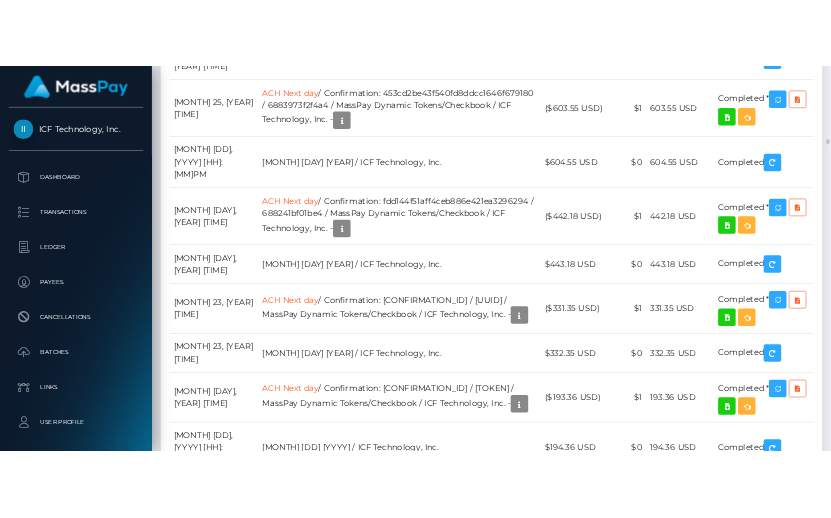 scroll, scrollTop: 240, scrollLeft: 347, axis: both 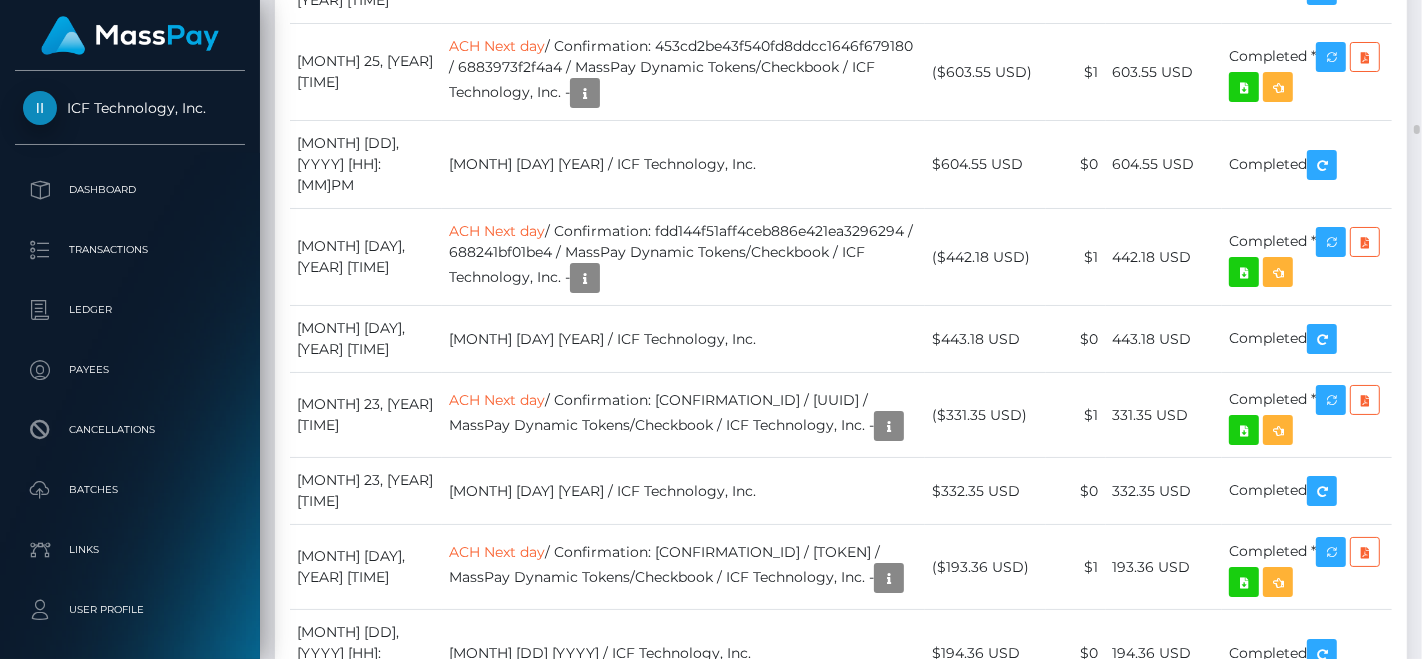 drag, startPoint x: 377, startPoint y: 550, endPoint x: 294, endPoint y: 524, distance: 86.977005 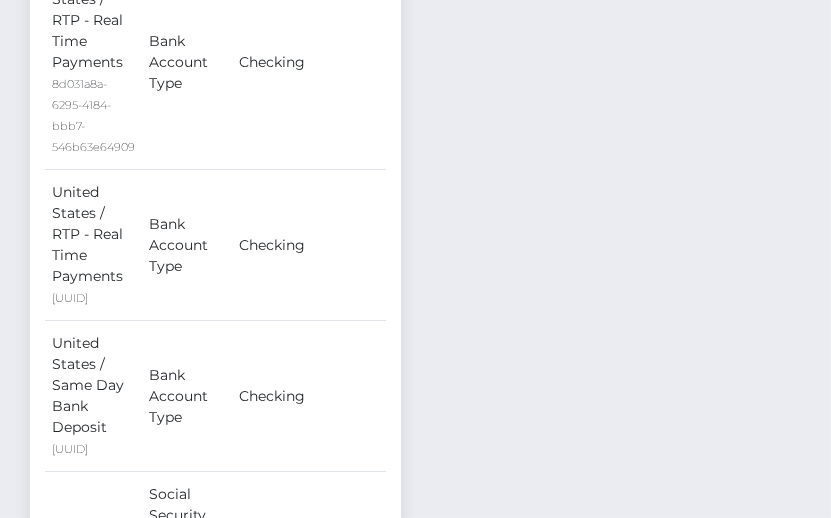 scroll, scrollTop: 240, scrollLeft: 154, axis: both 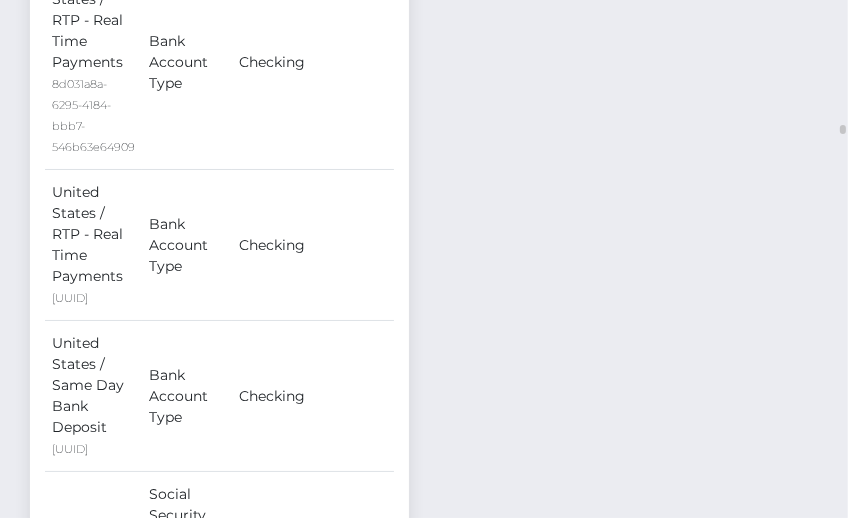 click on "Events
Type
Time
Event
Changed By" at bounding box center (628, -2953) 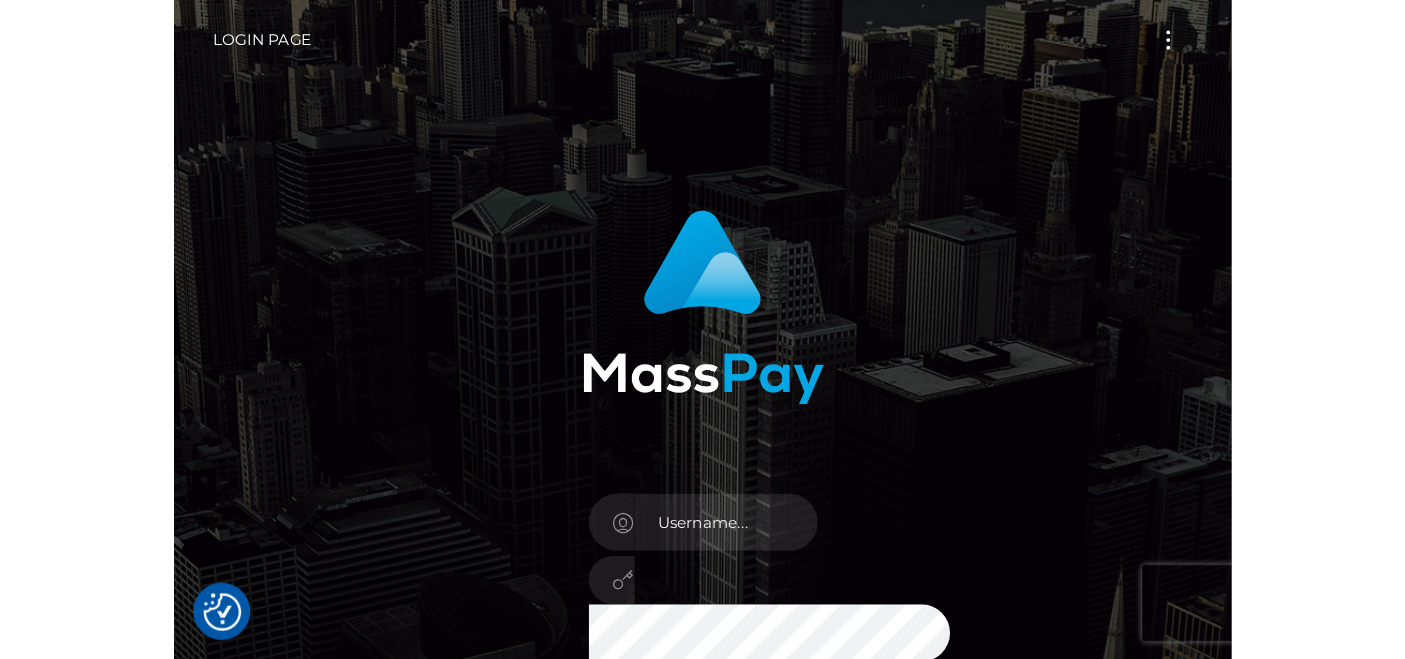 scroll, scrollTop: 0, scrollLeft: 0, axis: both 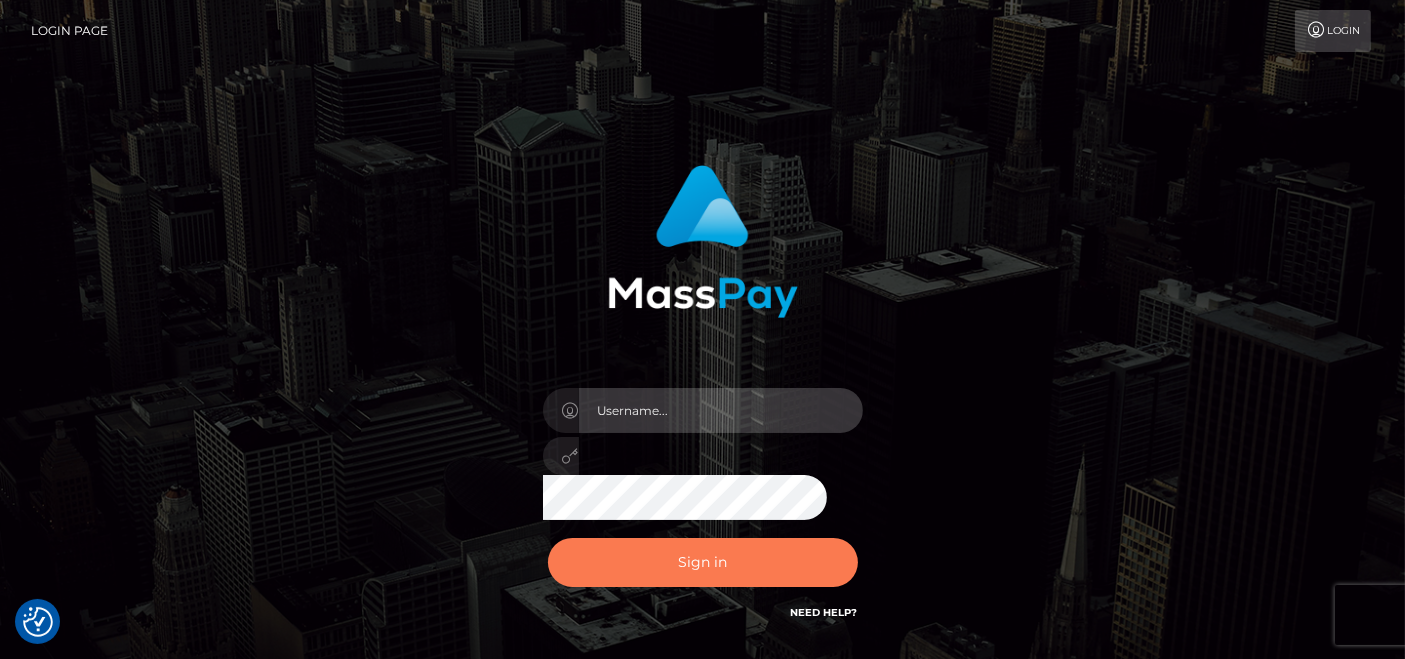 type on "pk.es" 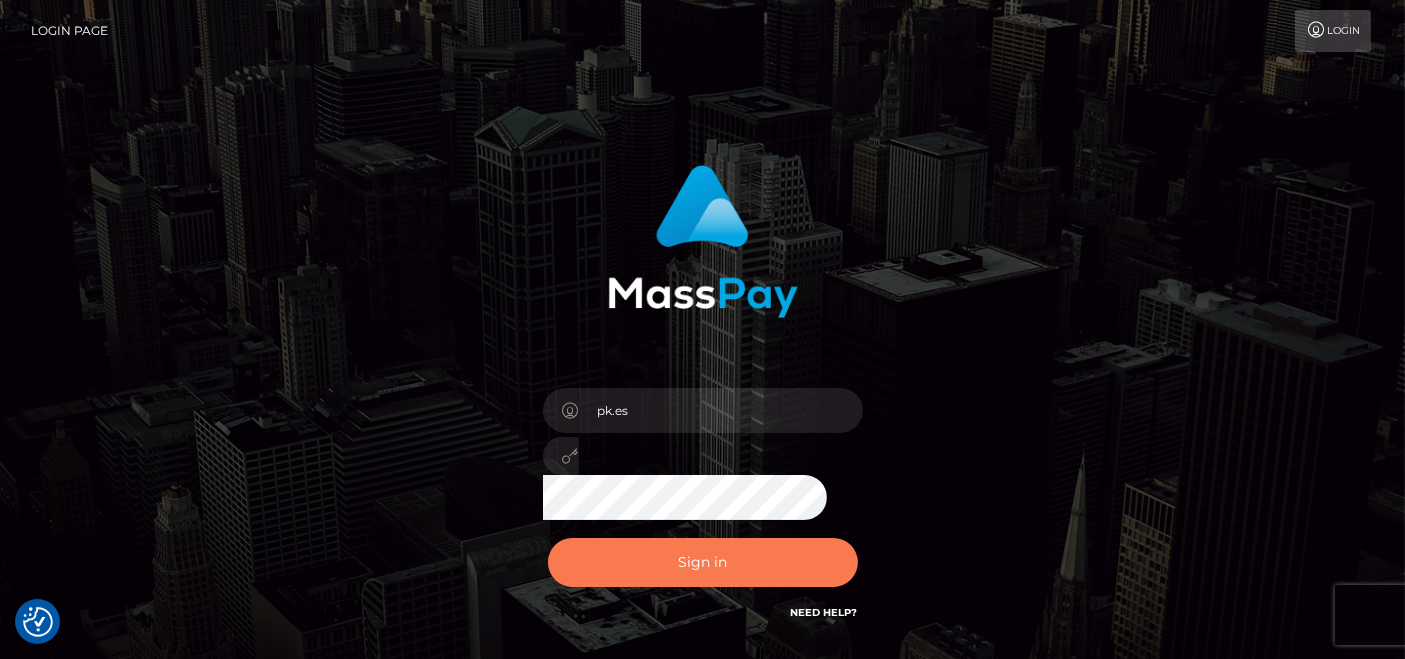click on "Sign in" at bounding box center [703, 562] 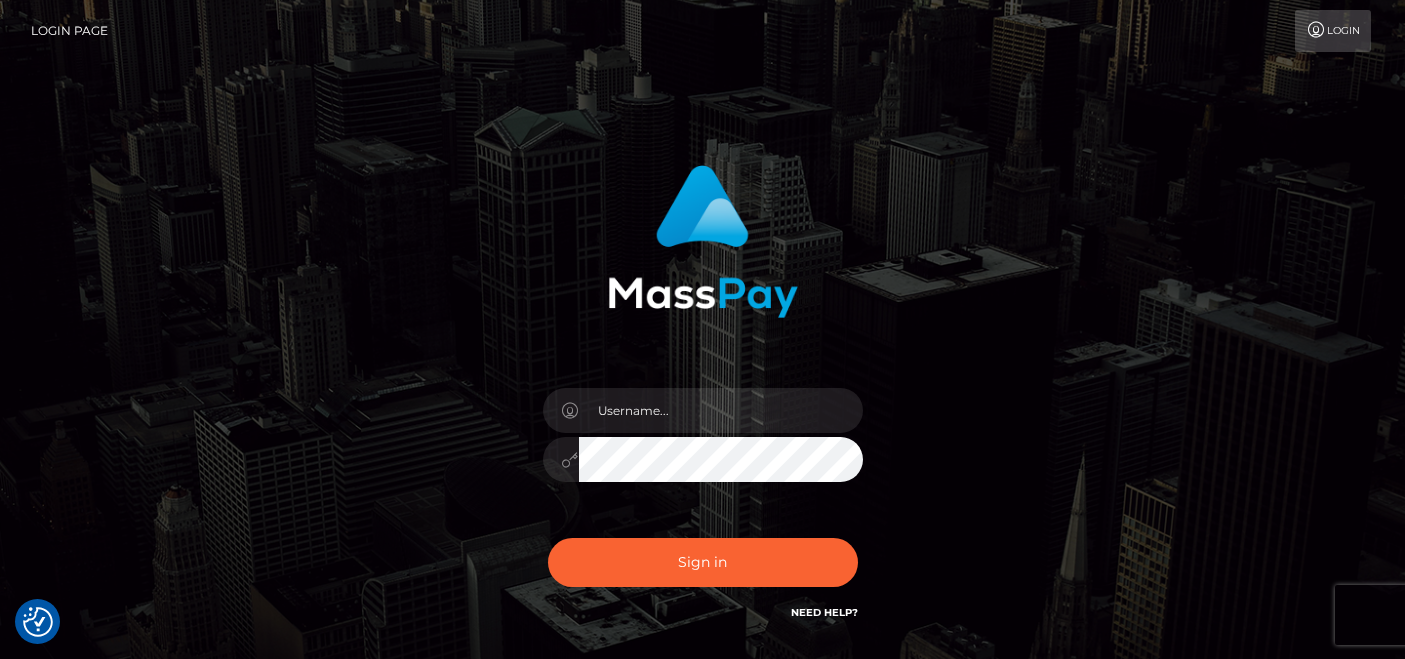 scroll, scrollTop: 0, scrollLeft: 0, axis: both 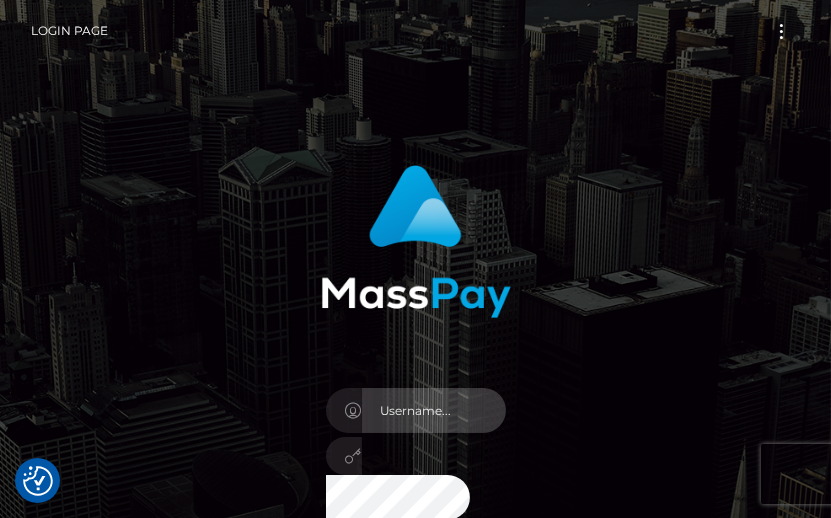 type on "pk.es" 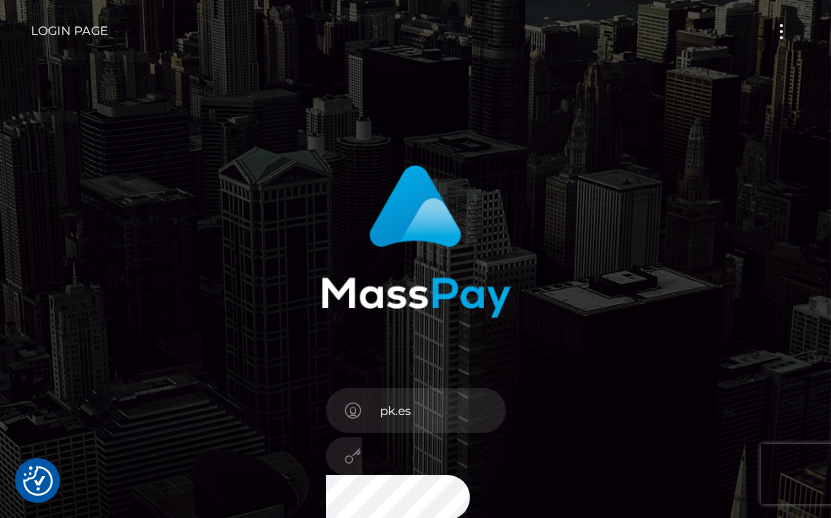 click on "pk.es
Sign in" at bounding box center [416, 404] 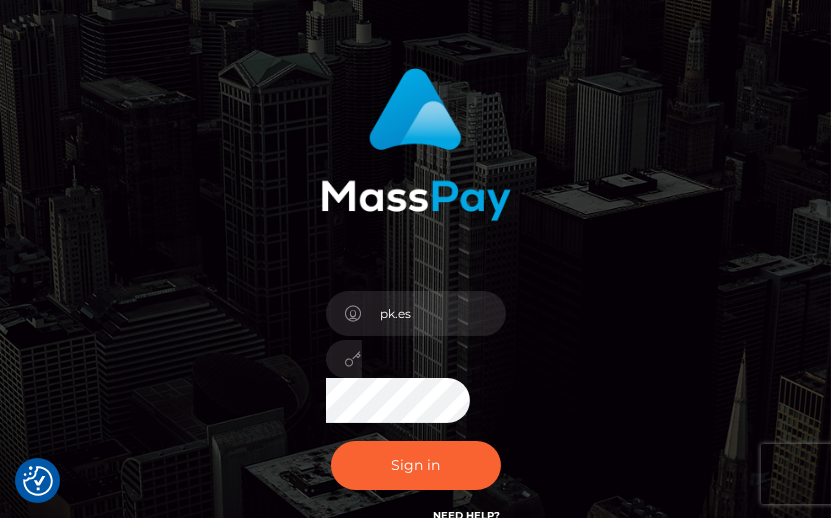 scroll, scrollTop: 133, scrollLeft: 0, axis: vertical 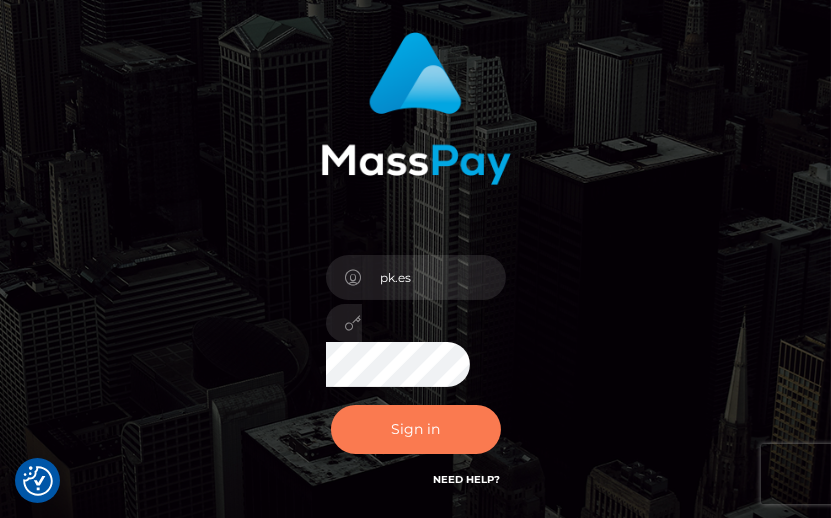 click on "Sign in" at bounding box center [416, 429] 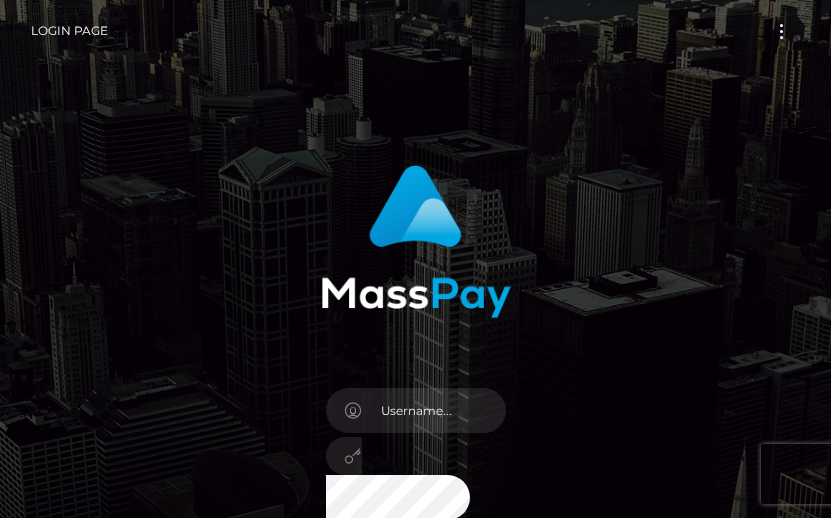 scroll, scrollTop: 0, scrollLeft: 0, axis: both 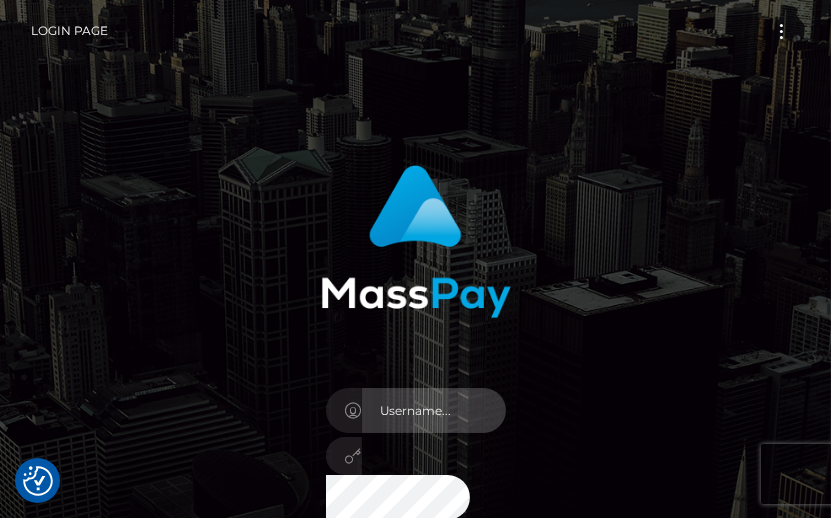 type on "pk.es" 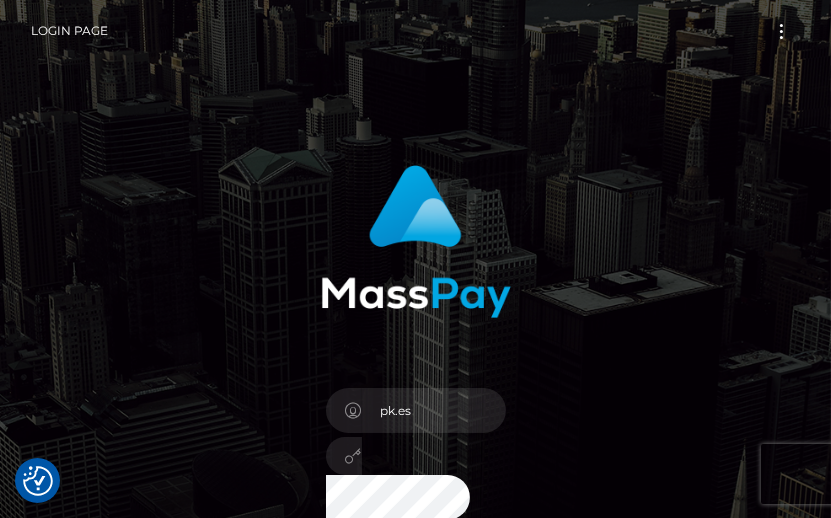 click on "pk.es" at bounding box center [415, 404] 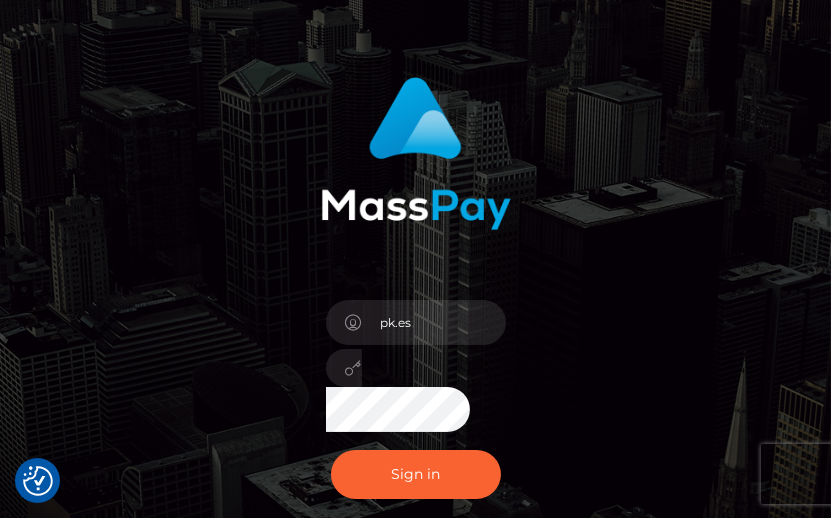 scroll, scrollTop: 133, scrollLeft: 0, axis: vertical 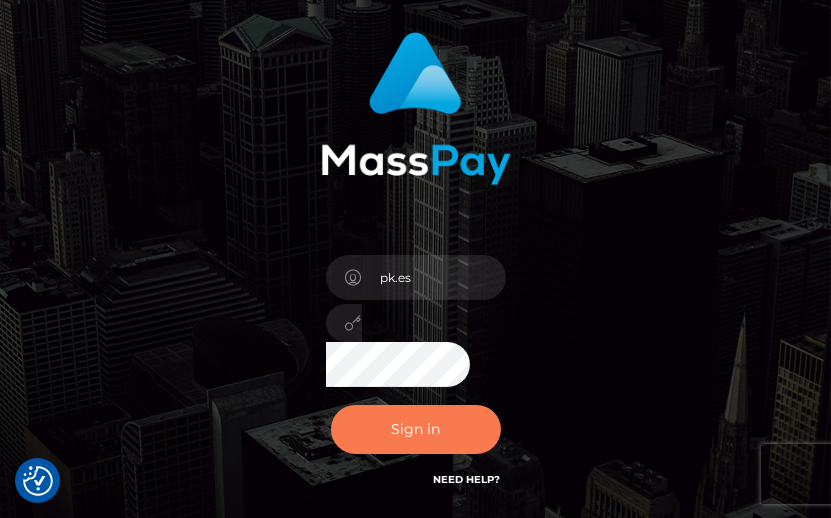 click on "Sign in" at bounding box center [416, 429] 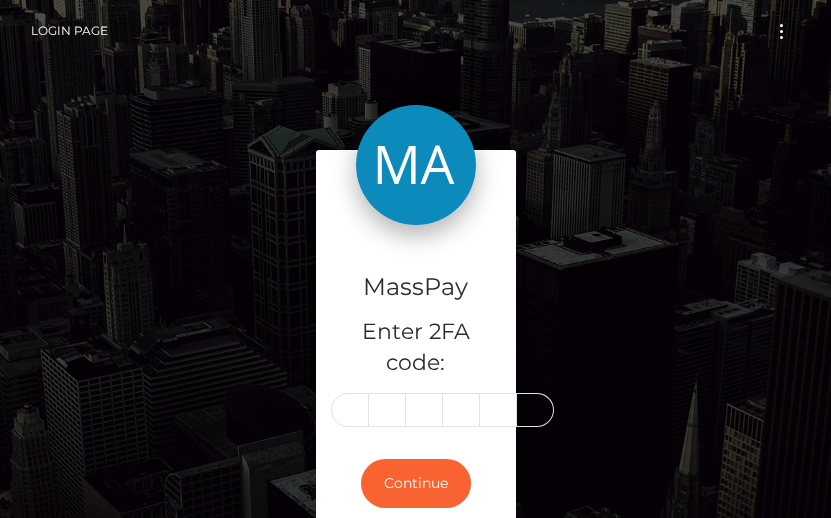 scroll, scrollTop: 0, scrollLeft: 0, axis: both 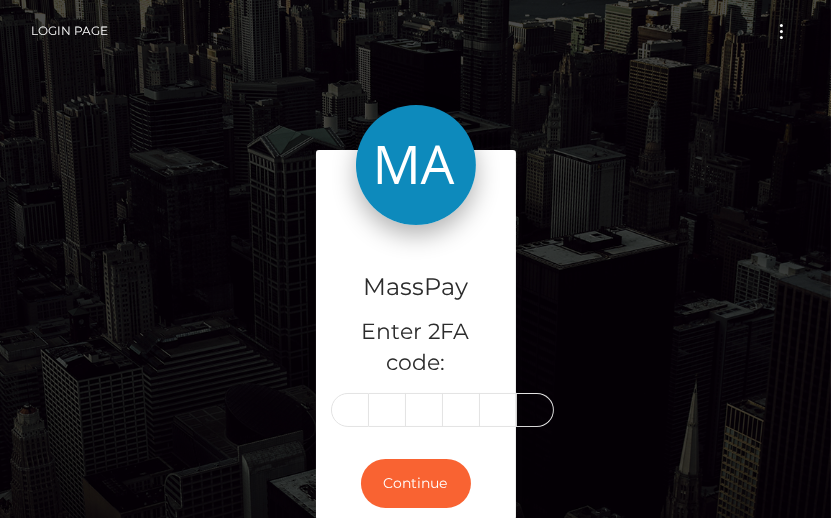 click at bounding box center (416, 410) 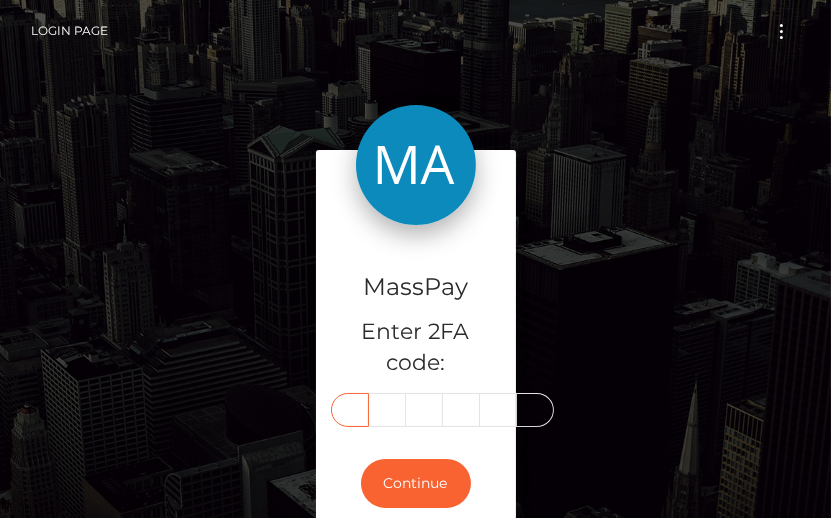 click at bounding box center (350, 410) 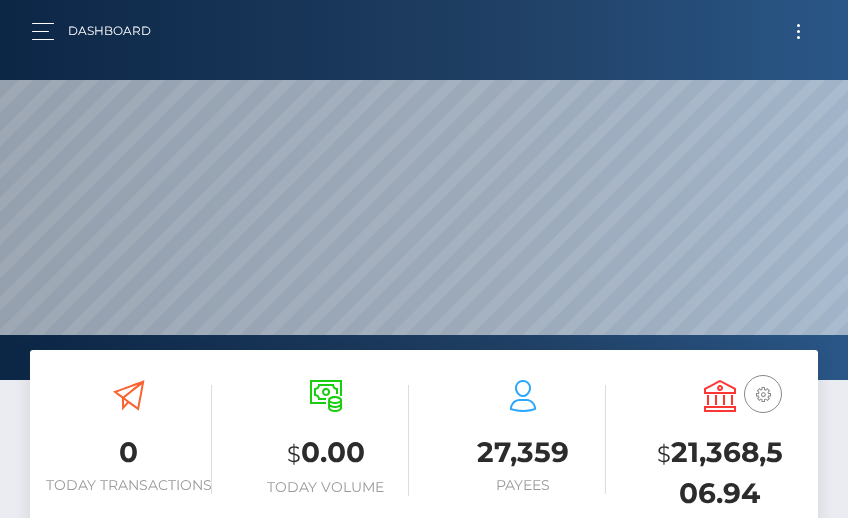scroll, scrollTop: 0, scrollLeft: 0, axis: both 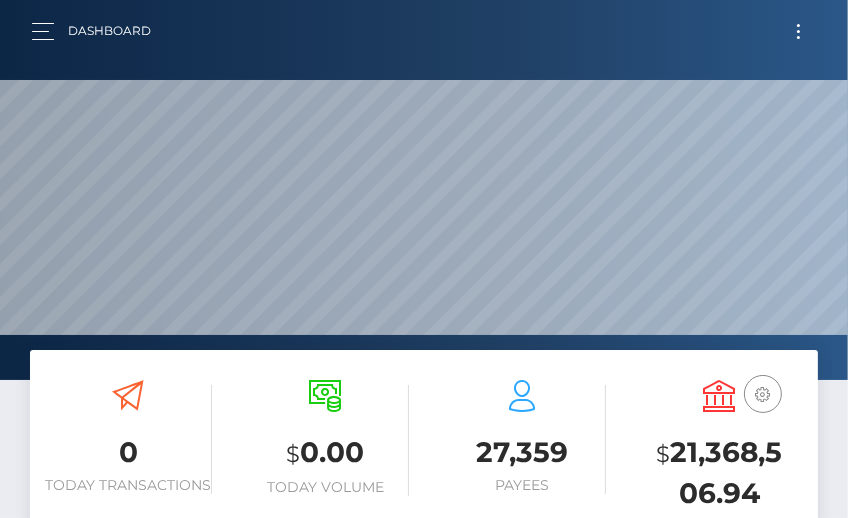 click at bounding box center [424, 190] 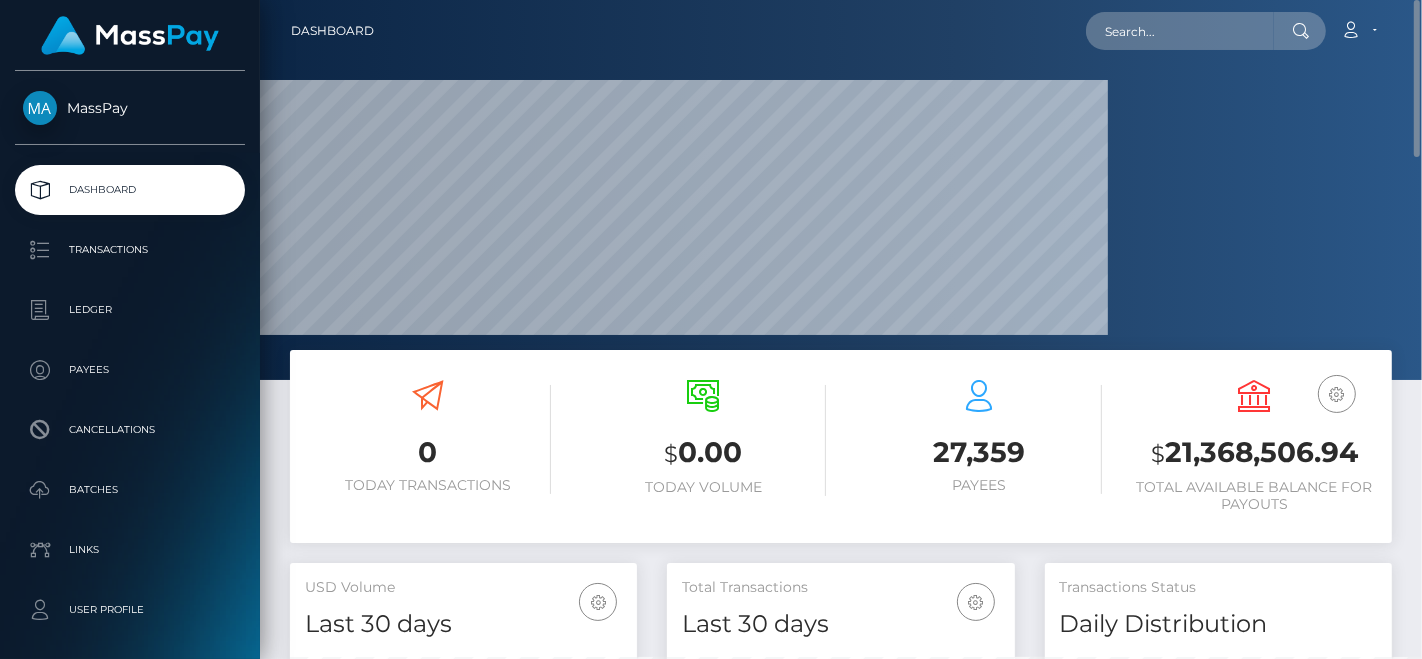 scroll, scrollTop: 999620, scrollLeft: 998765, axis: both 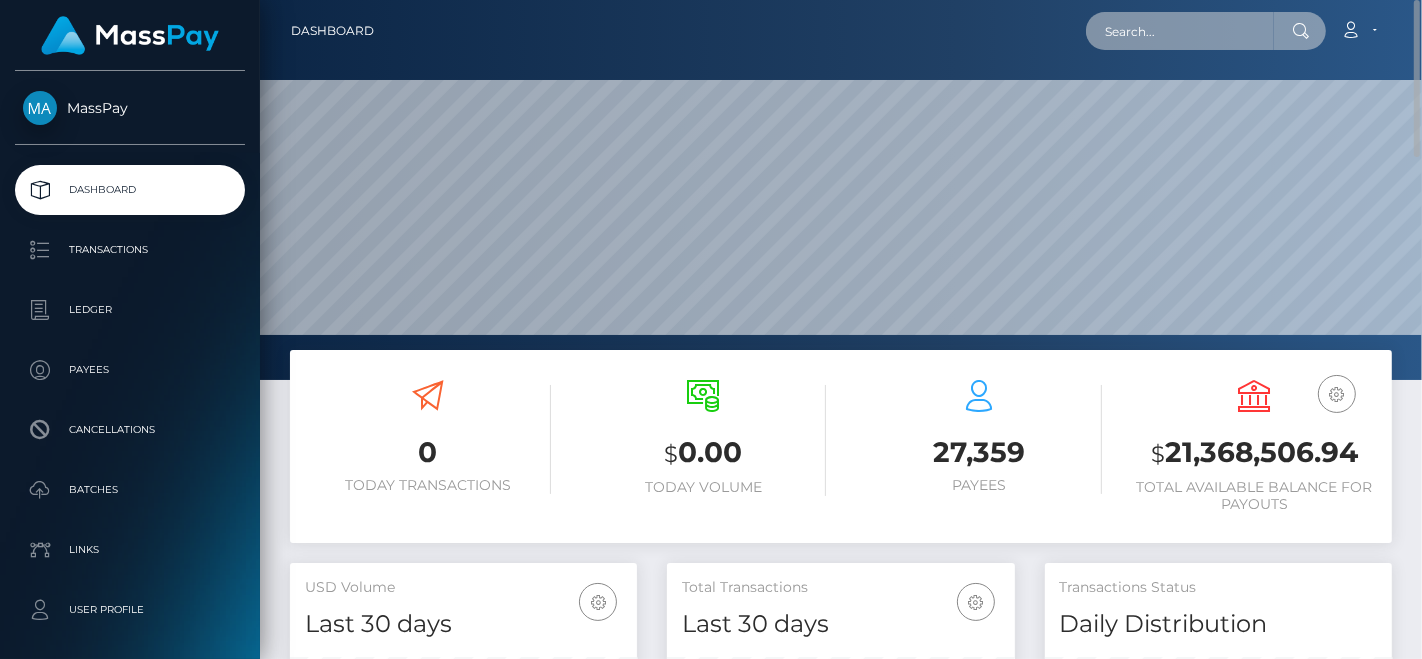 click at bounding box center (1180, 31) 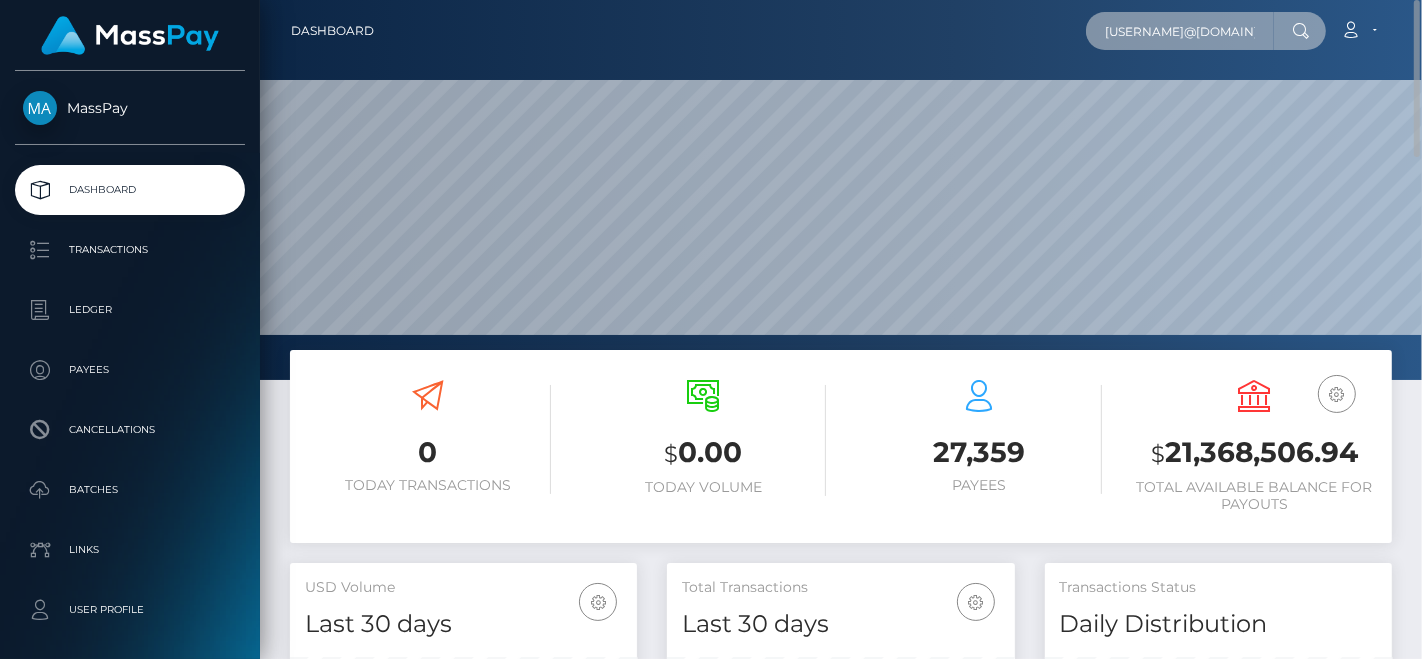scroll, scrollTop: 0, scrollLeft: 15, axis: horizontal 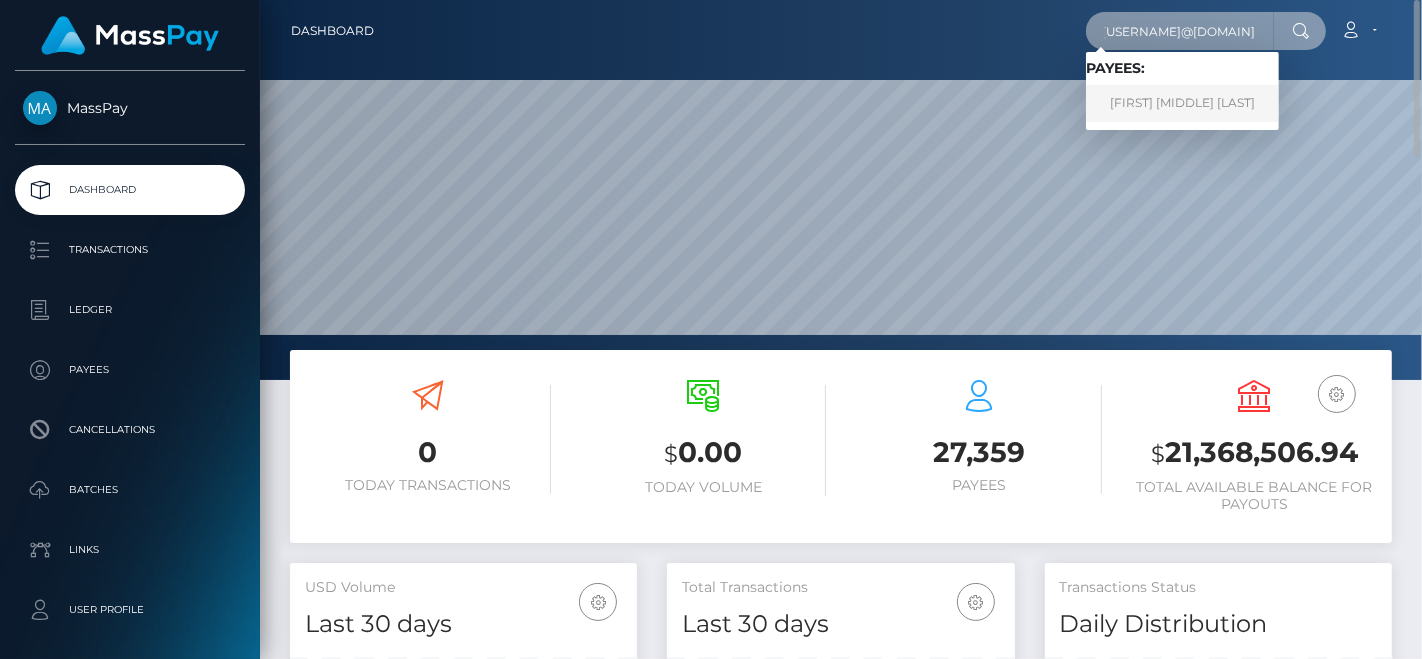 type on "[EMAIL]" 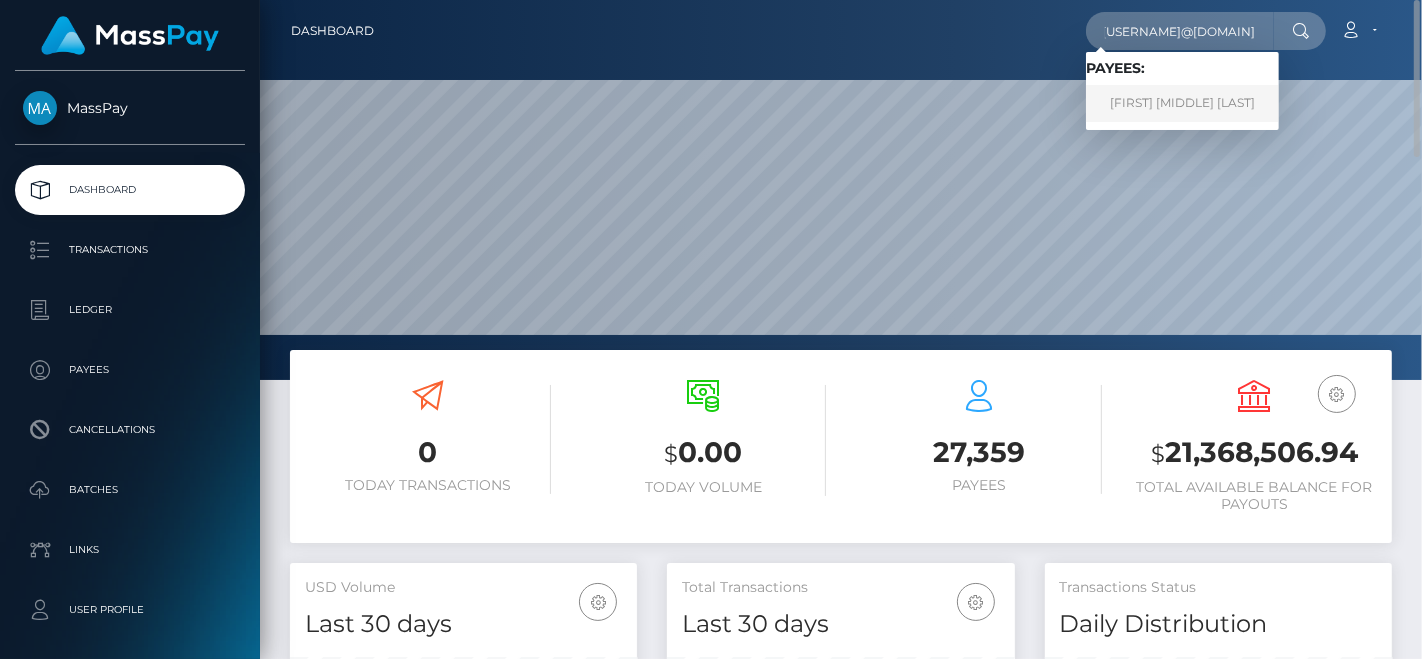 scroll, scrollTop: 0, scrollLeft: 0, axis: both 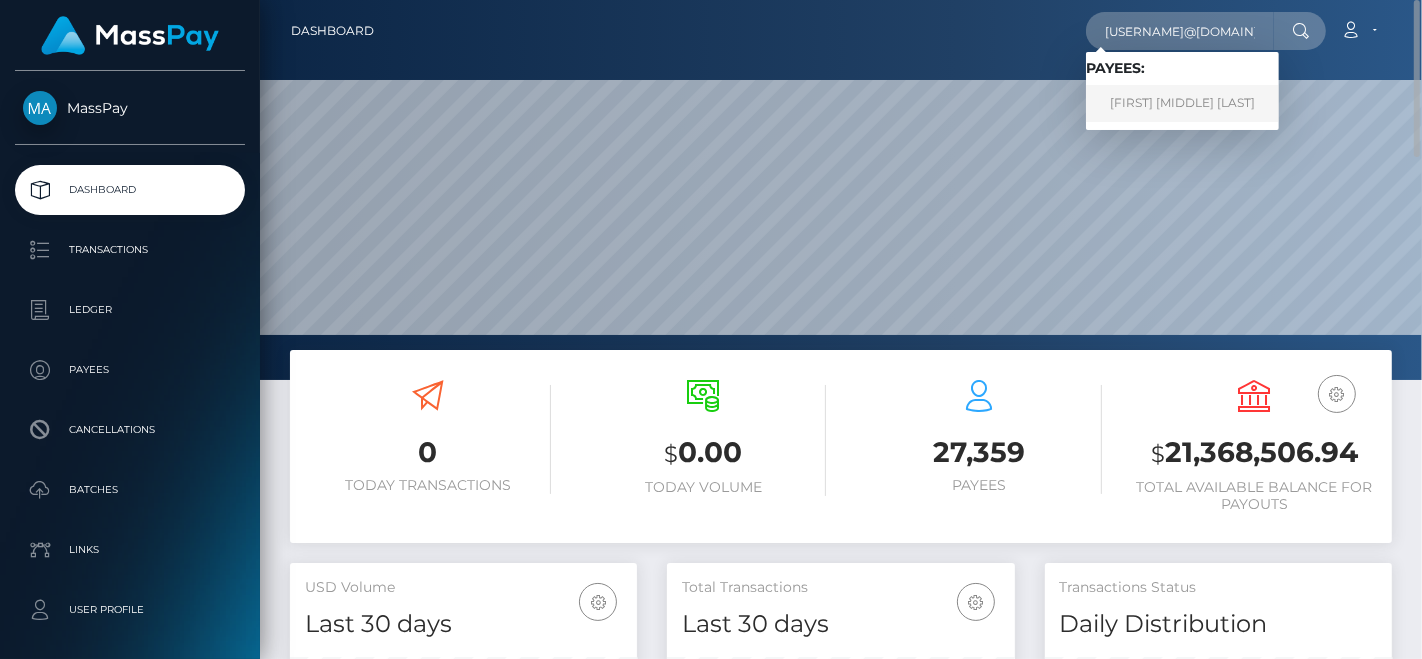 click on "Lynne Joanne  watson" at bounding box center [1182, 103] 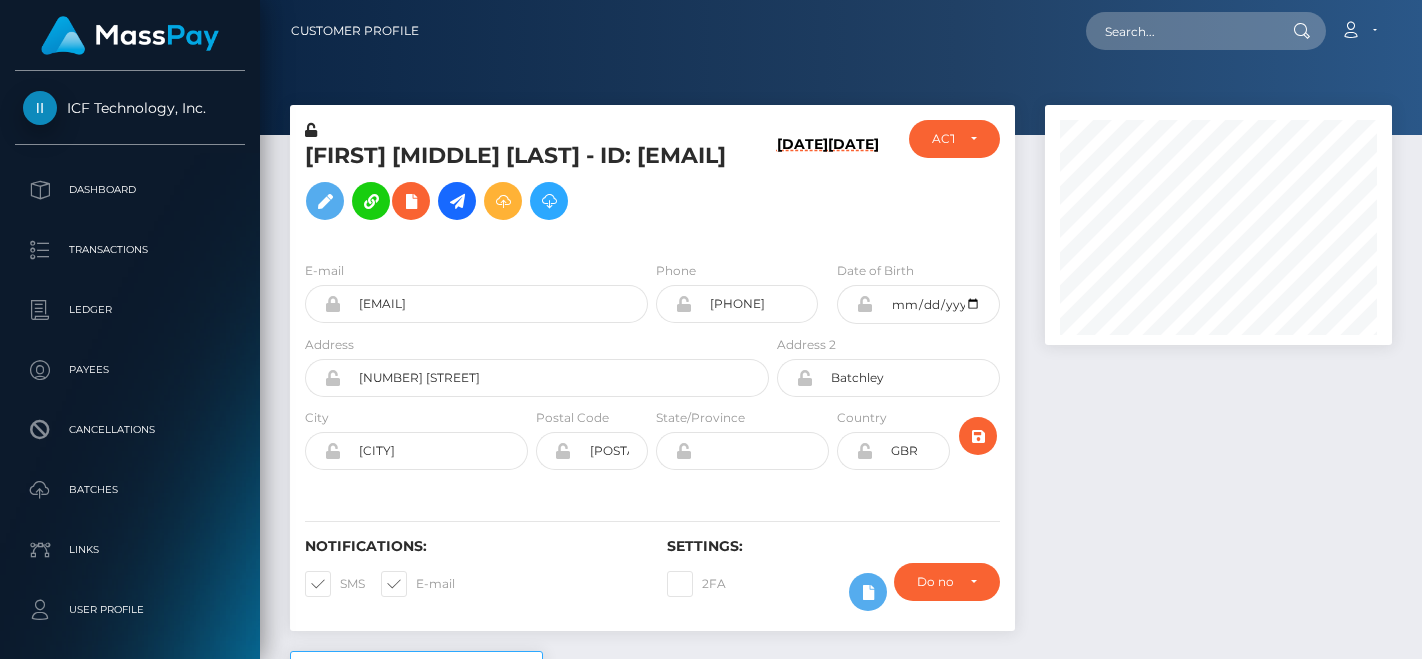 scroll, scrollTop: 0, scrollLeft: 0, axis: both 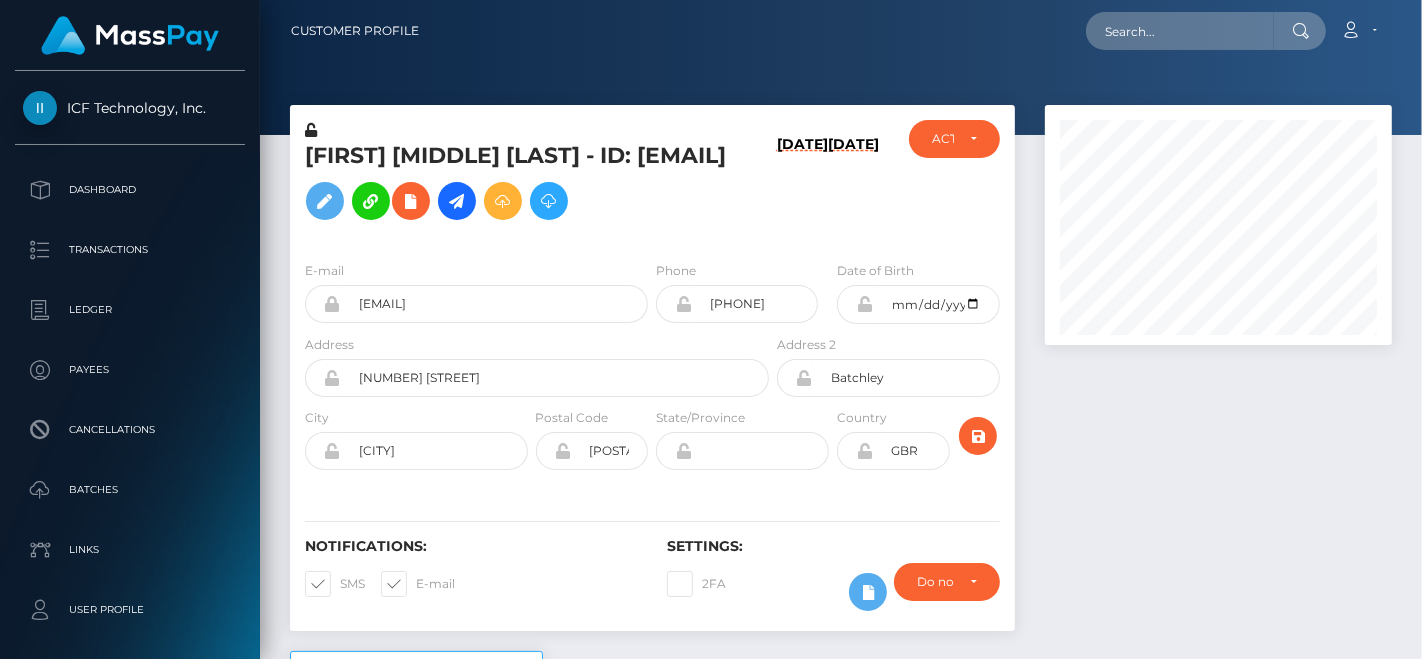 click on "[FIRST] [MIDDLE] [LAST]
- ID: [EMAIL]" at bounding box center (531, 185) 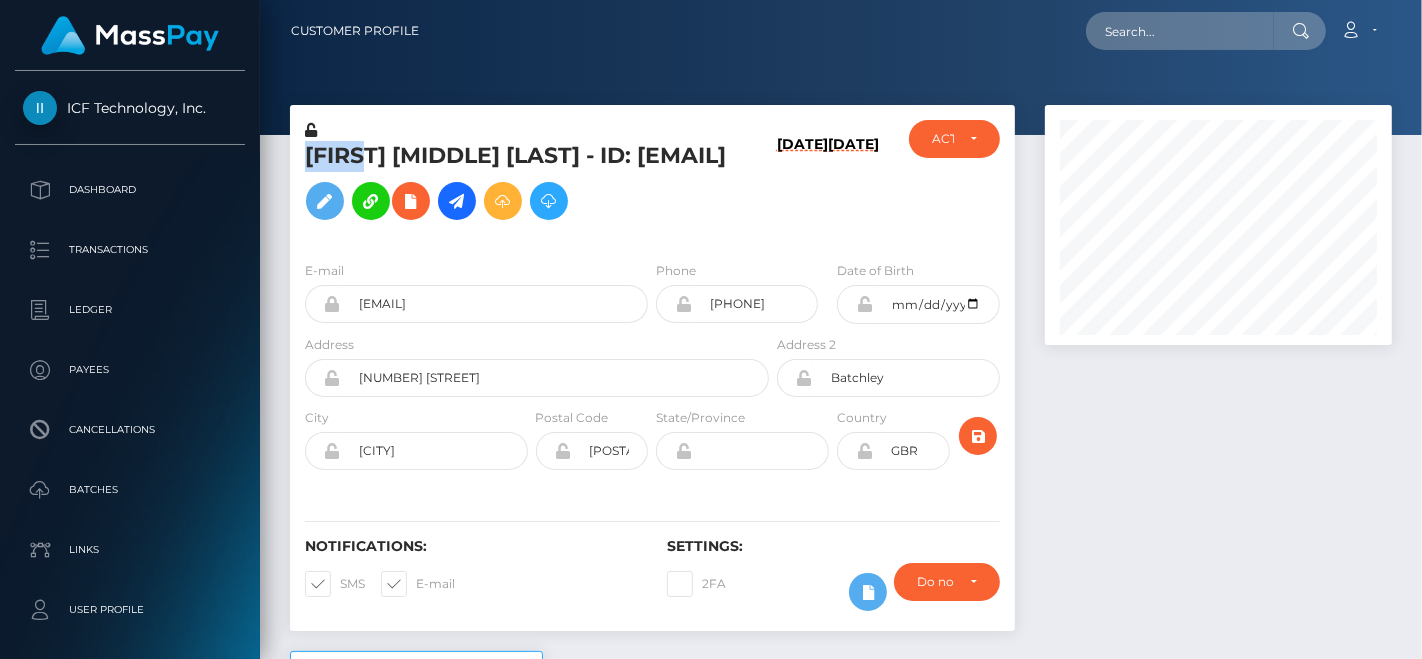 click on "[FIRST] [MIDDLE] [LAST]
- ID: [EMAIL]" at bounding box center (531, 185) 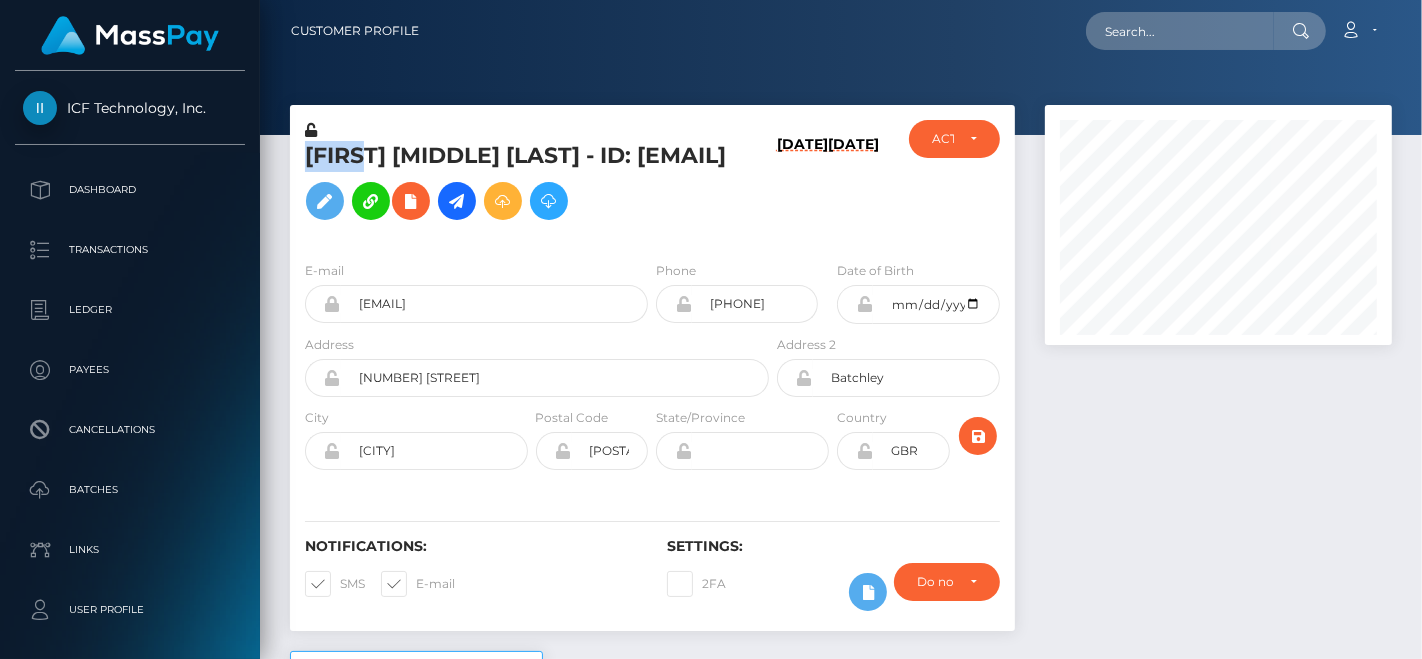 copy on "[FIRST]" 